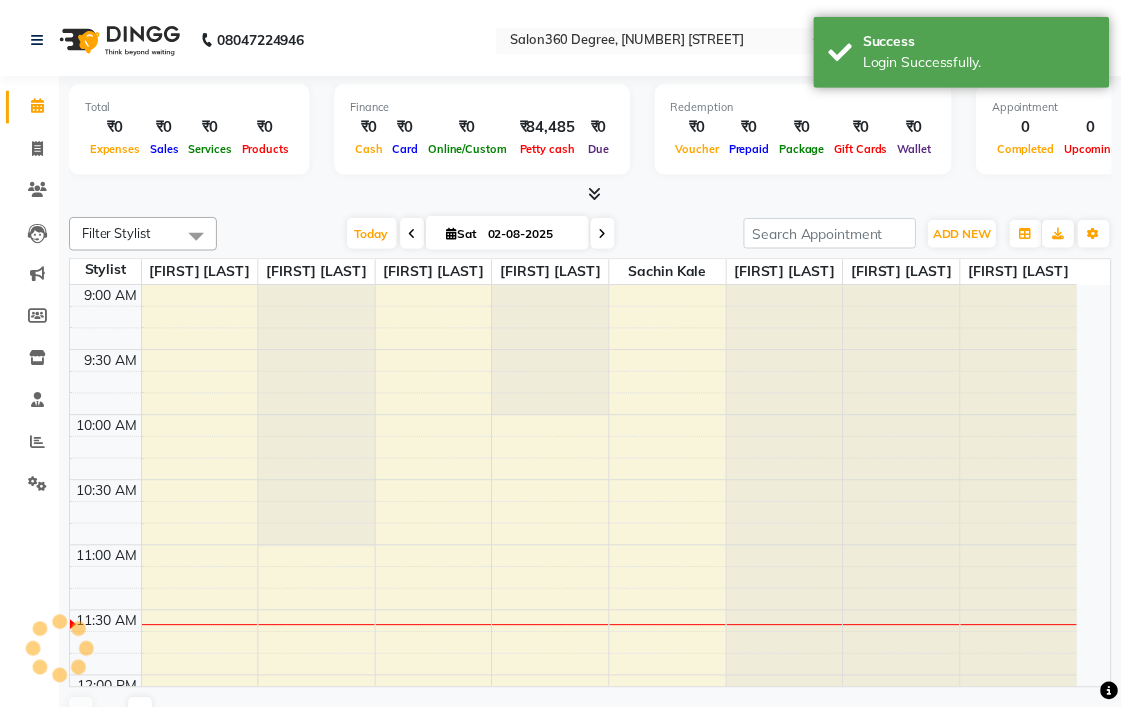 scroll, scrollTop: 0, scrollLeft: 0, axis: both 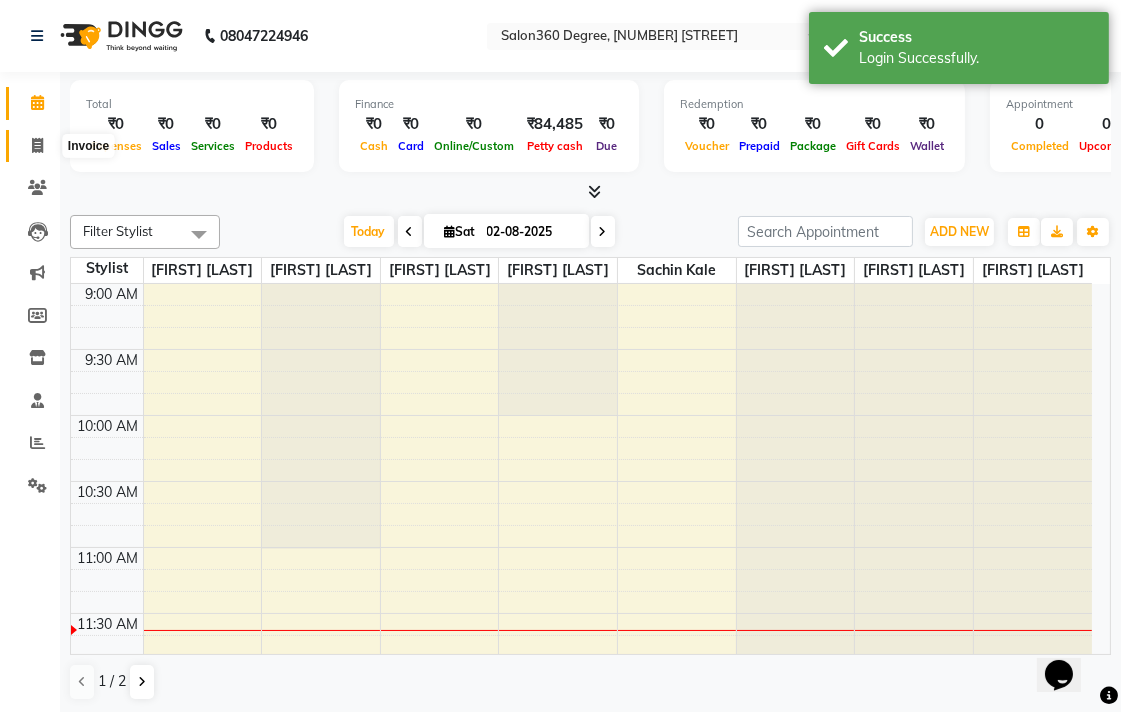 click 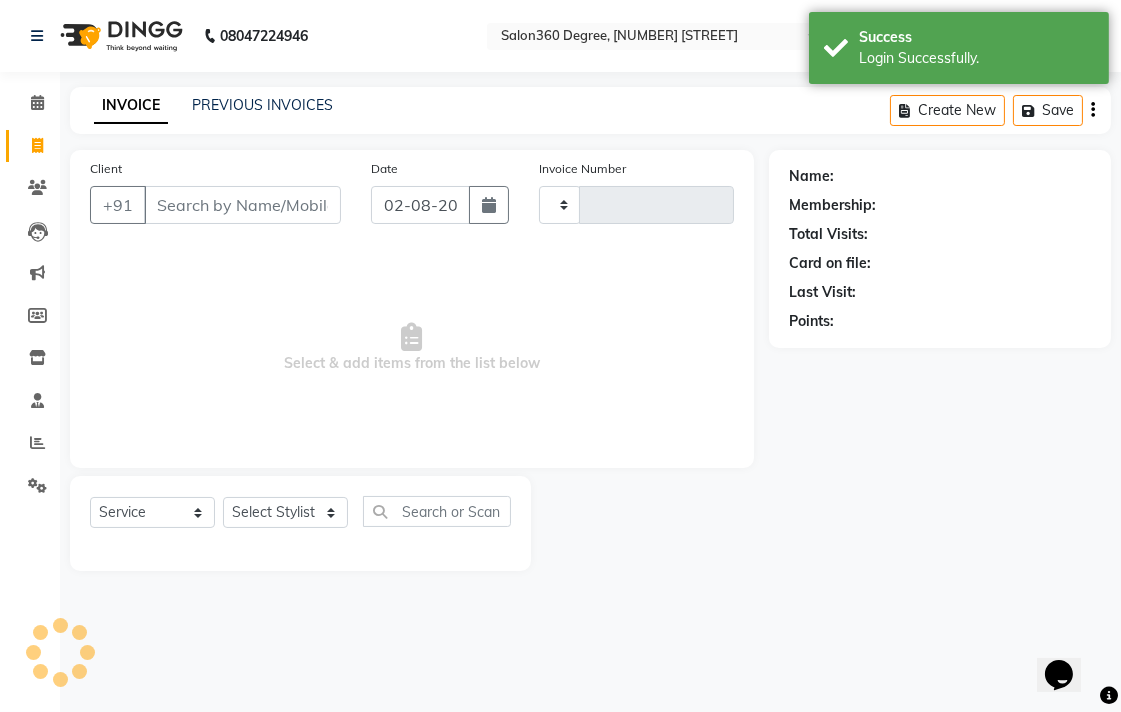 type on "1817" 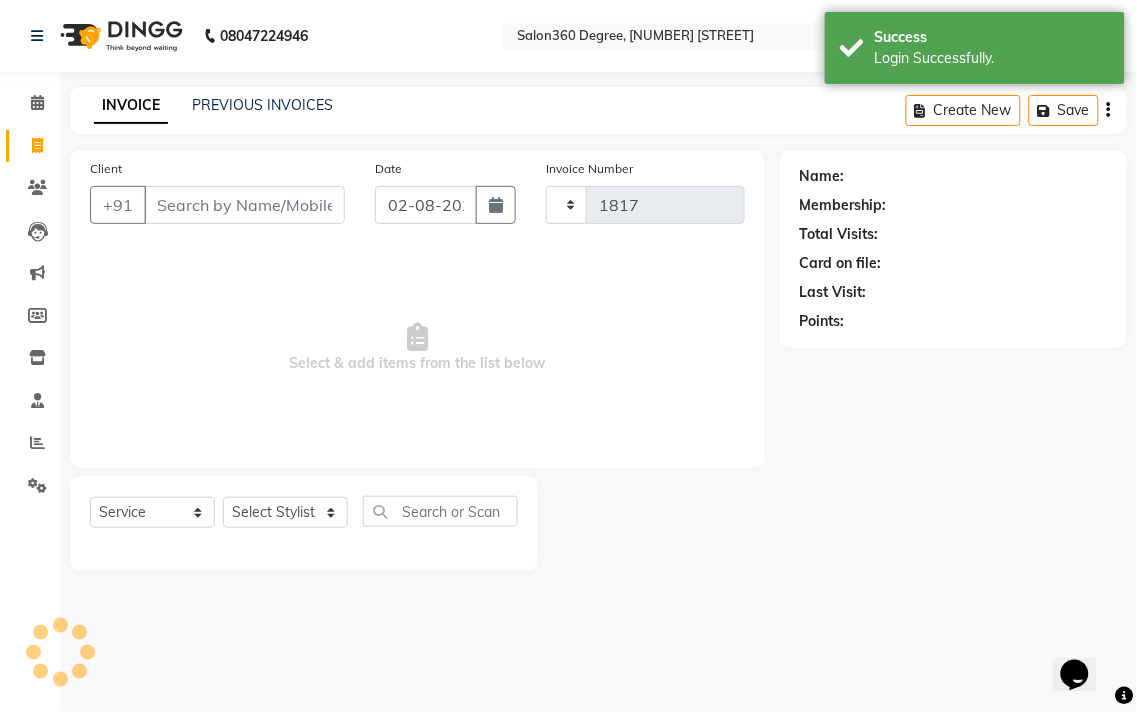 select on "5215" 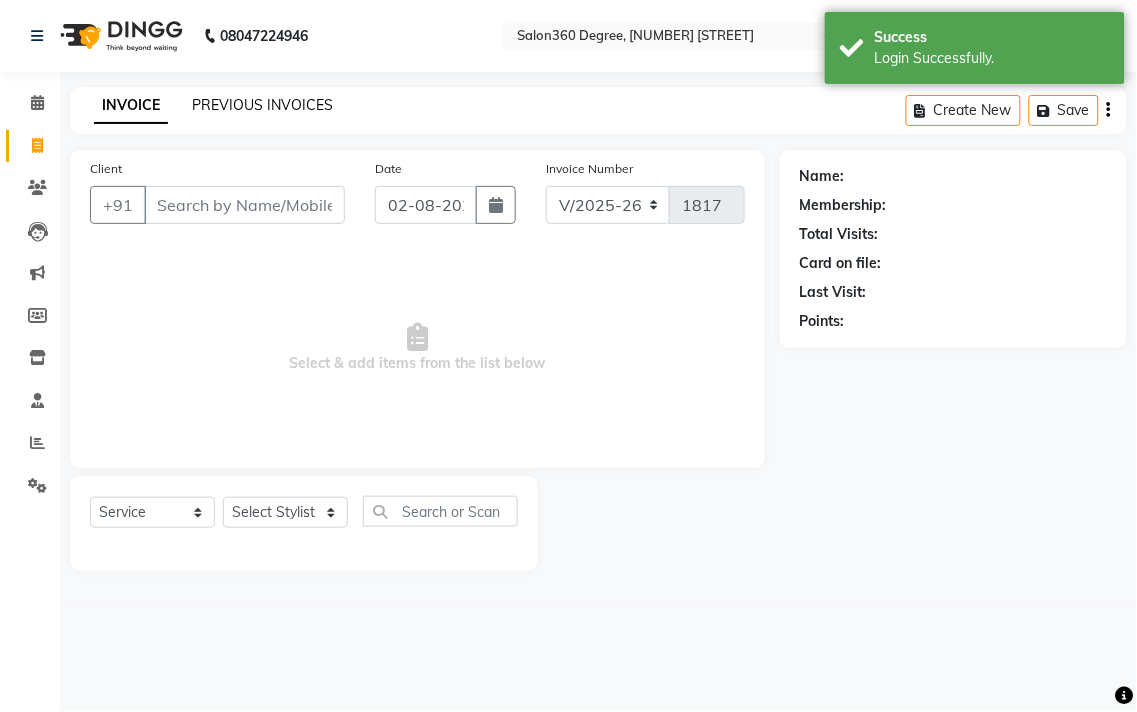 click on "PREVIOUS INVOICES" 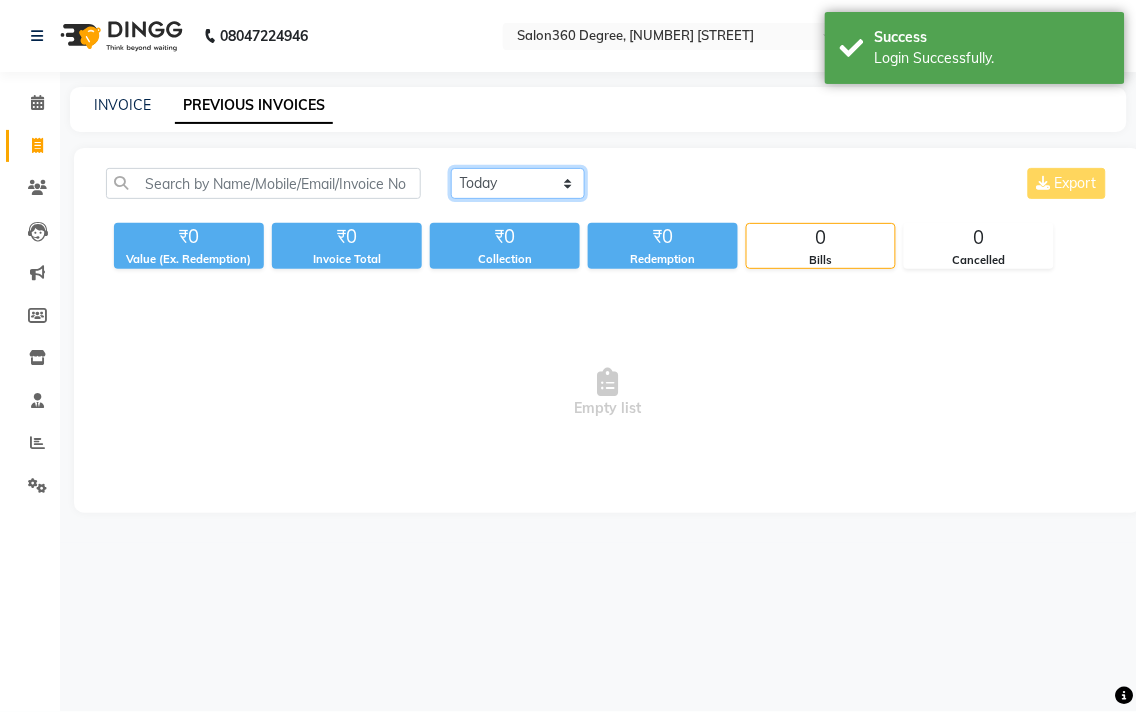 click on "Today Yesterday Custom Range" 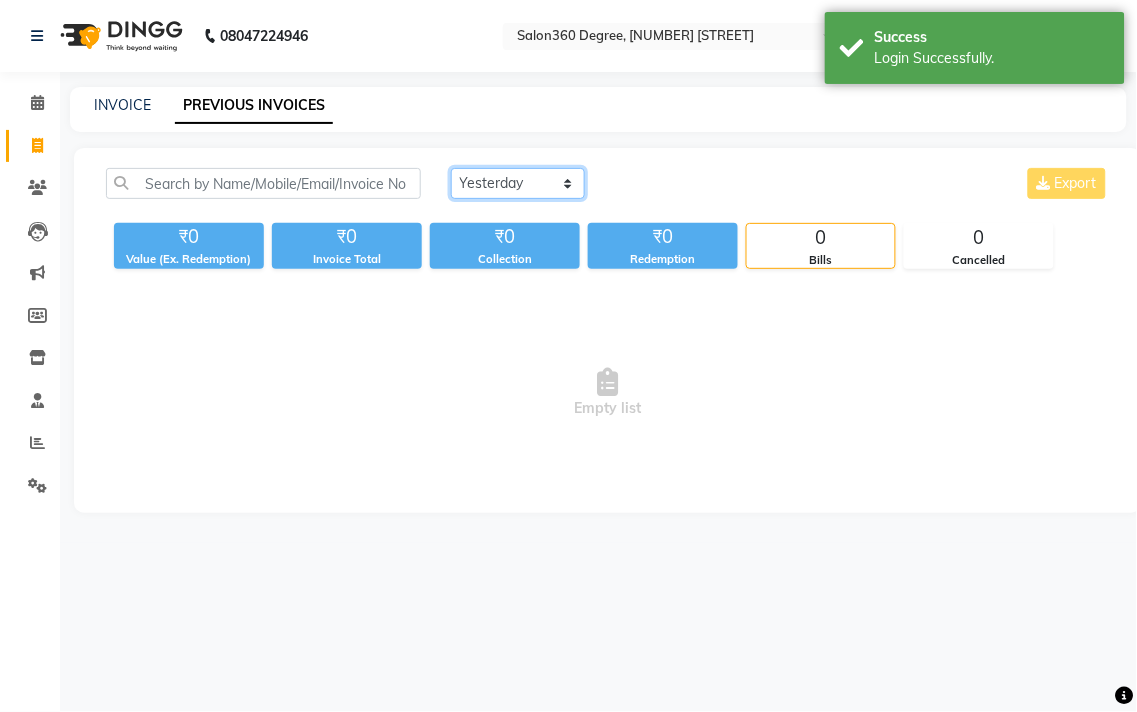 click on "Today Yesterday Custom Range" 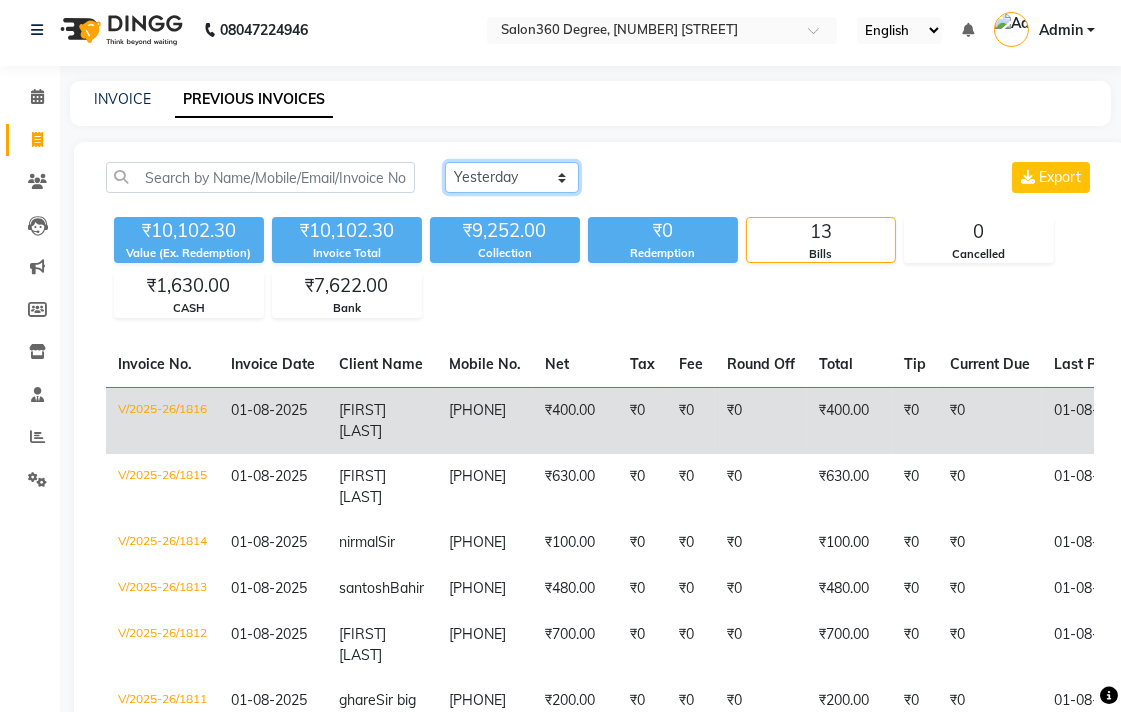 scroll, scrollTop: 0, scrollLeft: 0, axis: both 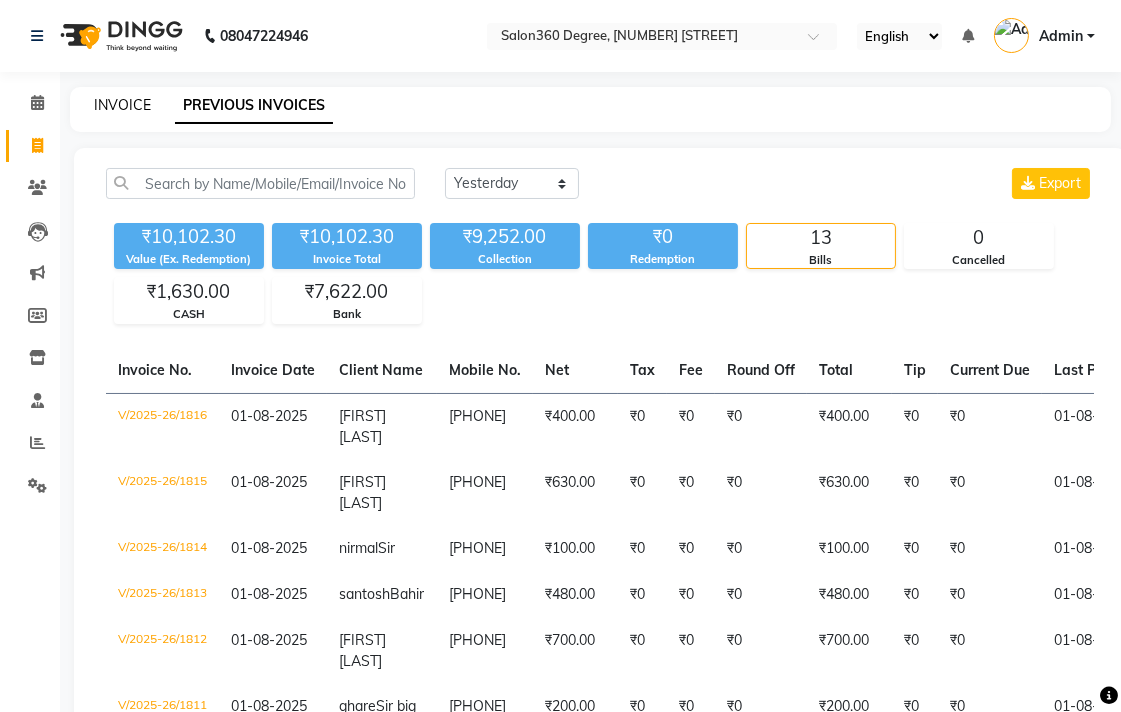 click on "INVOICE" 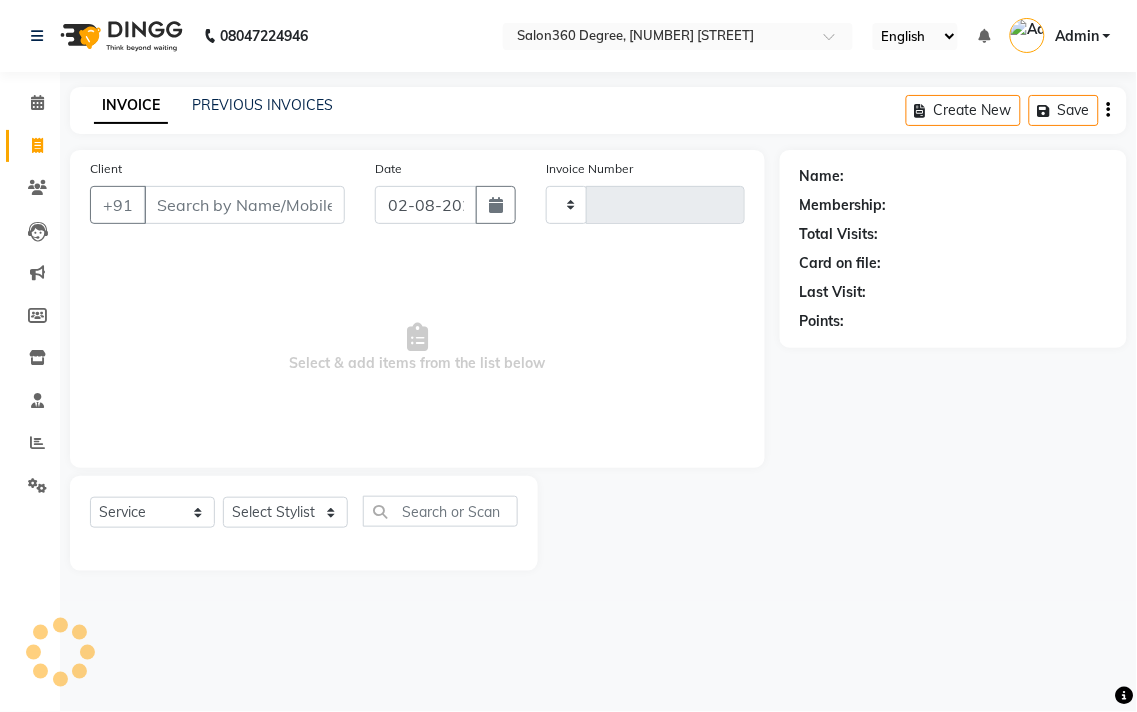 type on "1817" 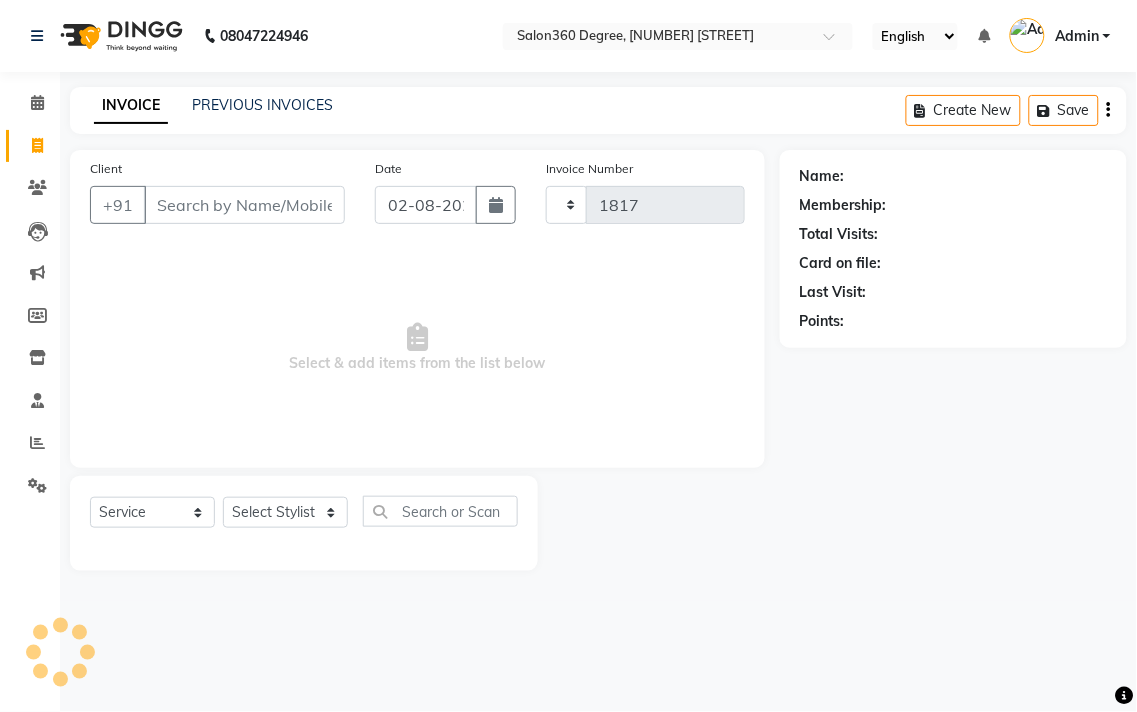 select on "5215" 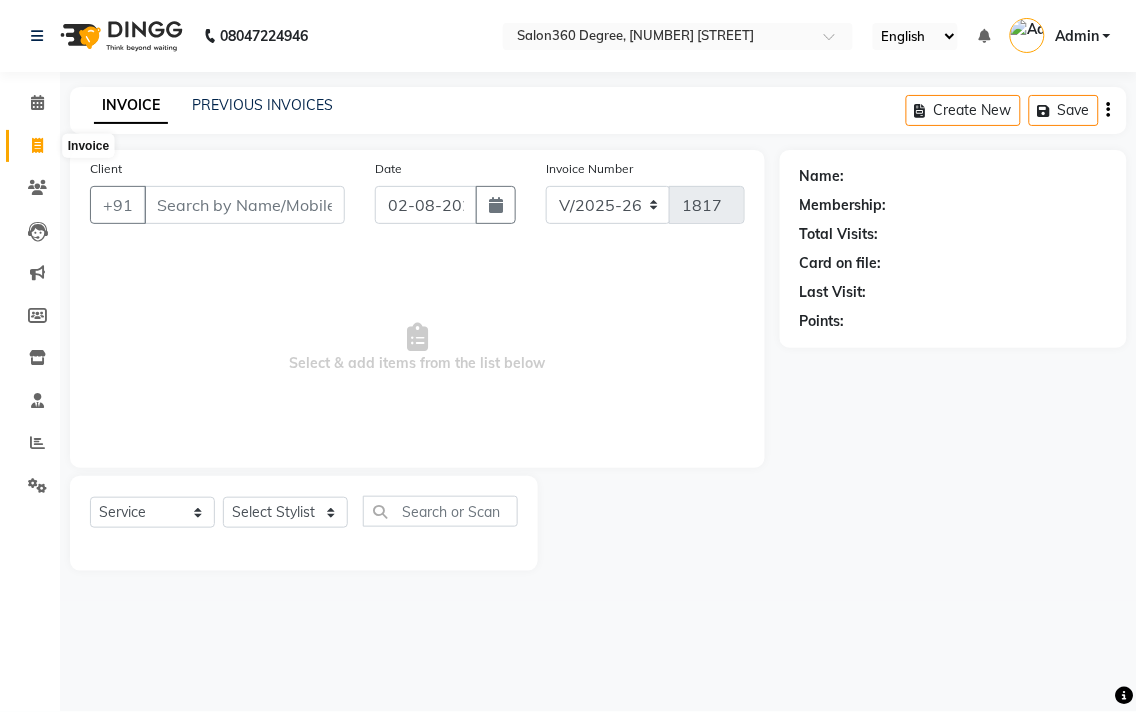 click 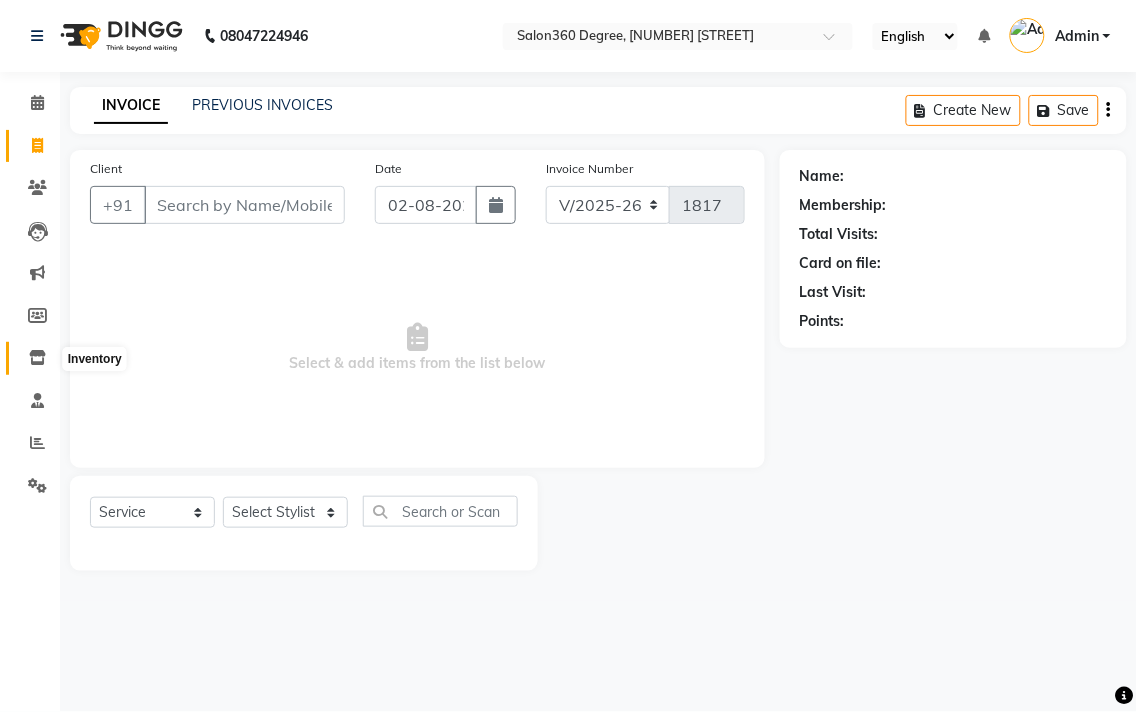 click 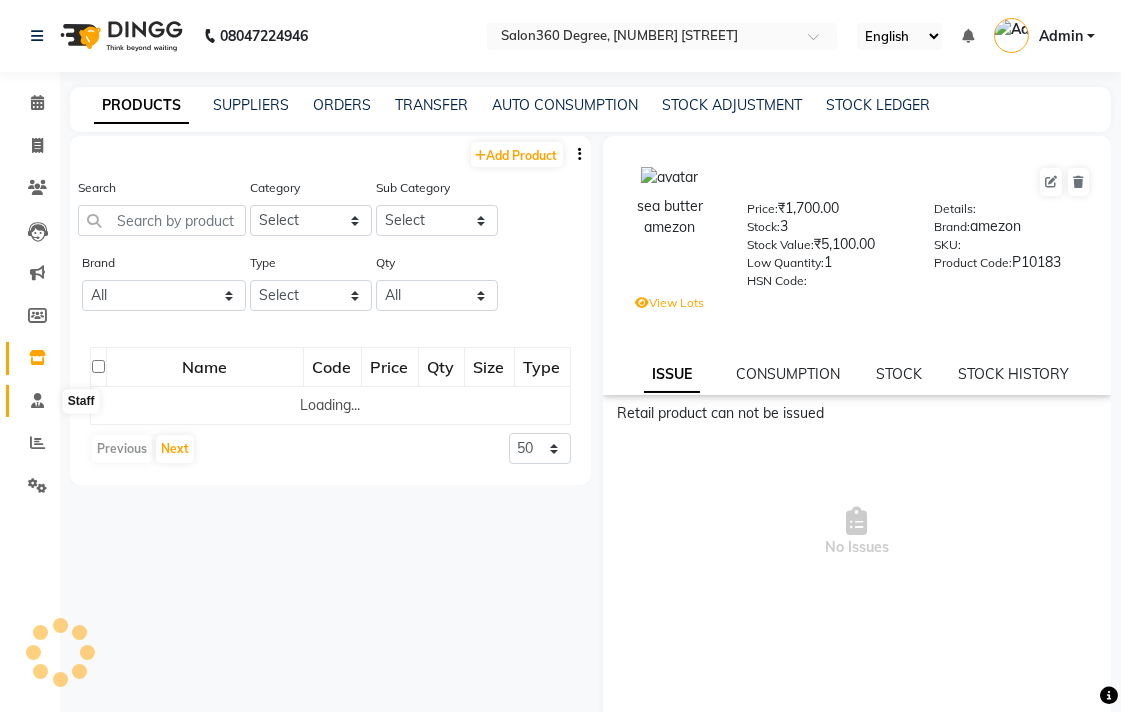 click 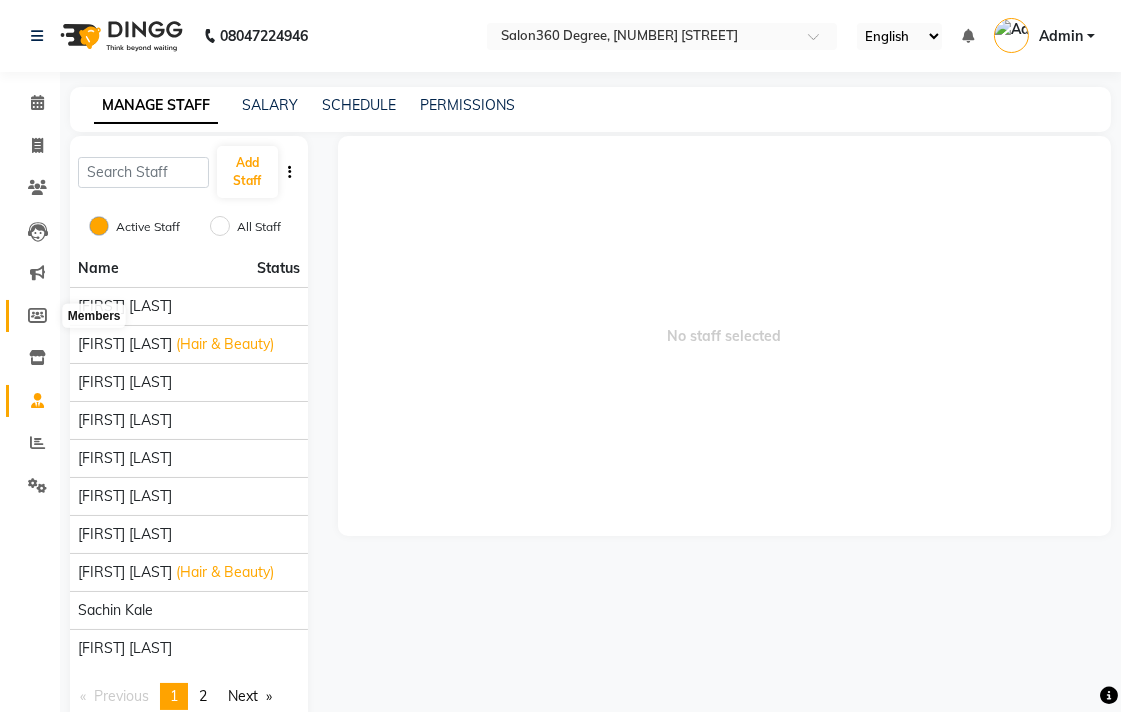 click 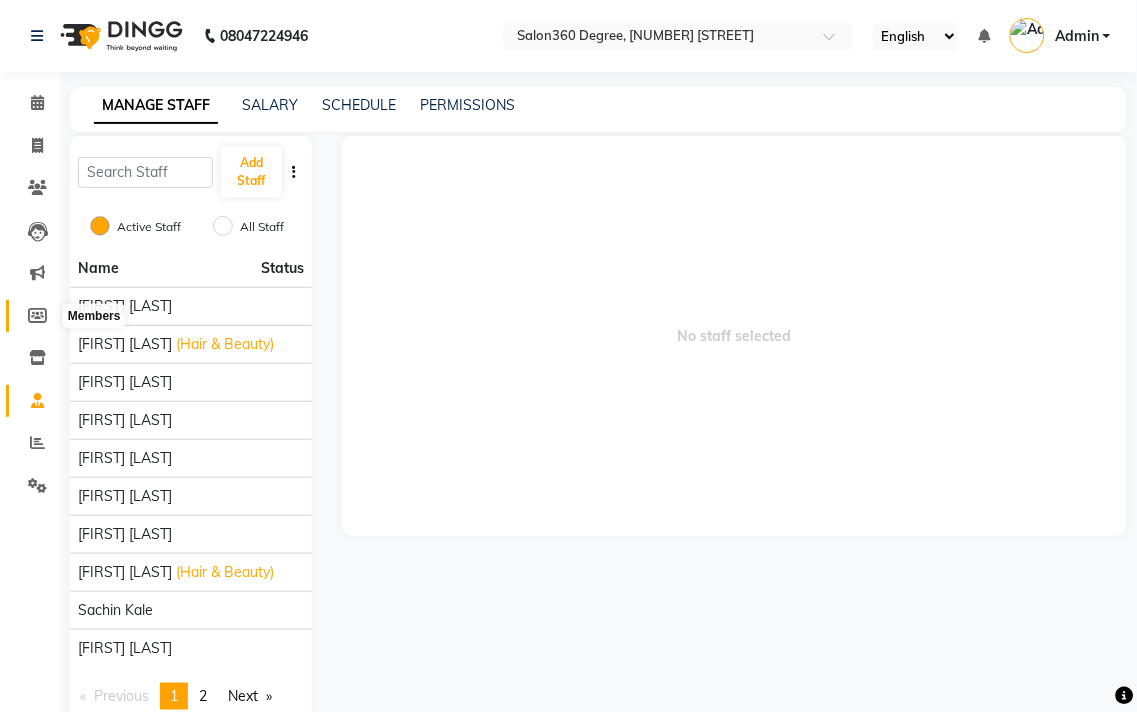 select 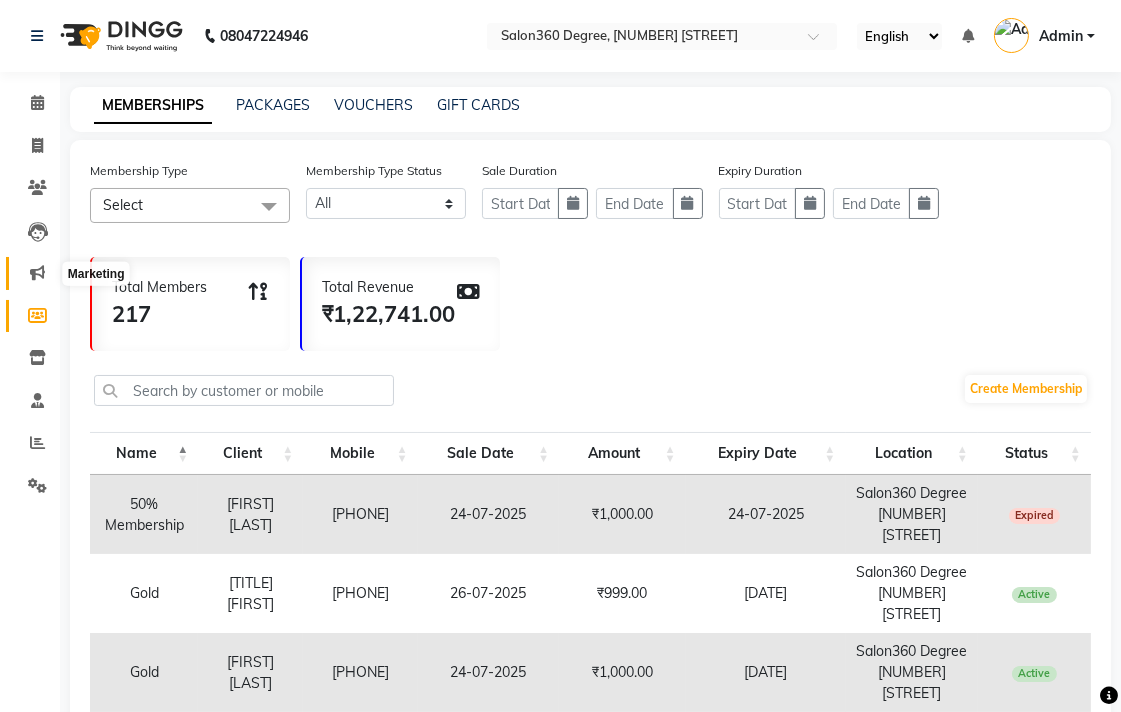 click 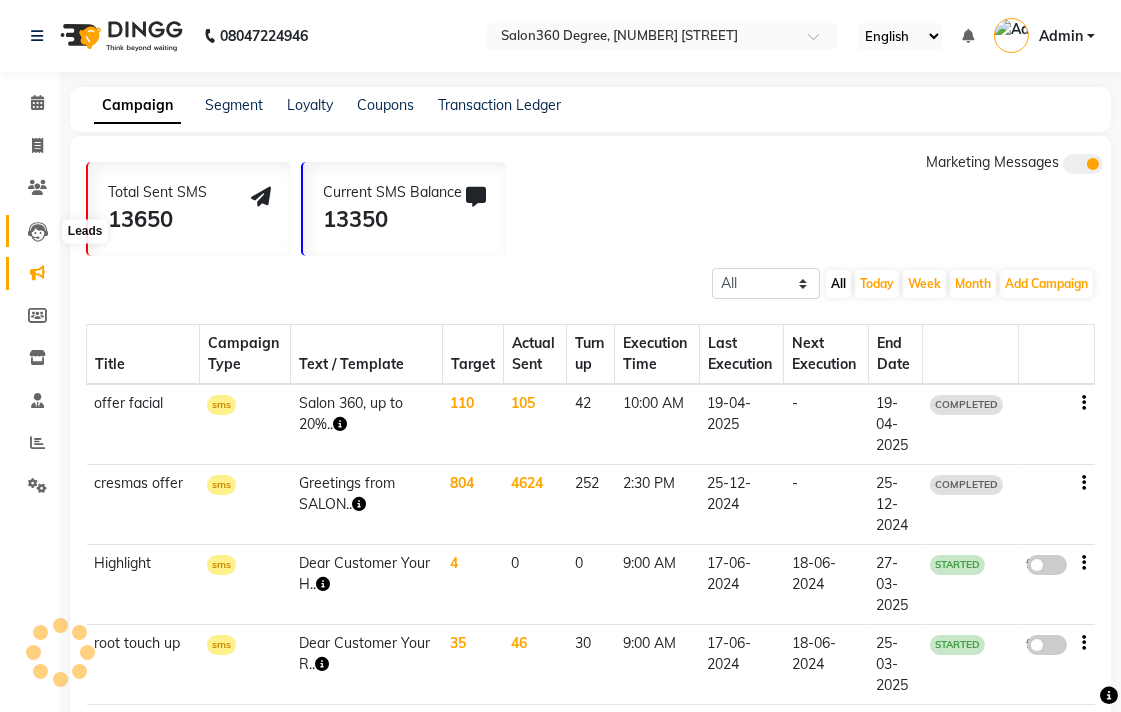 click 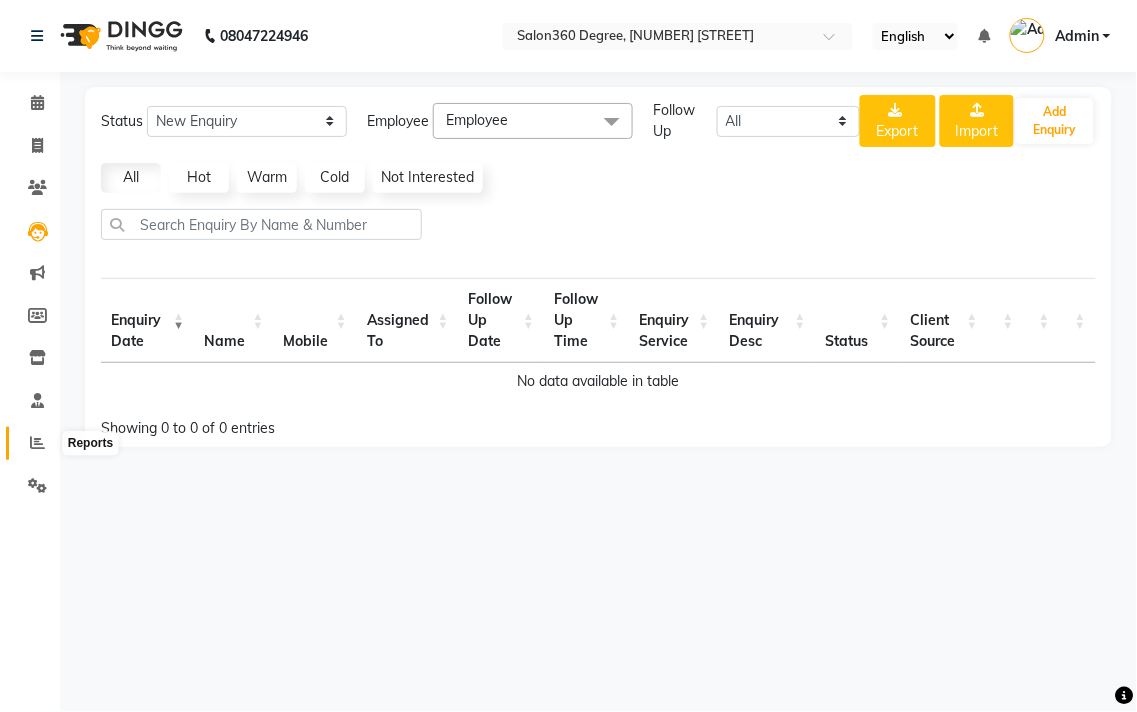click 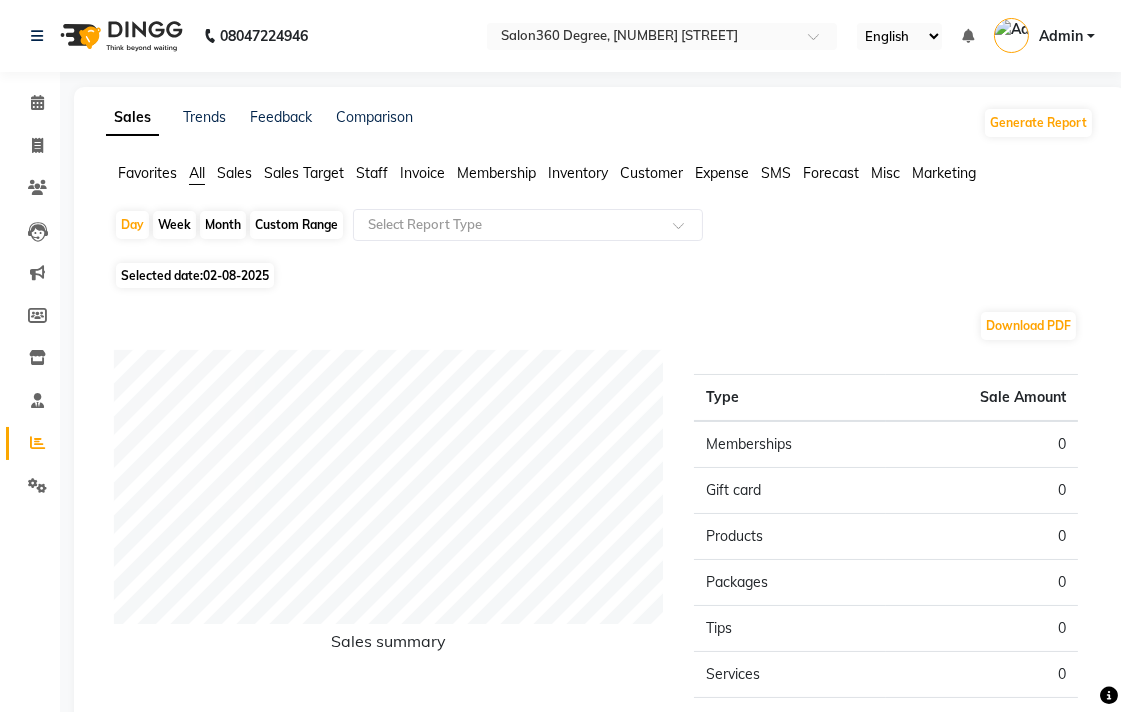 click on "Staff" 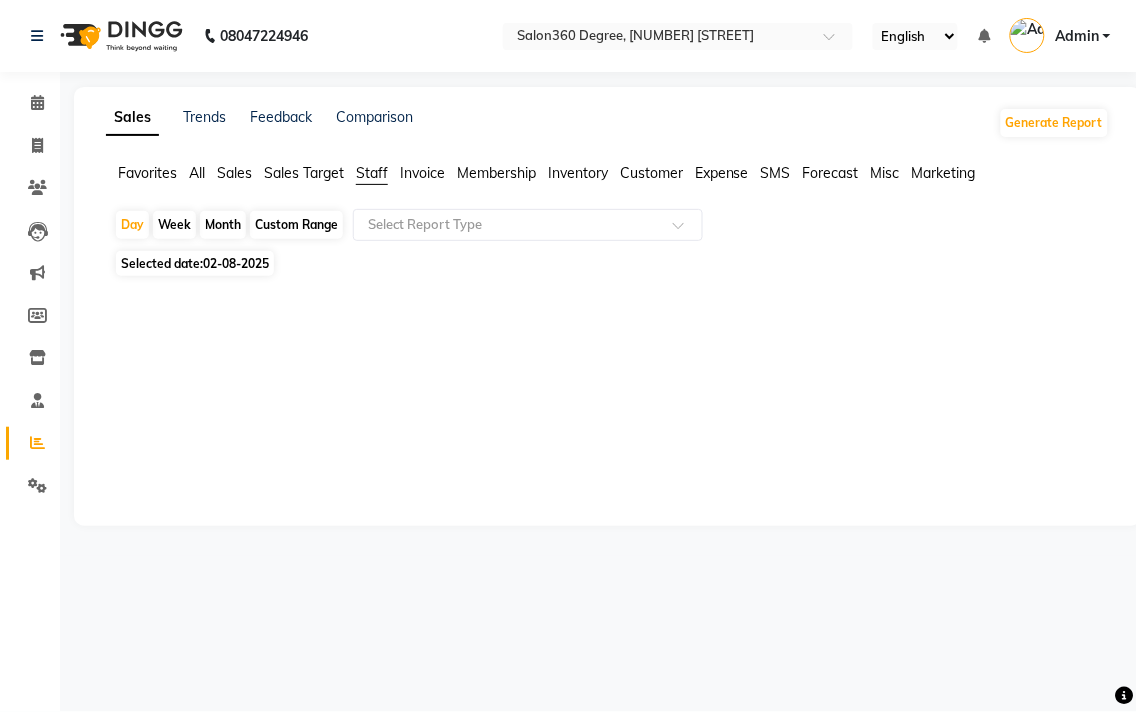click on "Month" 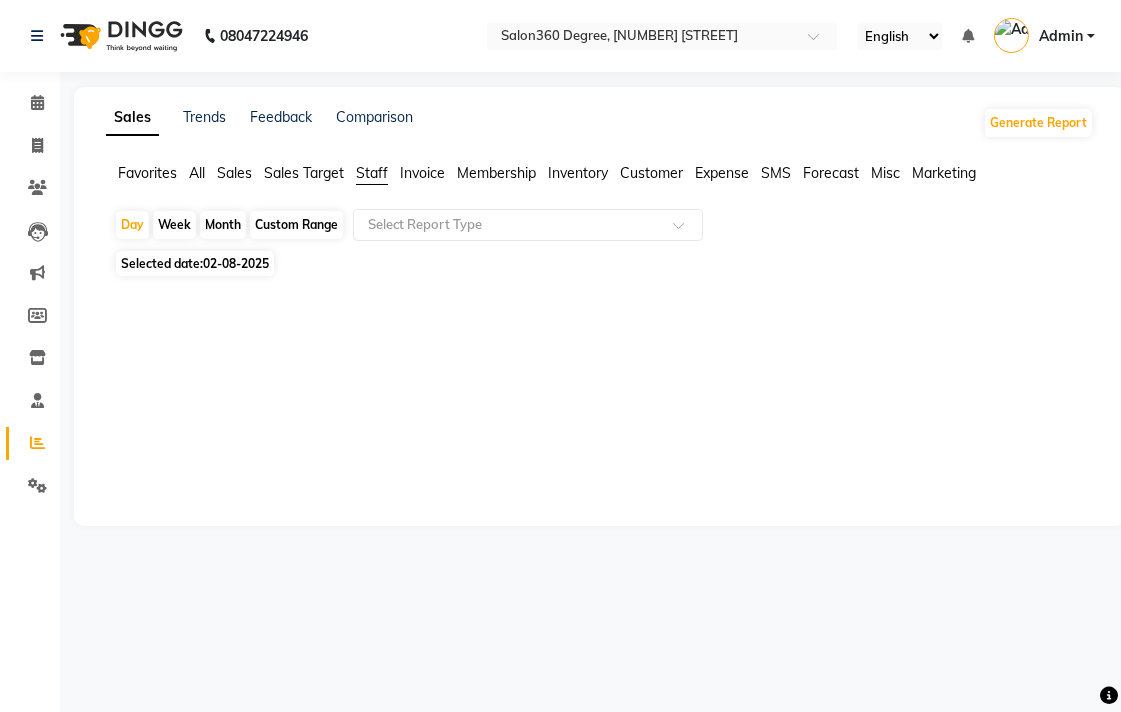 select on "8" 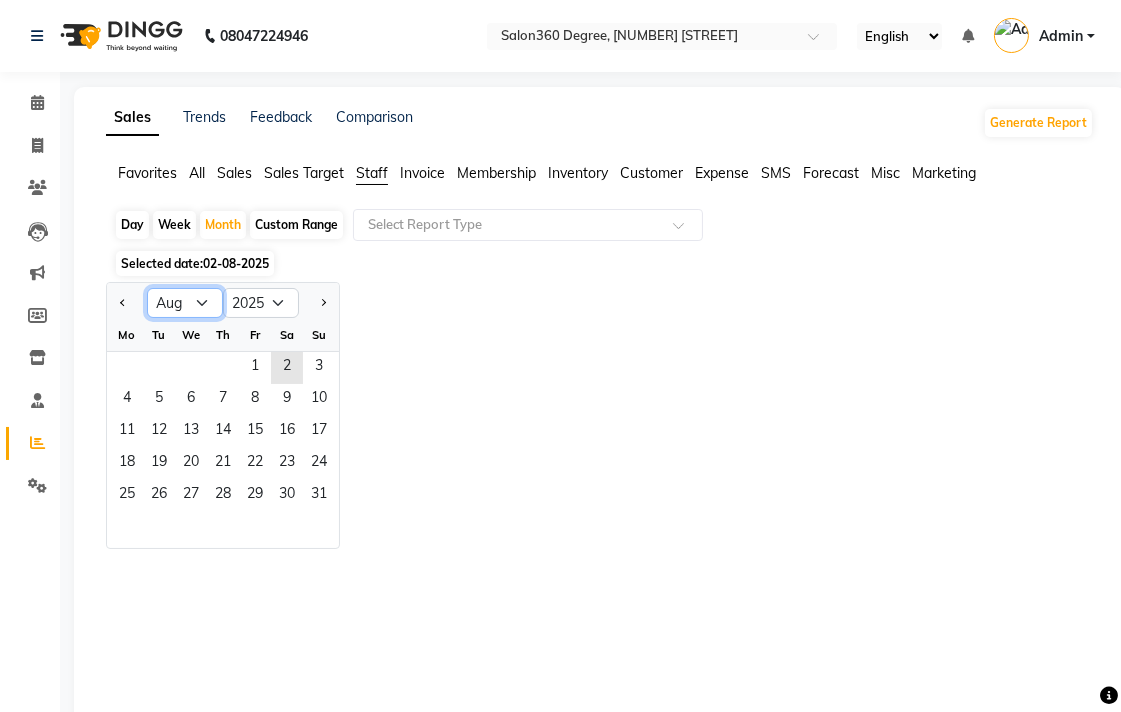 click on "Jan Feb Mar Apr May Jun Jul Aug Sep Oct Nov Dec" 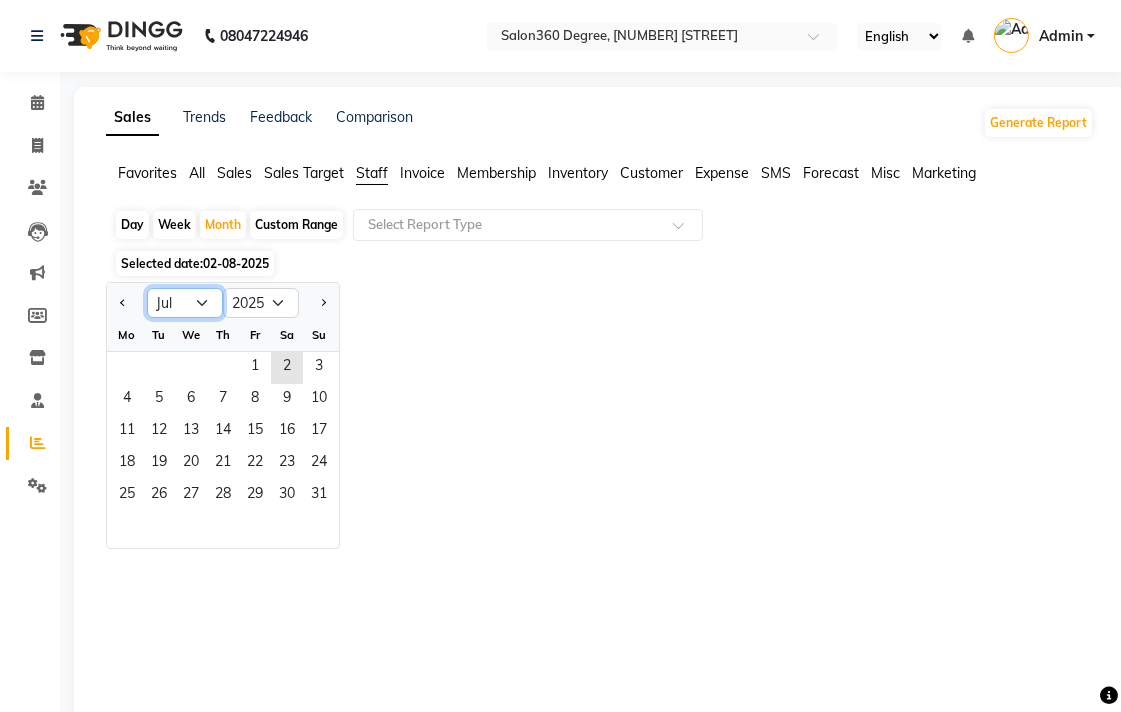 click on "Jan Feb Mar Apr May Jun Jul Aug Sep Oct Nov Dec" 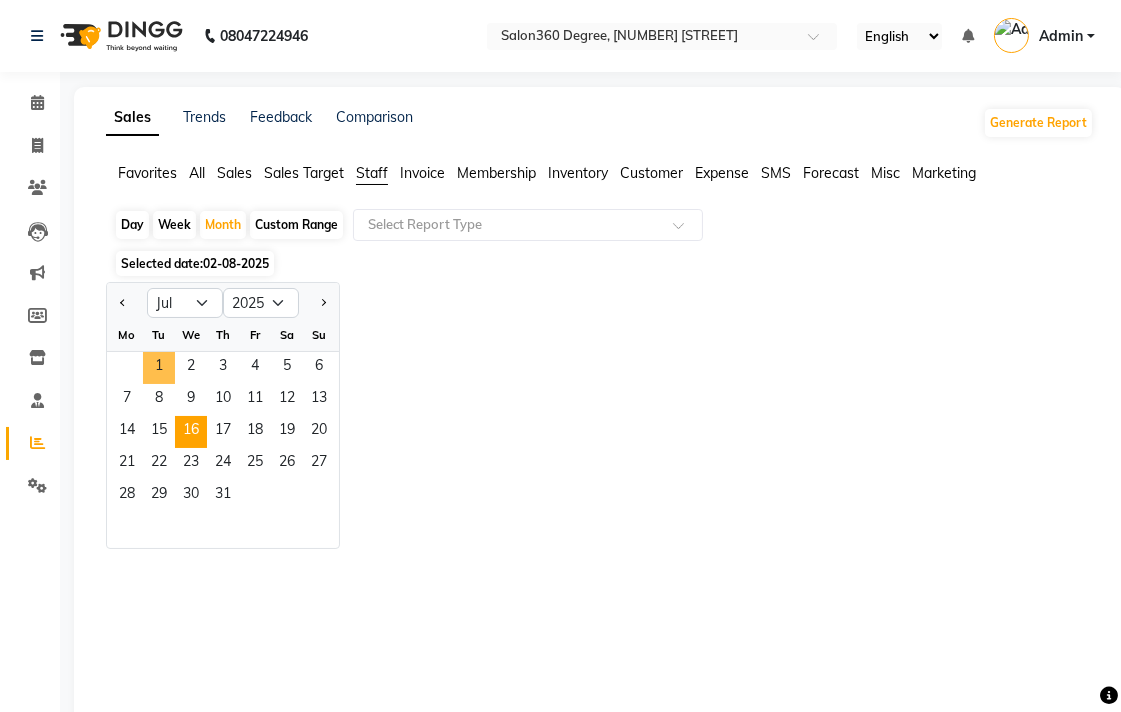drag, startPoint x: 153, startPoint y: 362, endPoint x: 180, endPoint y: 423, distance: 66.70832 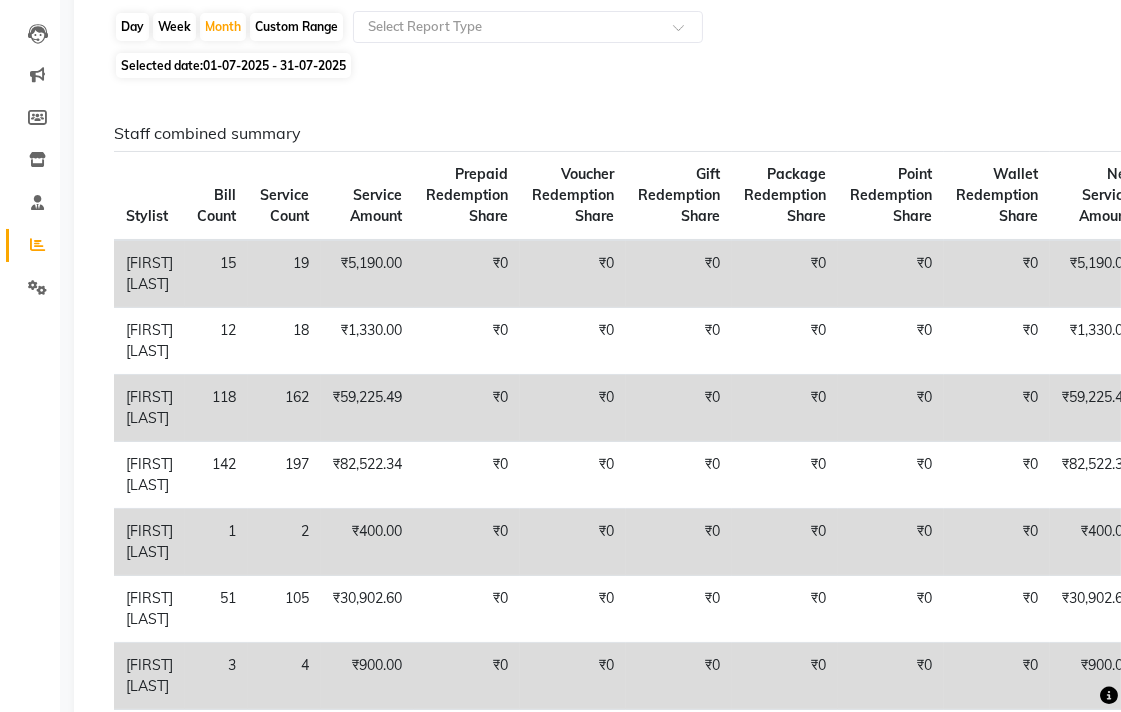 scroll, scrollTop: 0, scrollLeft: 0, axis: both 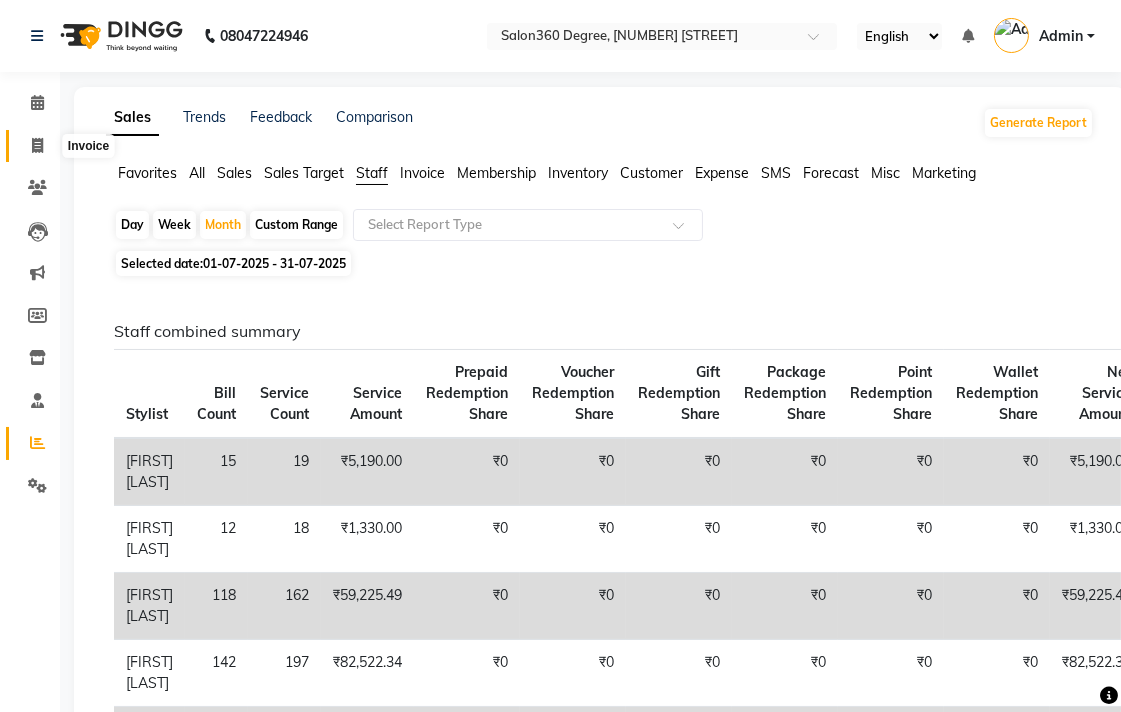 click 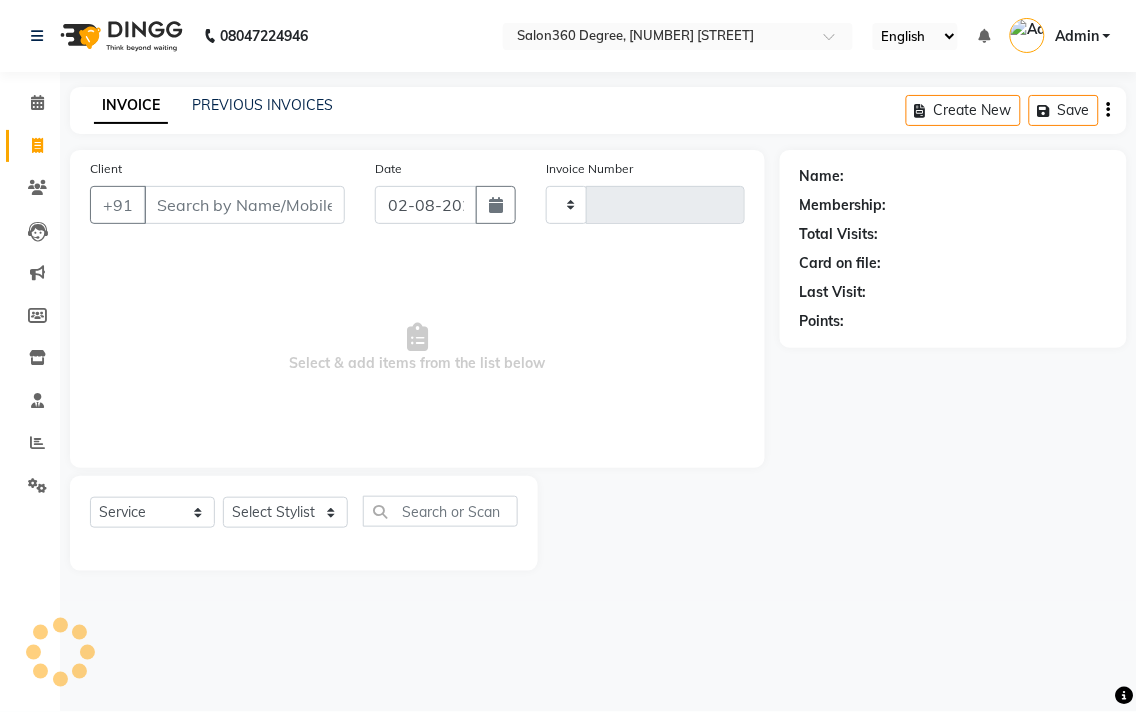 type on "1817" 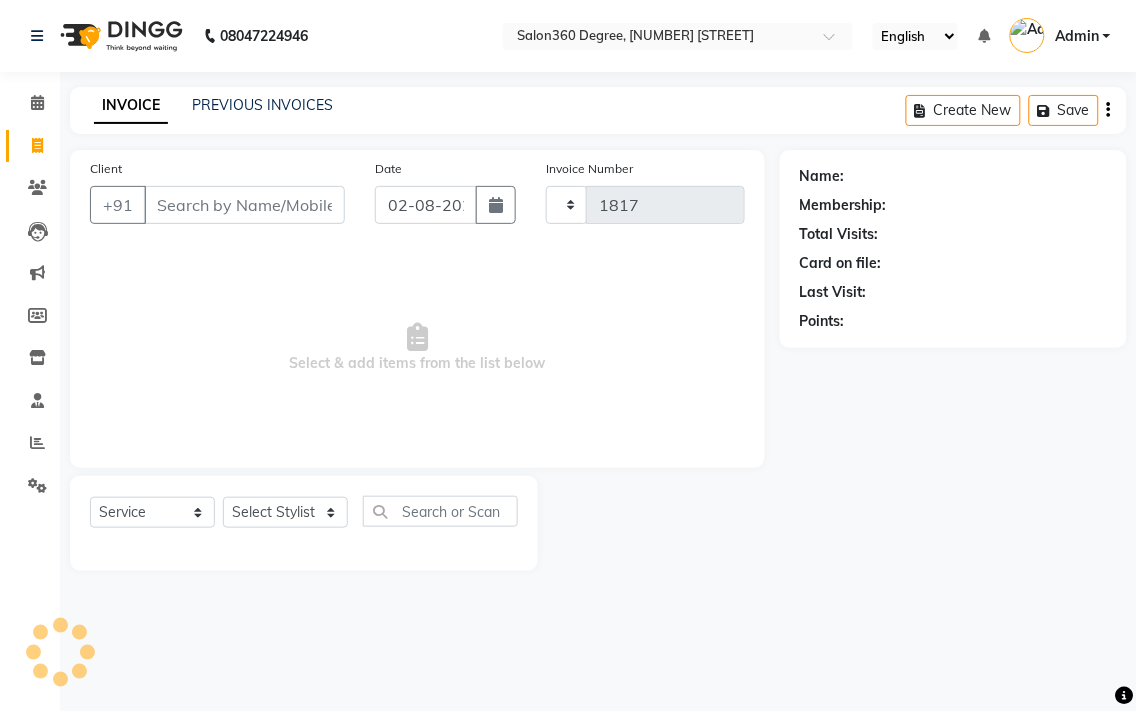 select on "5215" 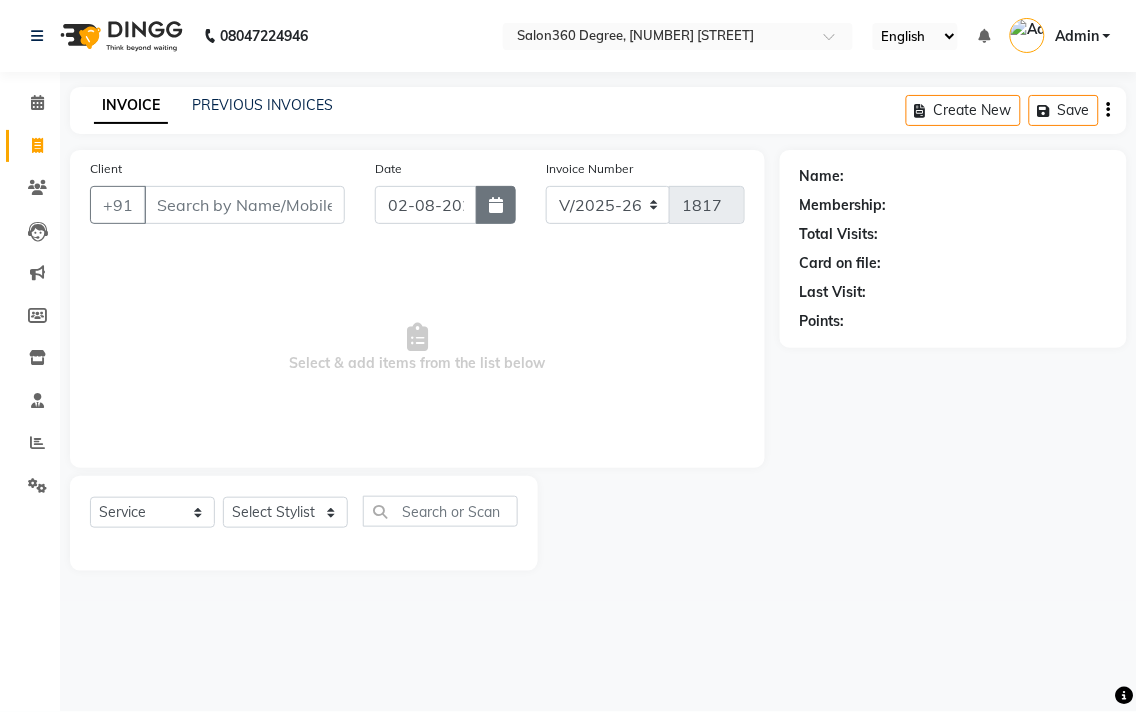 click 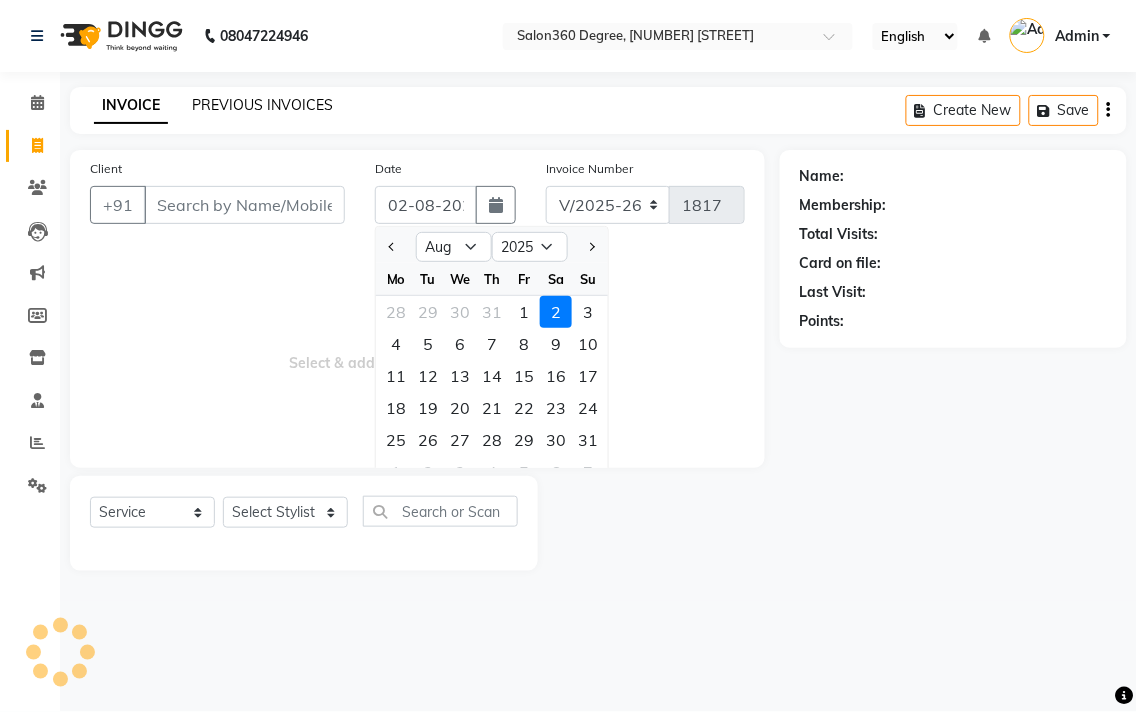 click on "PREVIOUS INVOICES" 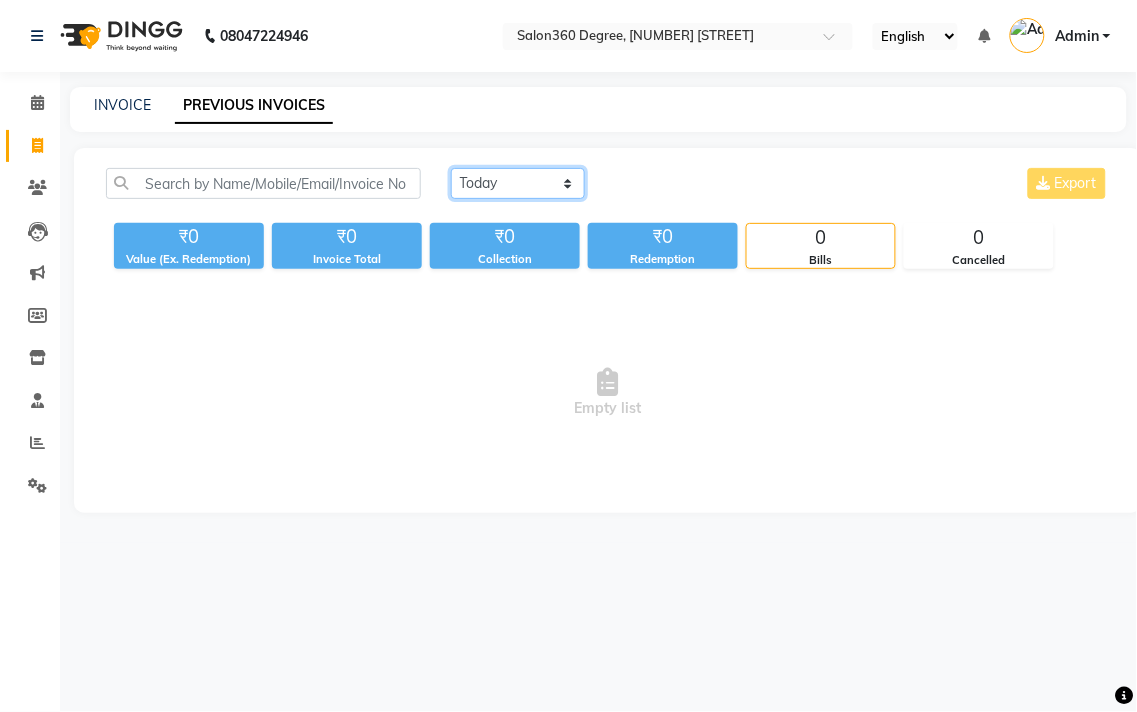 drag, startPoint x: 498, startPoint y: 174, endPoint x: 514, endPoint y: 195, distance: 26.400757 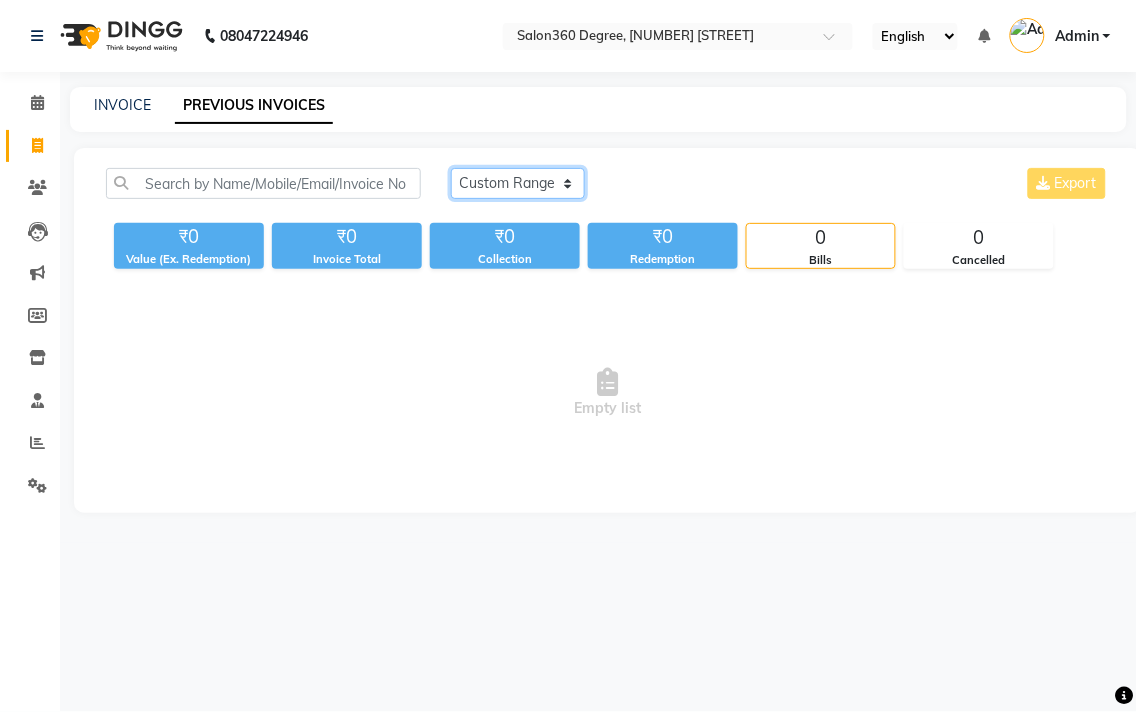 click on "Today Yesterday Custom Range" 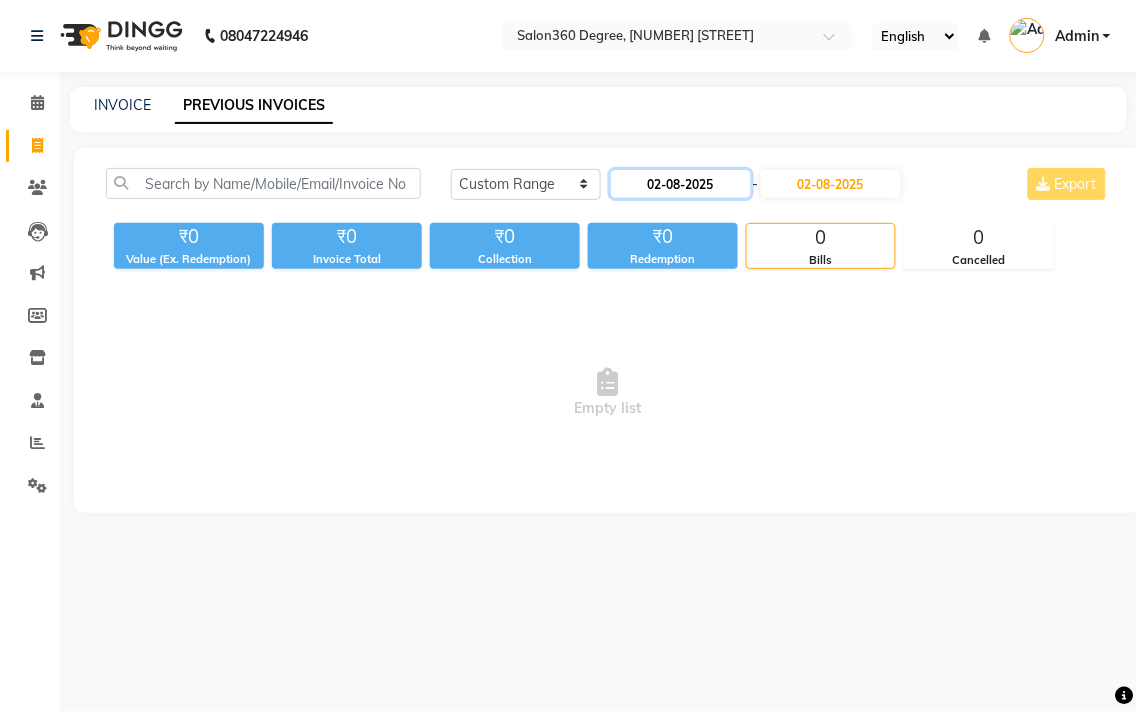 click on "02-08-2025" 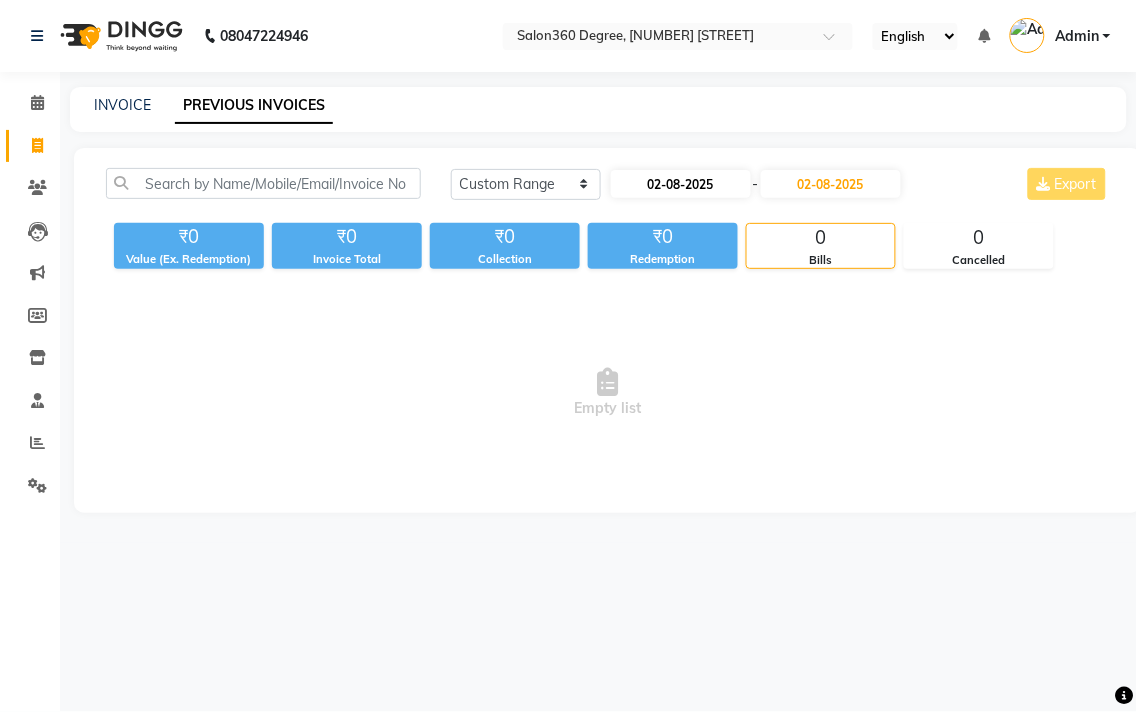 select on "8" 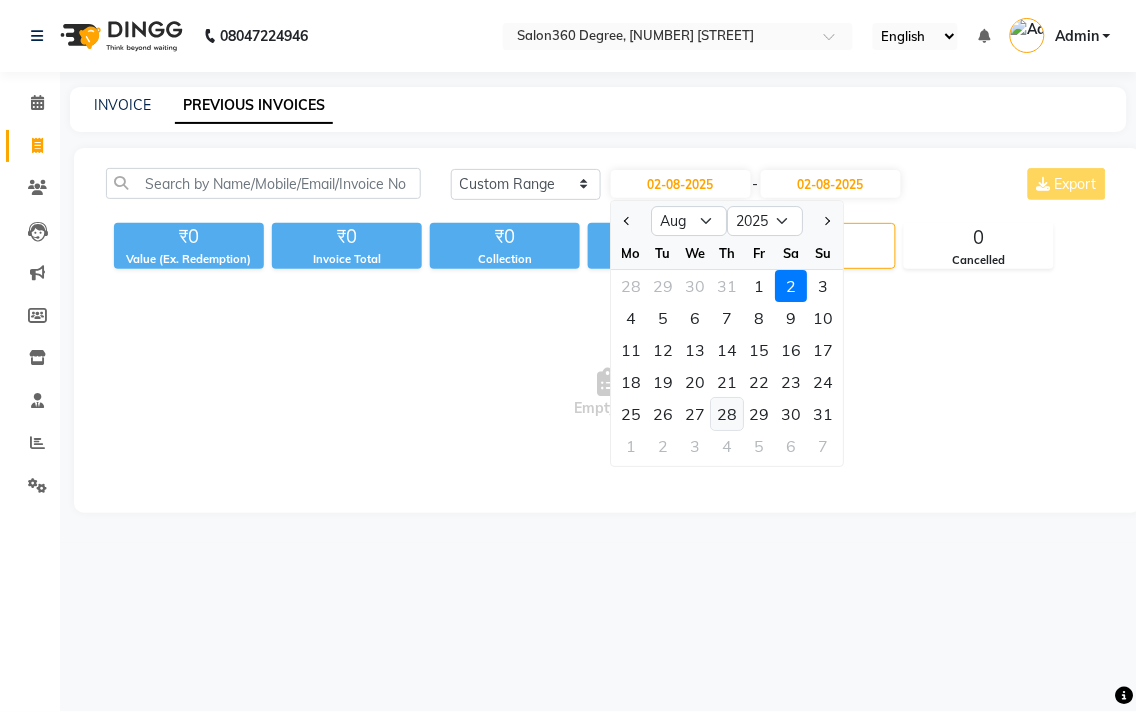 click on "28" 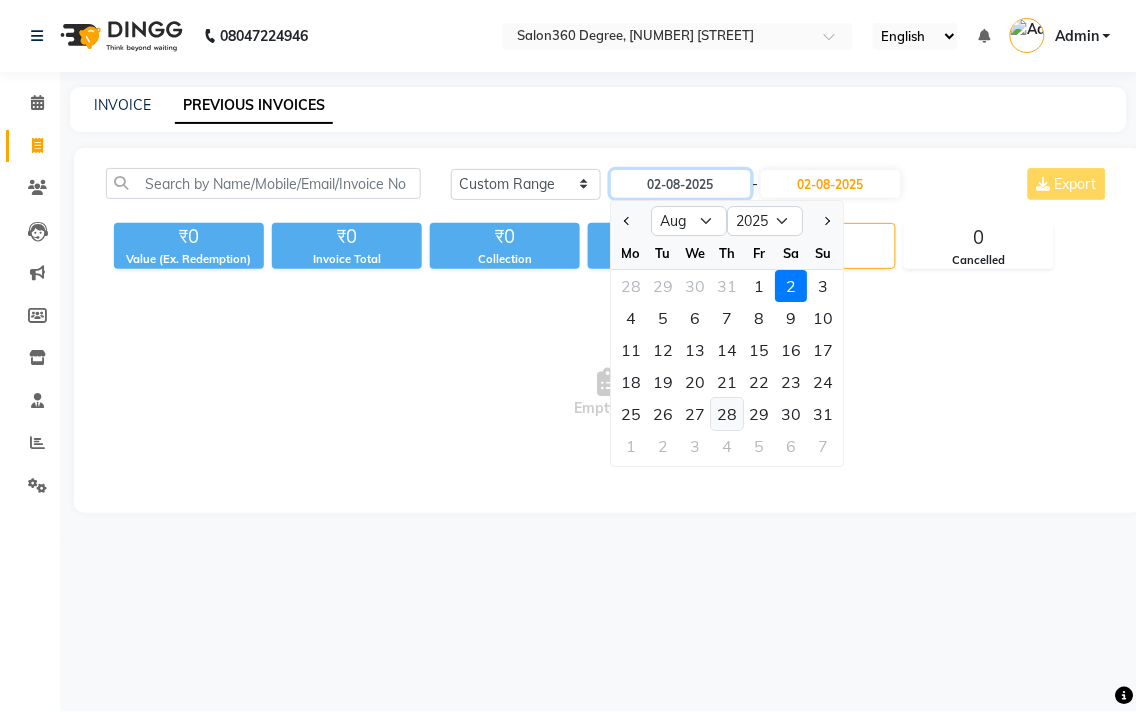 type on "28-08-2025" 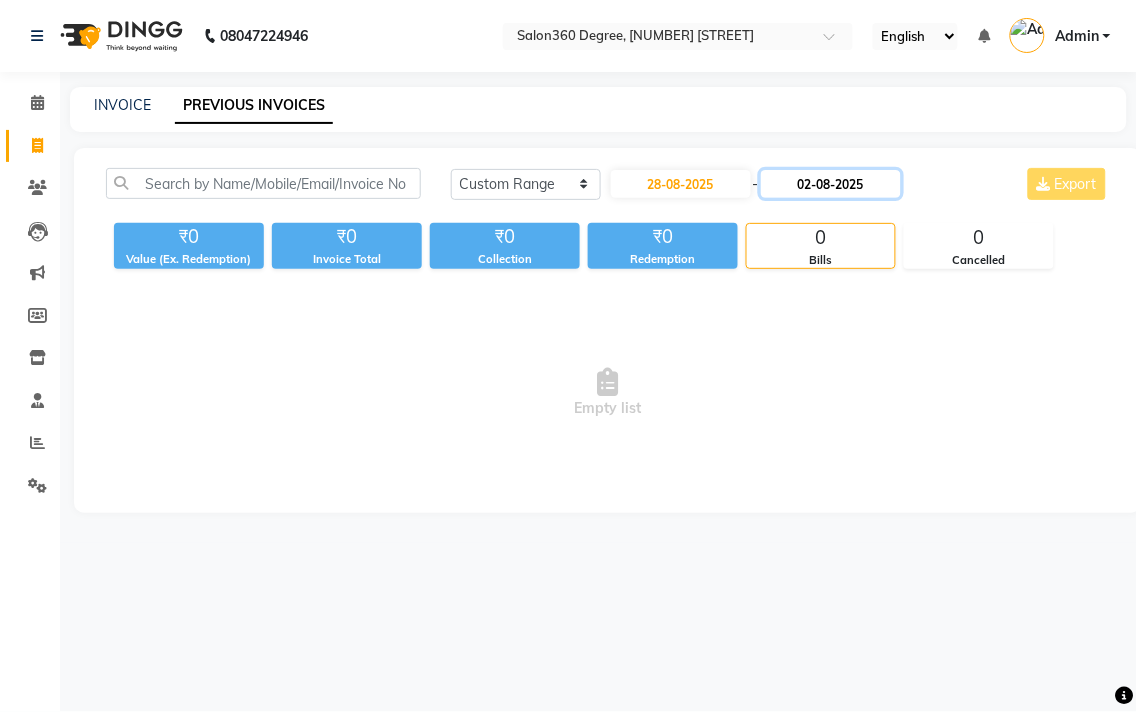 click on "02-08-2025" 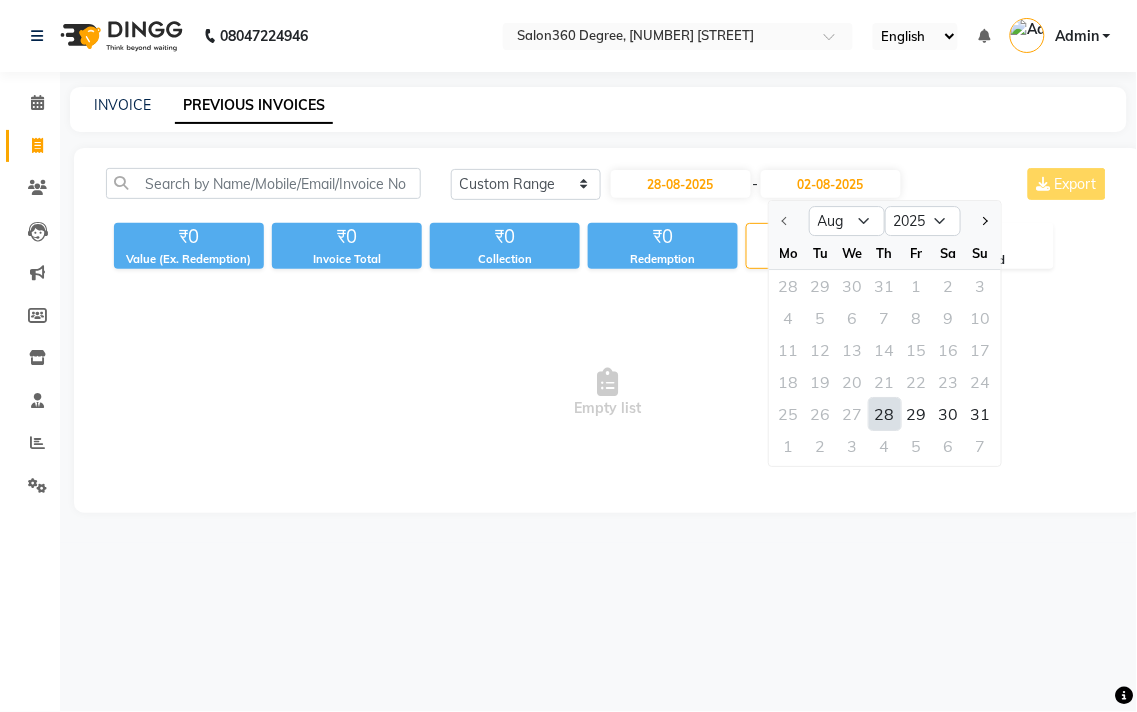 click on "28" 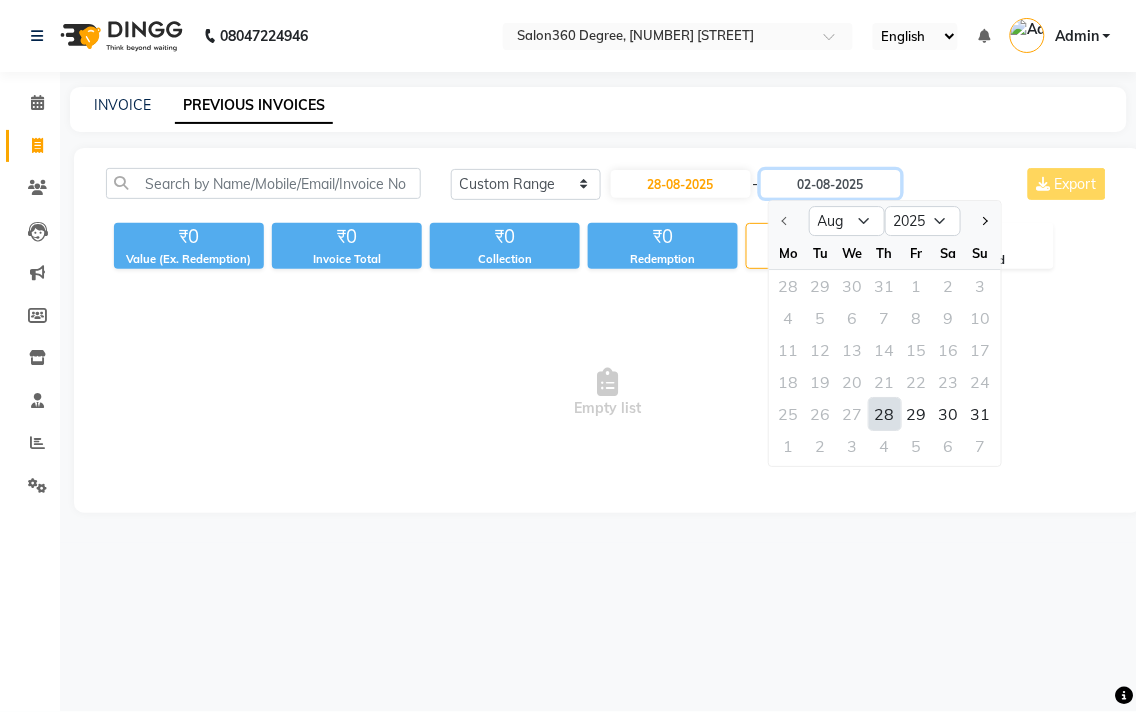 type on "28-08-2025" 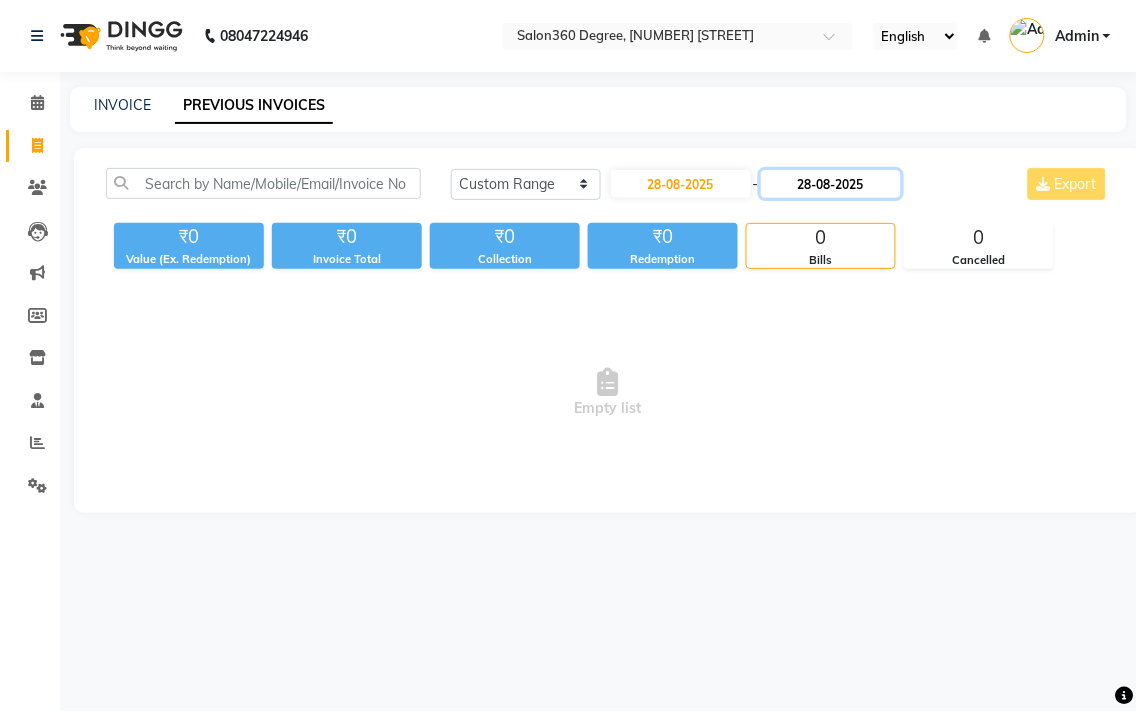 click on "28-08-2025" 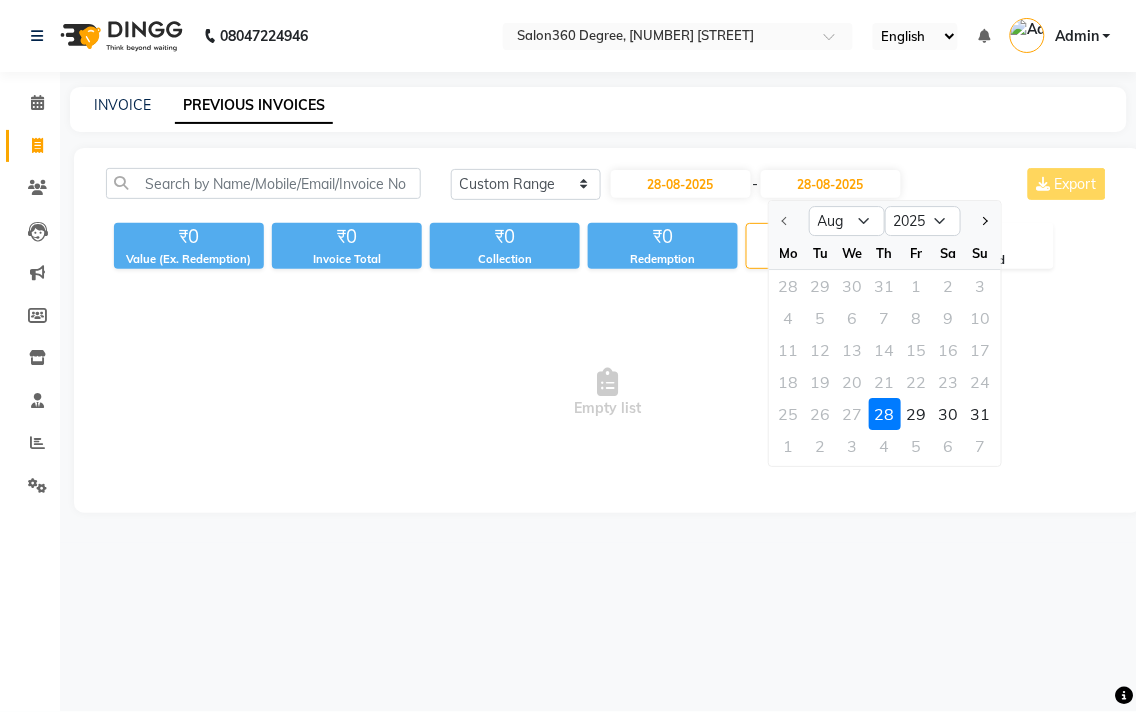 click on "28" 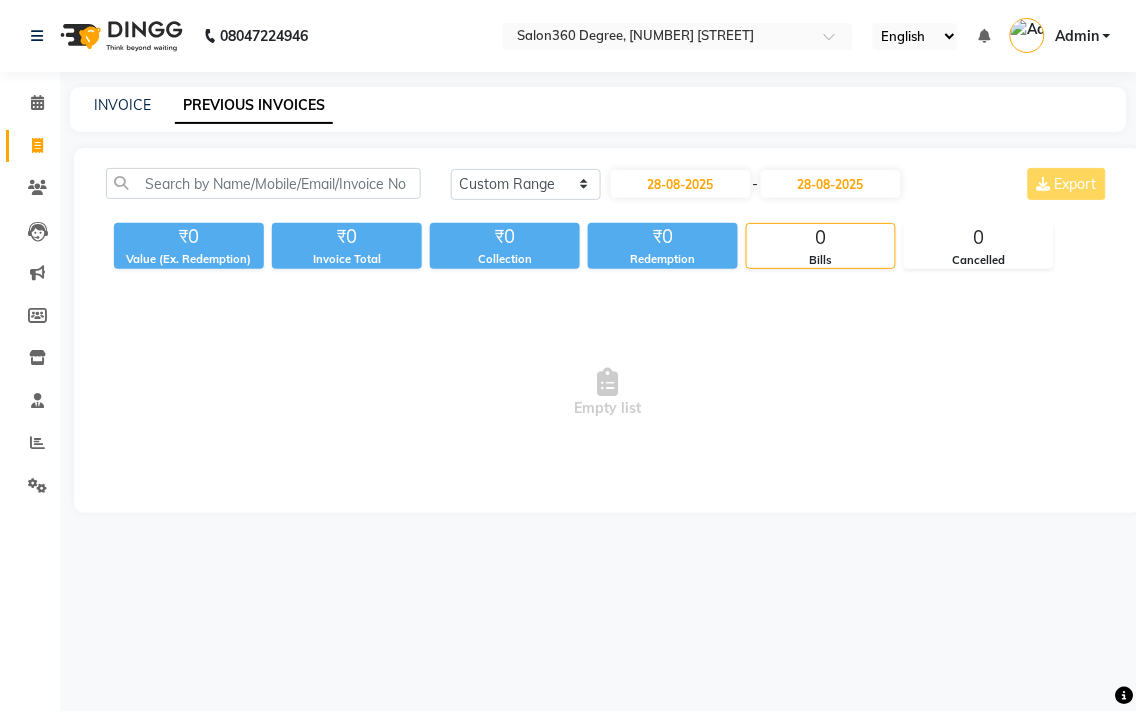 click on "Empty list" at bounding box center (608, 393) 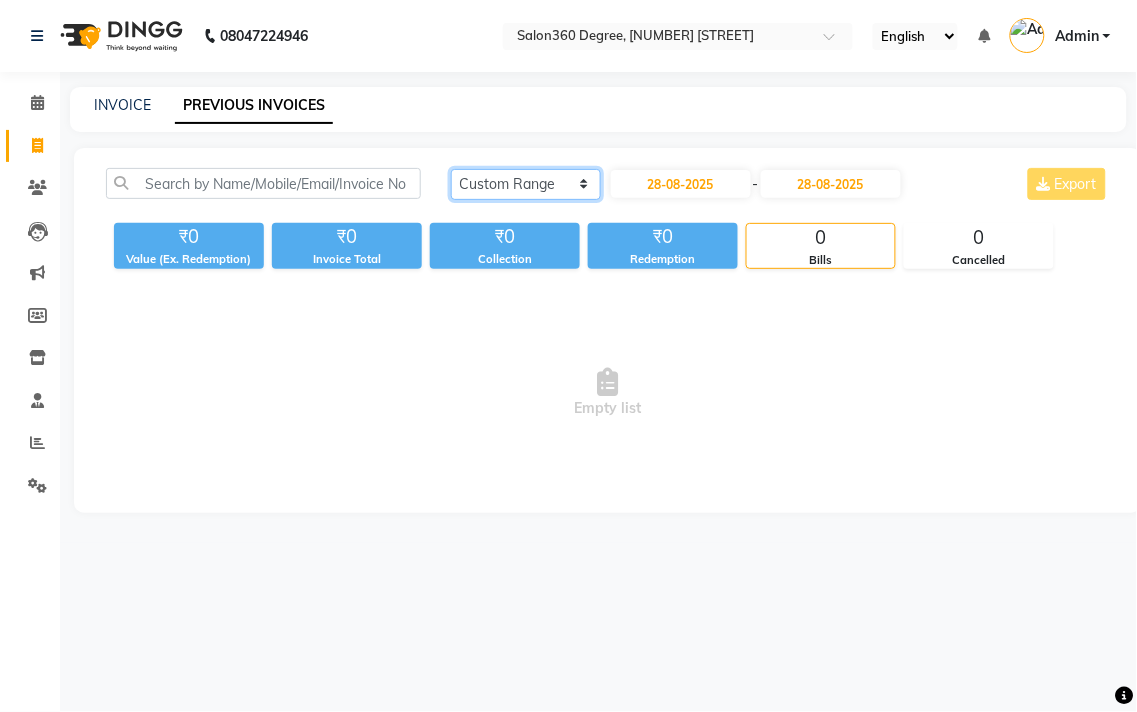 click on "Today Yesterday Custom Range" 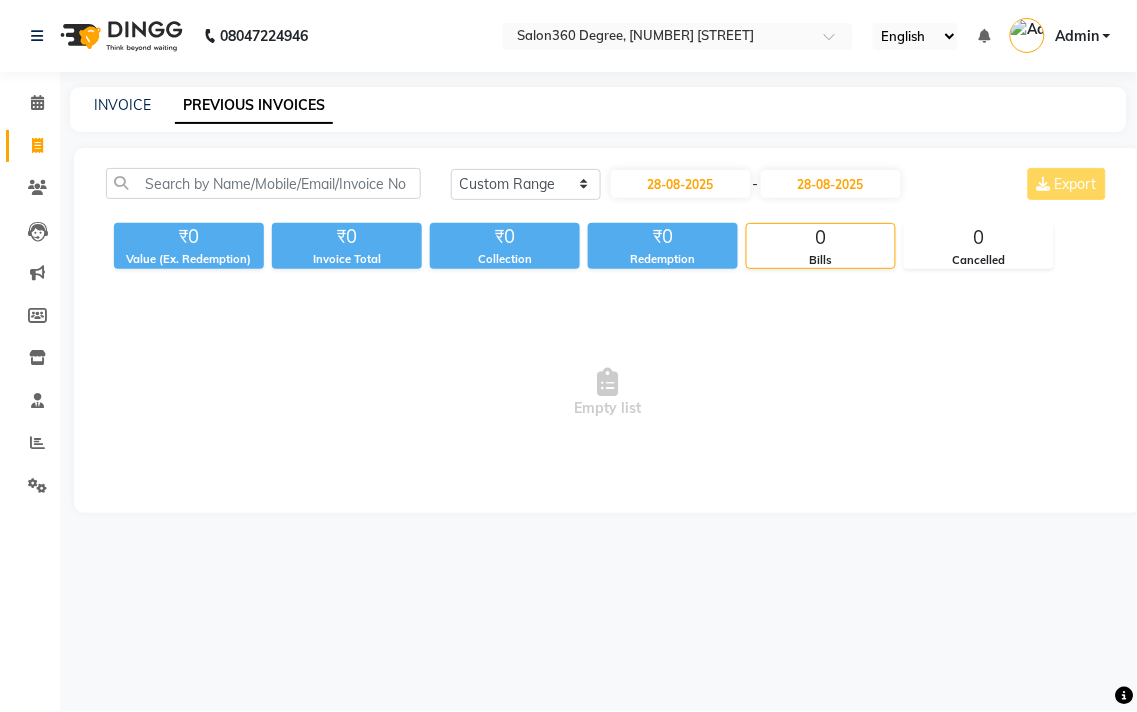 click on "Today Yesterday Custom Range [DATE] - [DATE] Export" 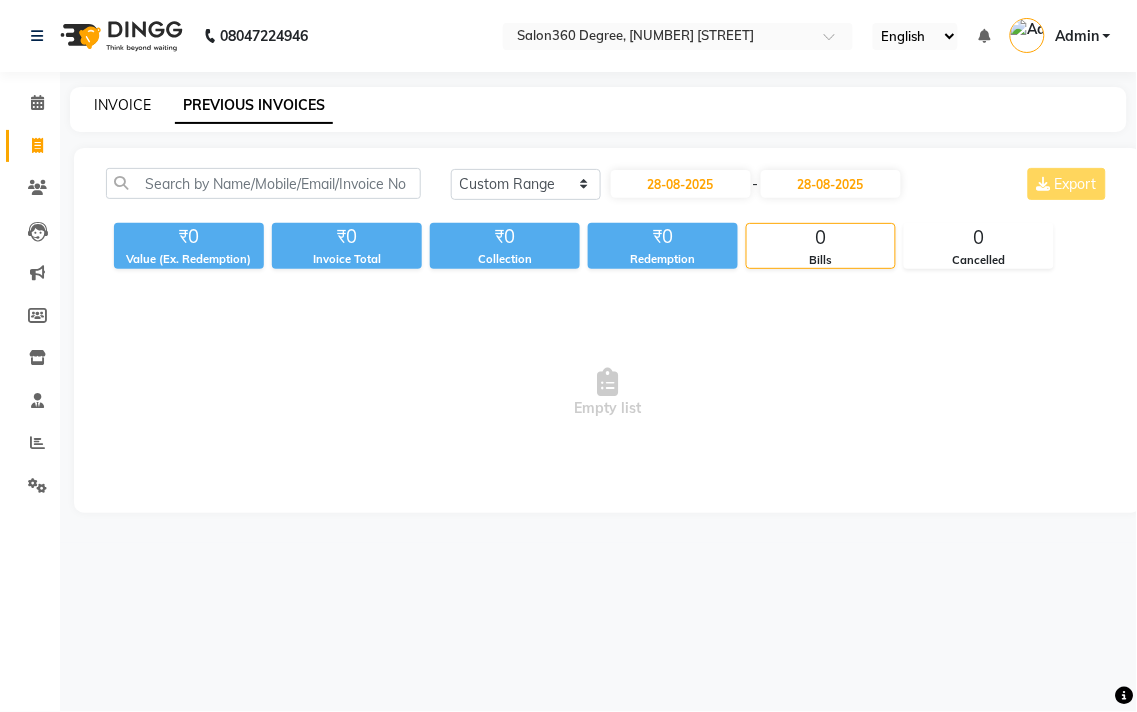 click on "INVOICE" 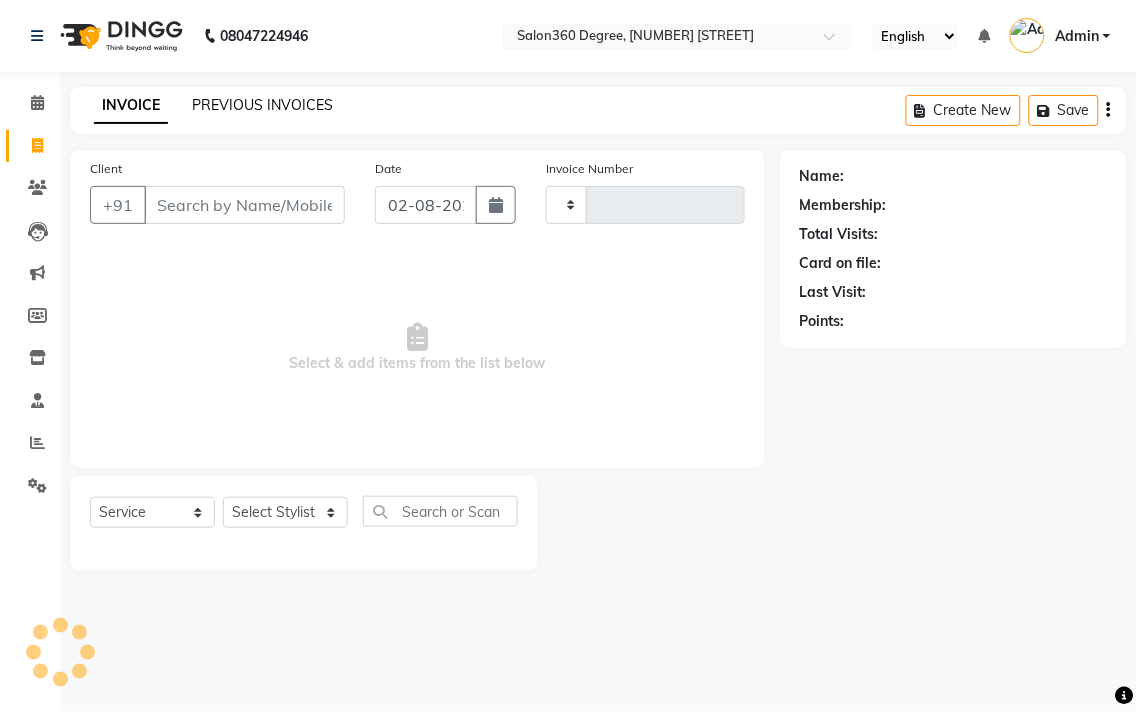 type on "1817" 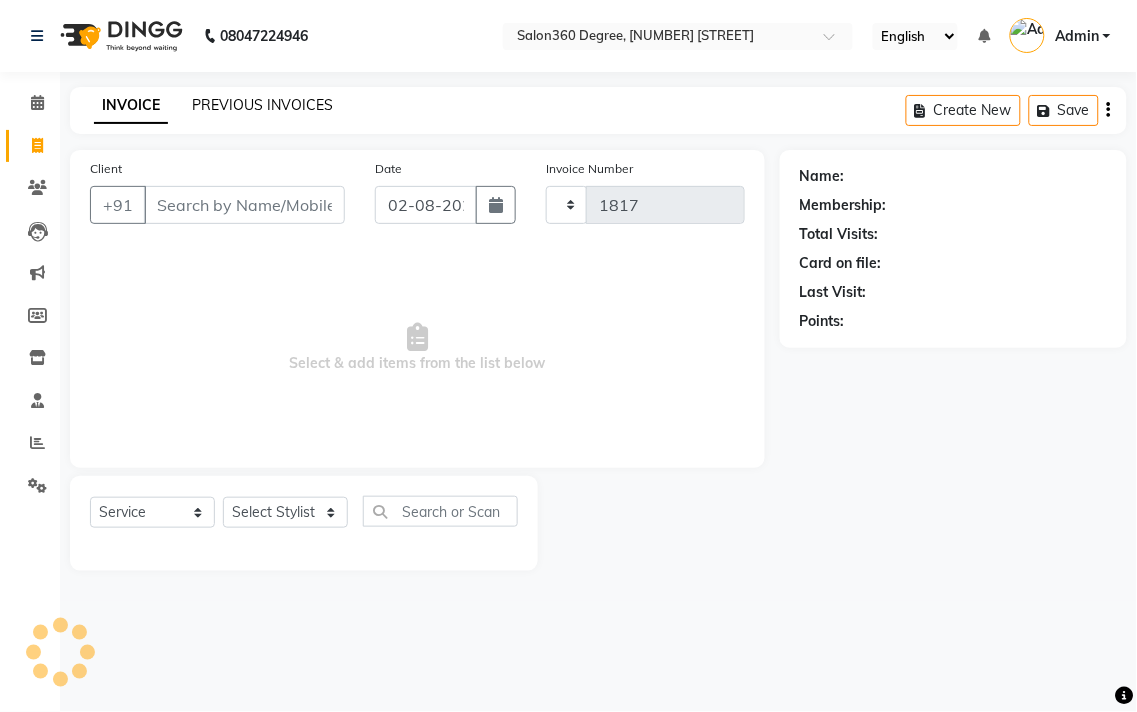 select on "5215" 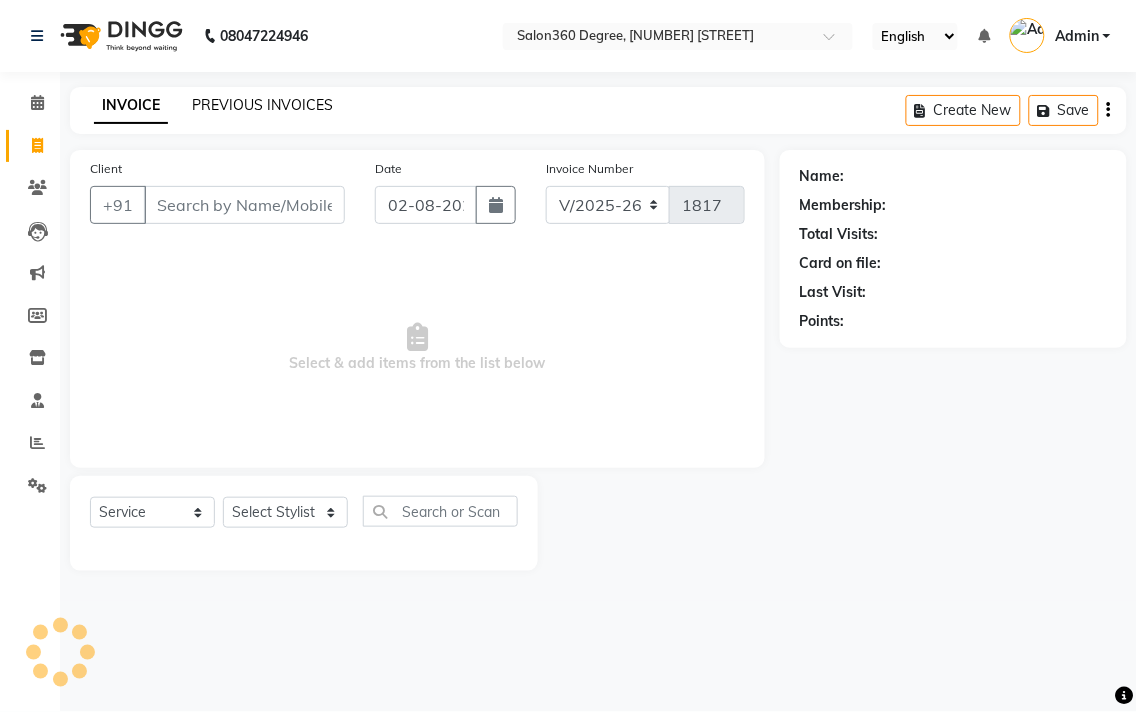 click on "PREVIOUS INVOICES" 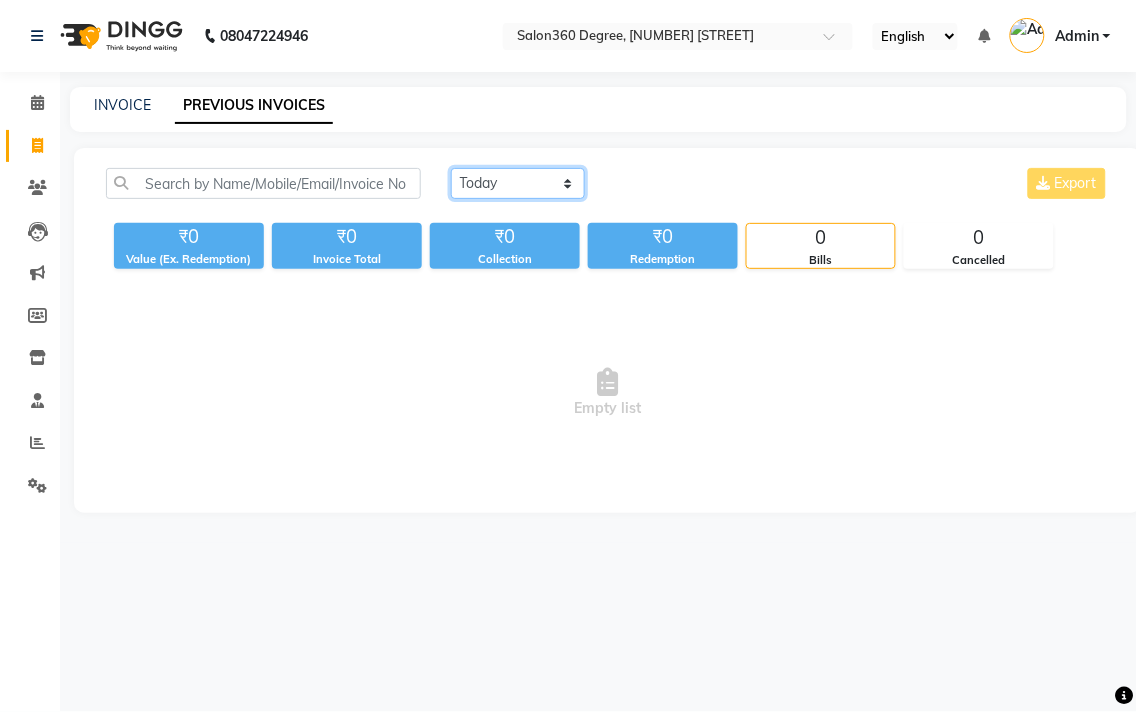 click on "Today Yesterday Custom Range" 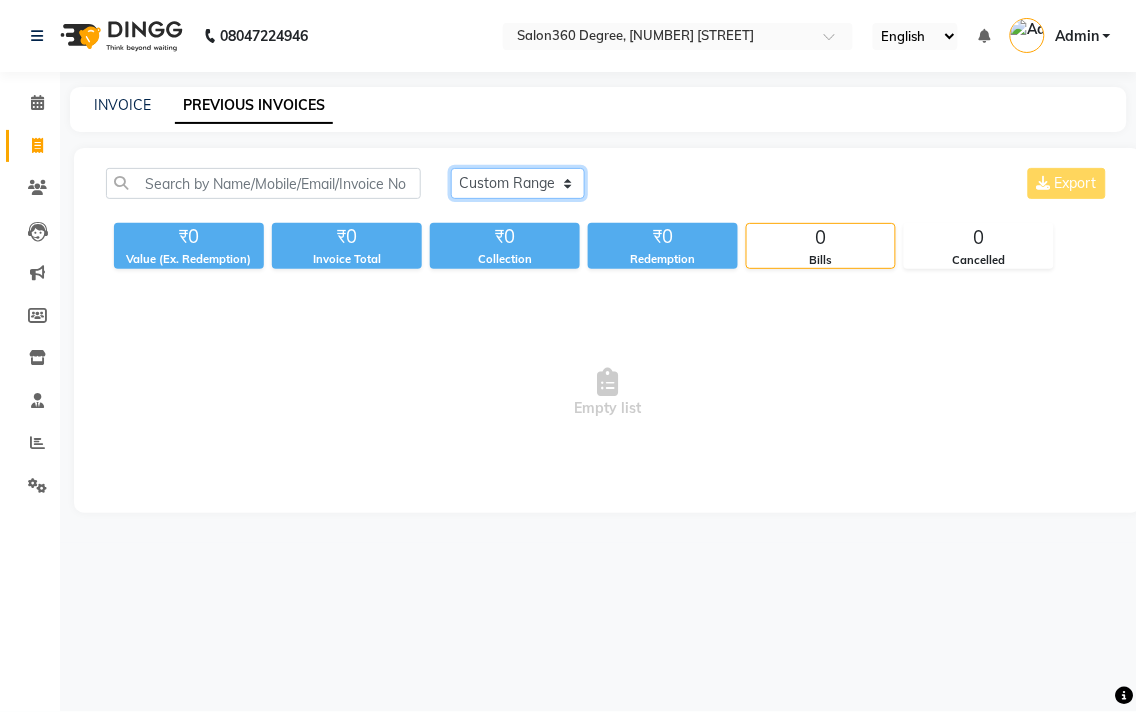 click on "Today Yesterday Custom Range" 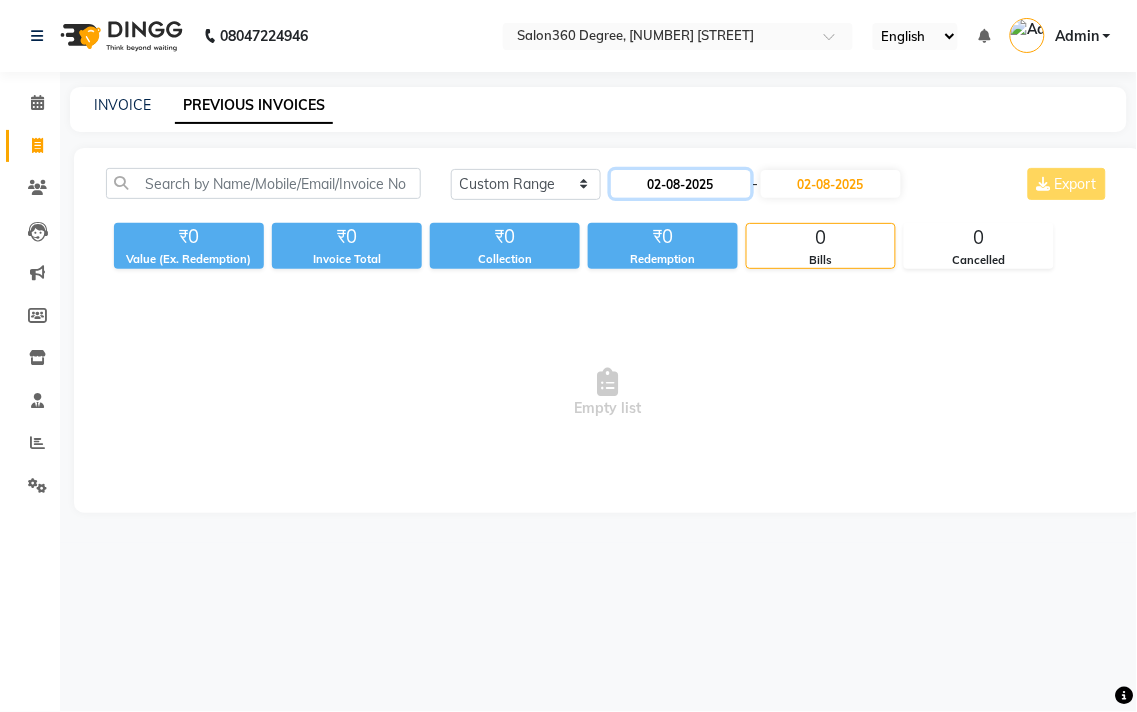 click on "02-08-2025" 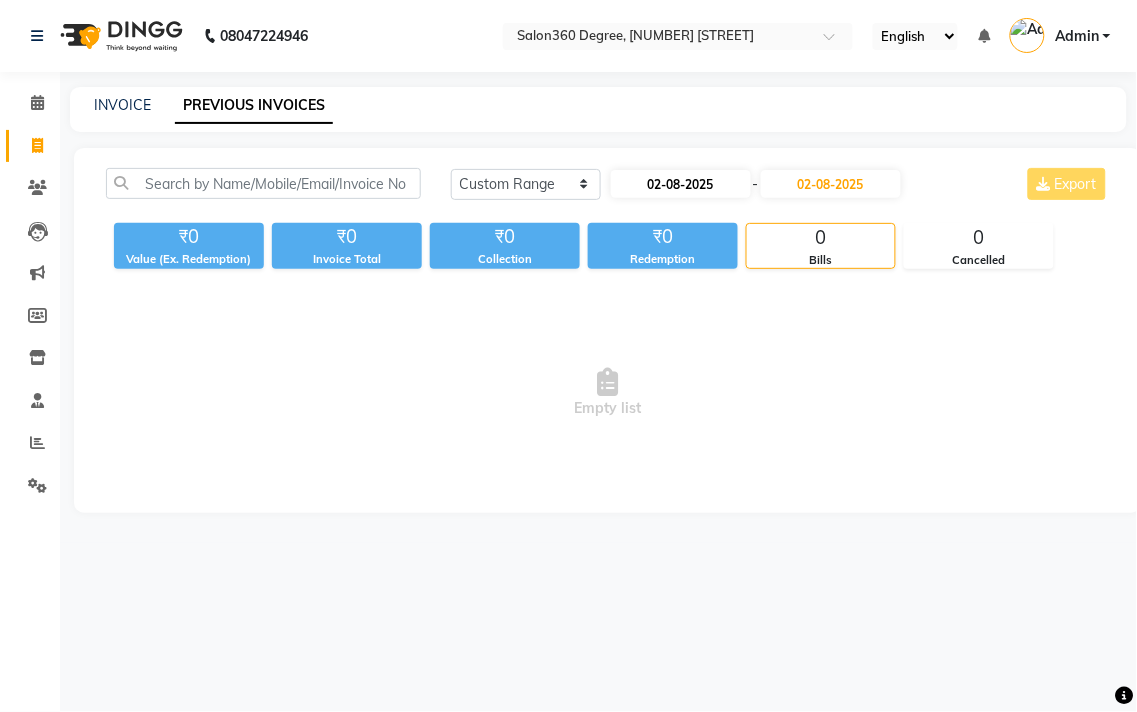 select on "8" 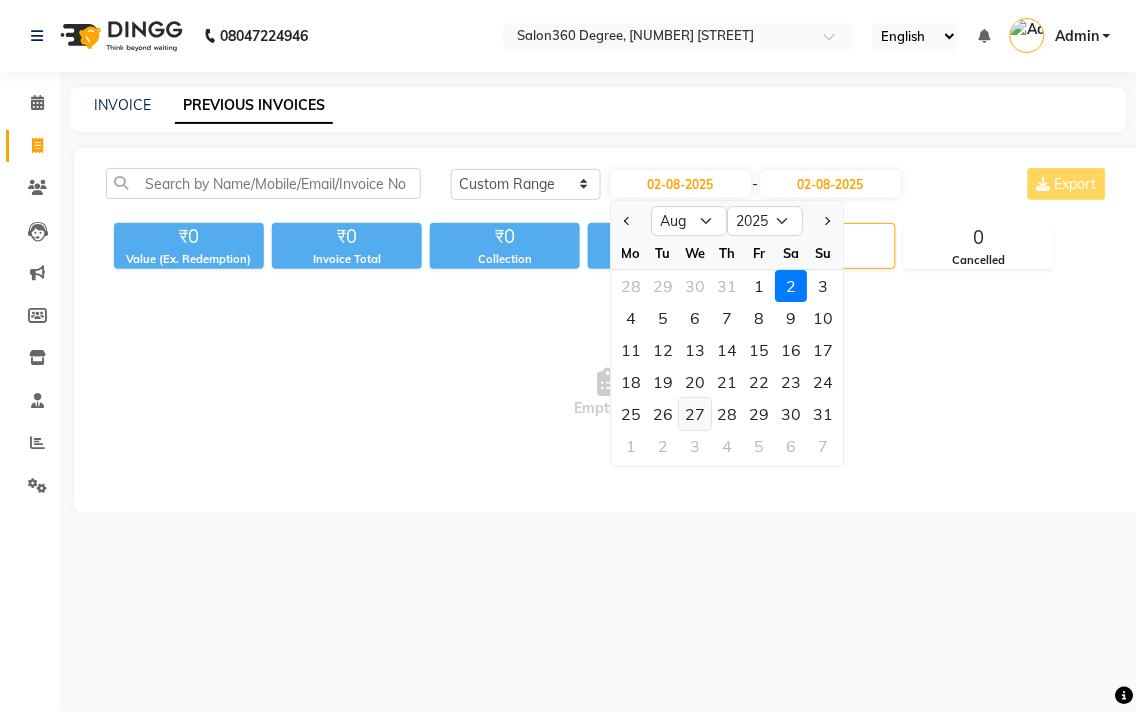 click on "27" 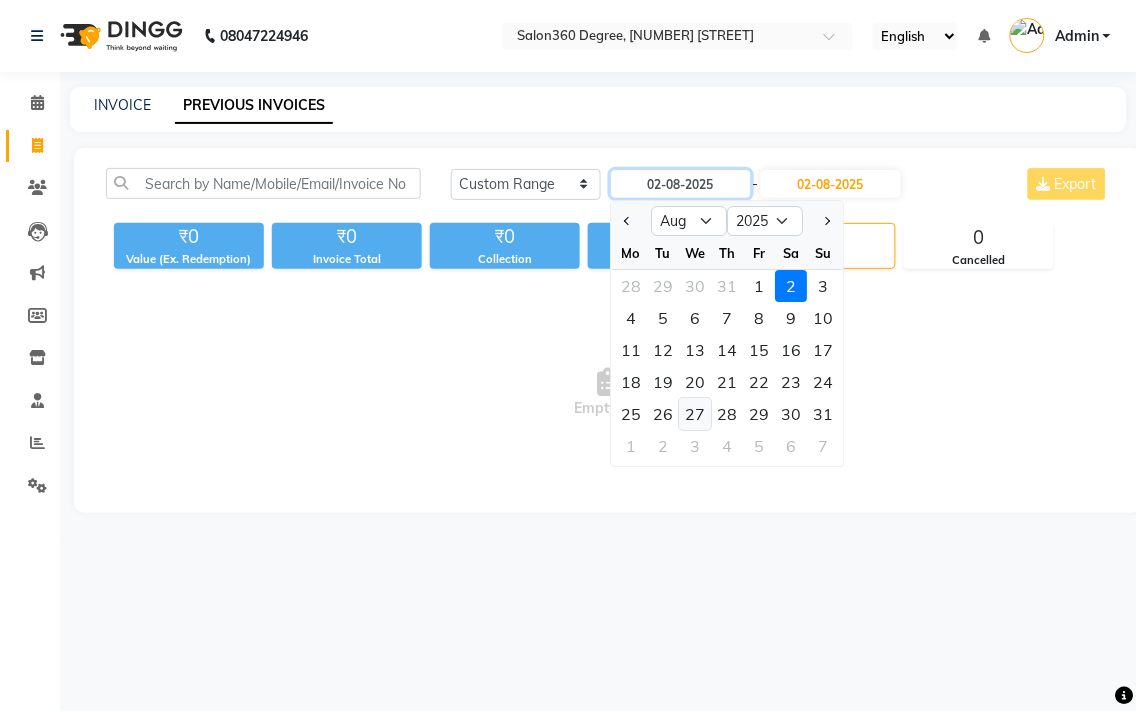 type on "27-08-2025" 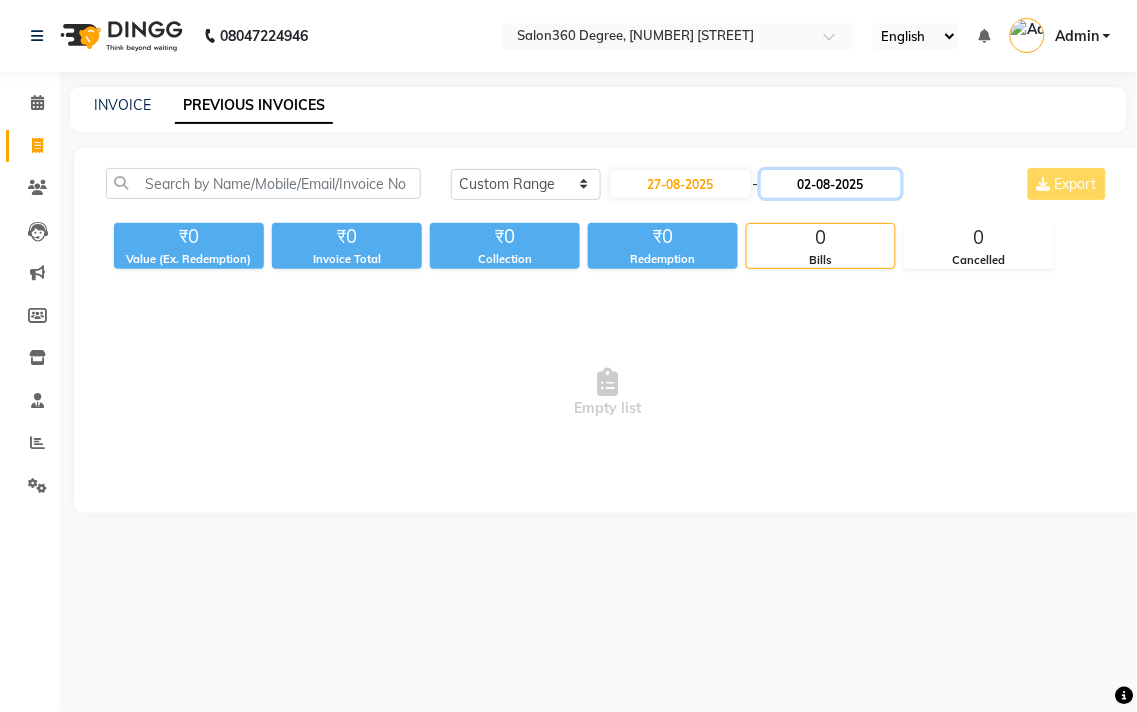 click on "02-08-2025" 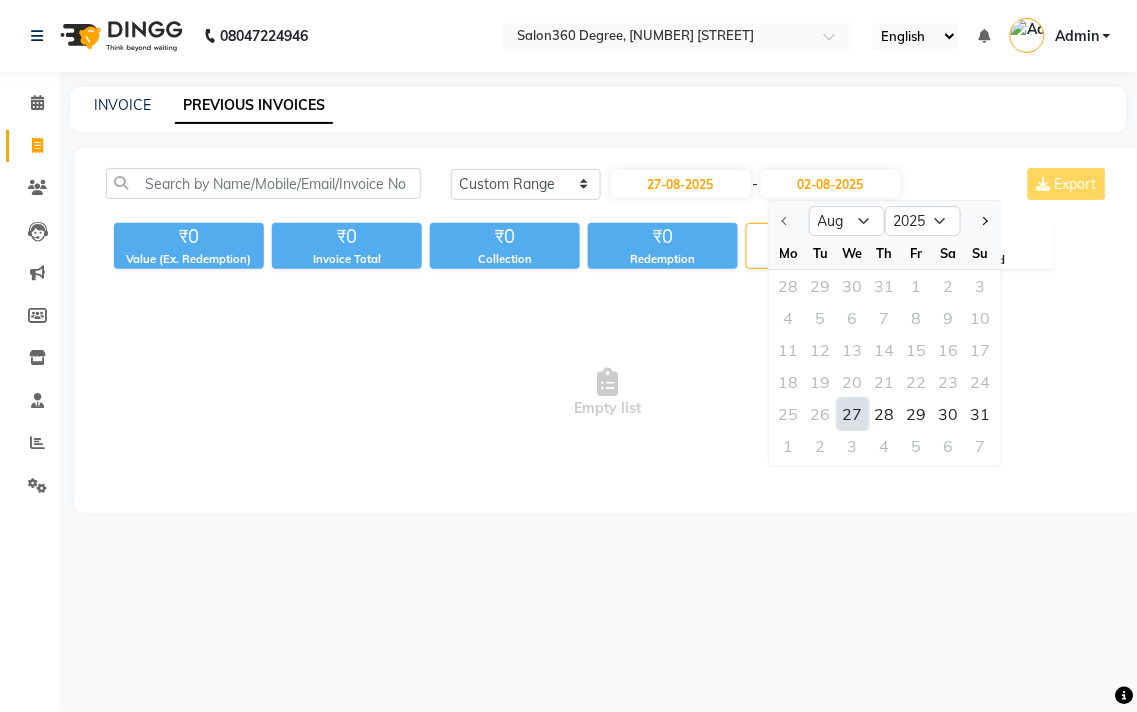 drag, startPoint x: 850, startPoint y: 415, endPoint x: 860, endPoint y: 427, distance: 15.6205 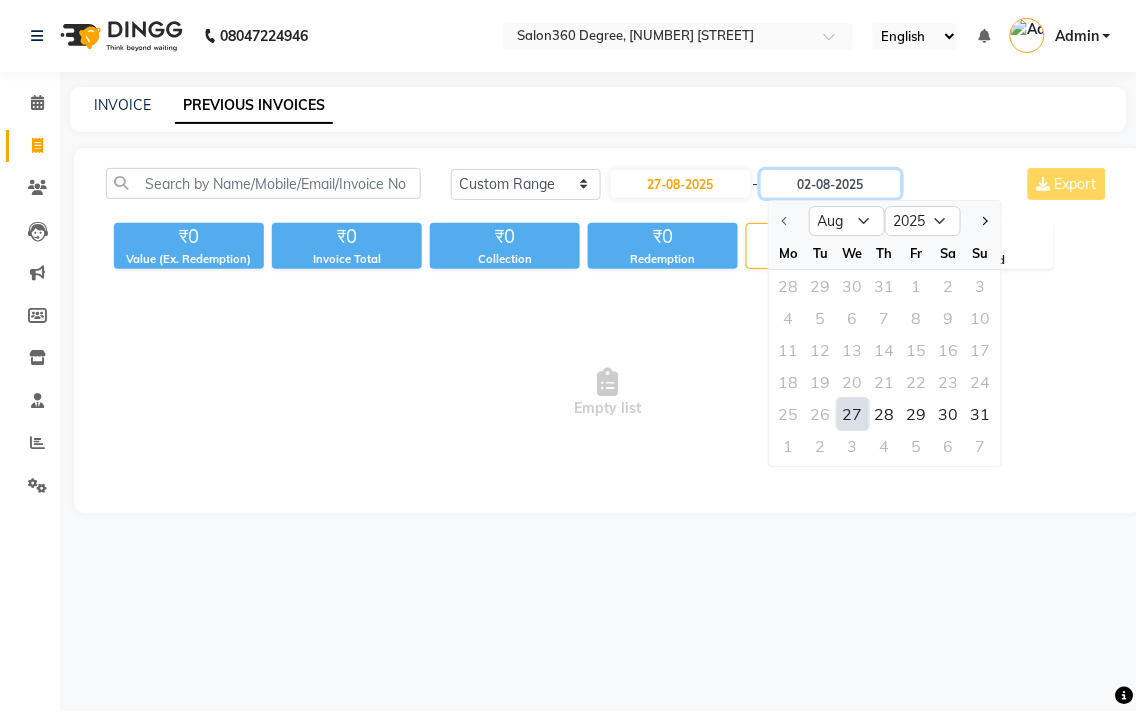 type on "27-08-2025" 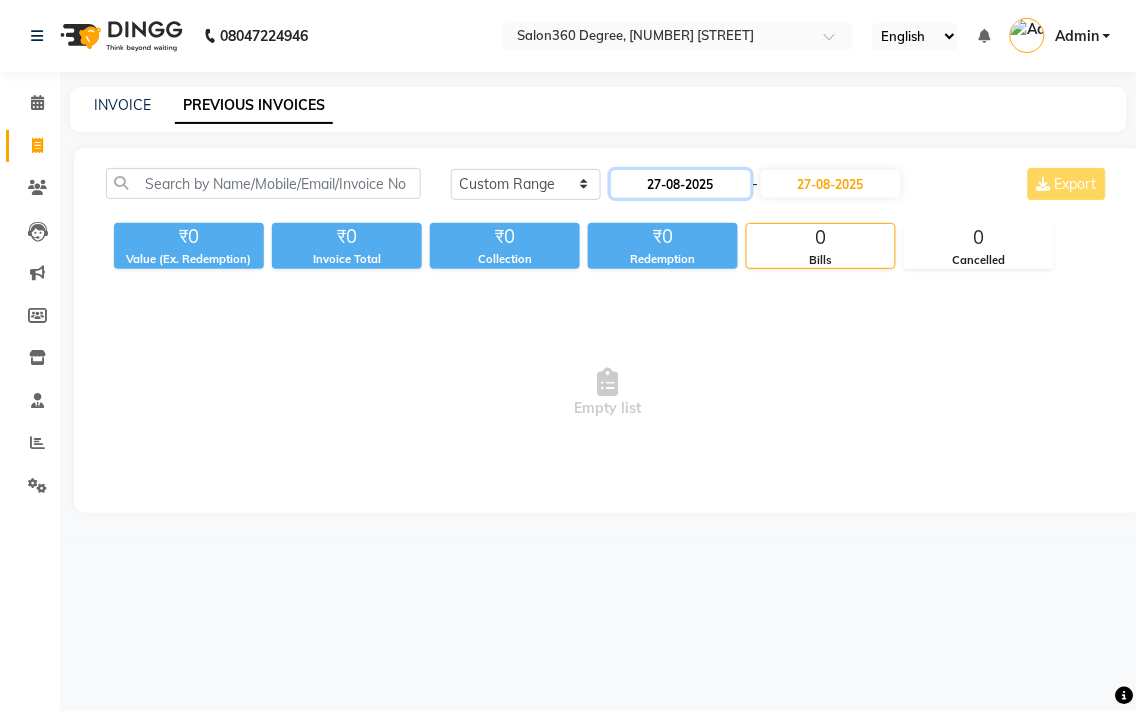 click on "27-08-2025" 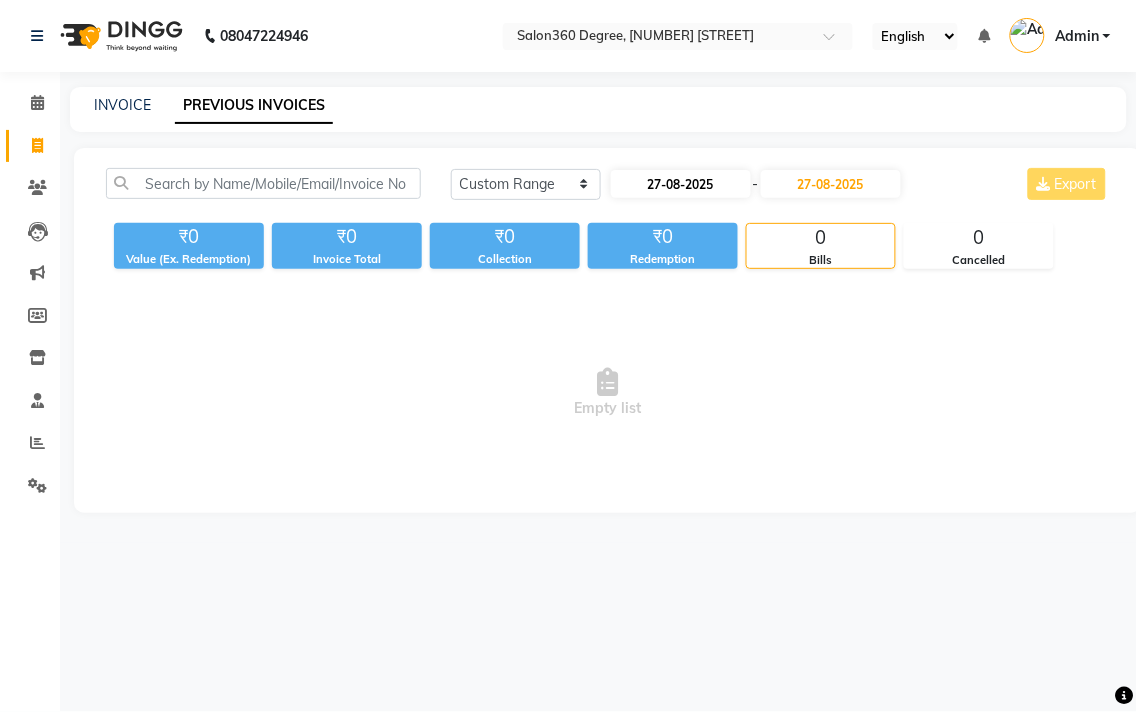 select on "8" 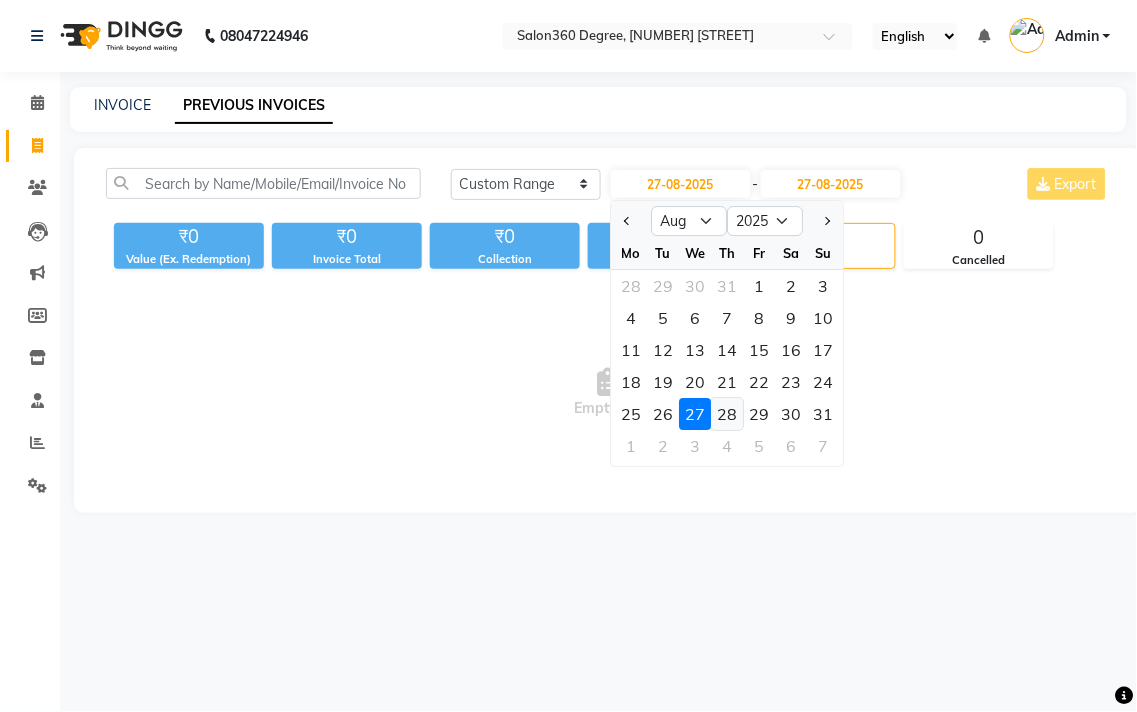 click on "28" 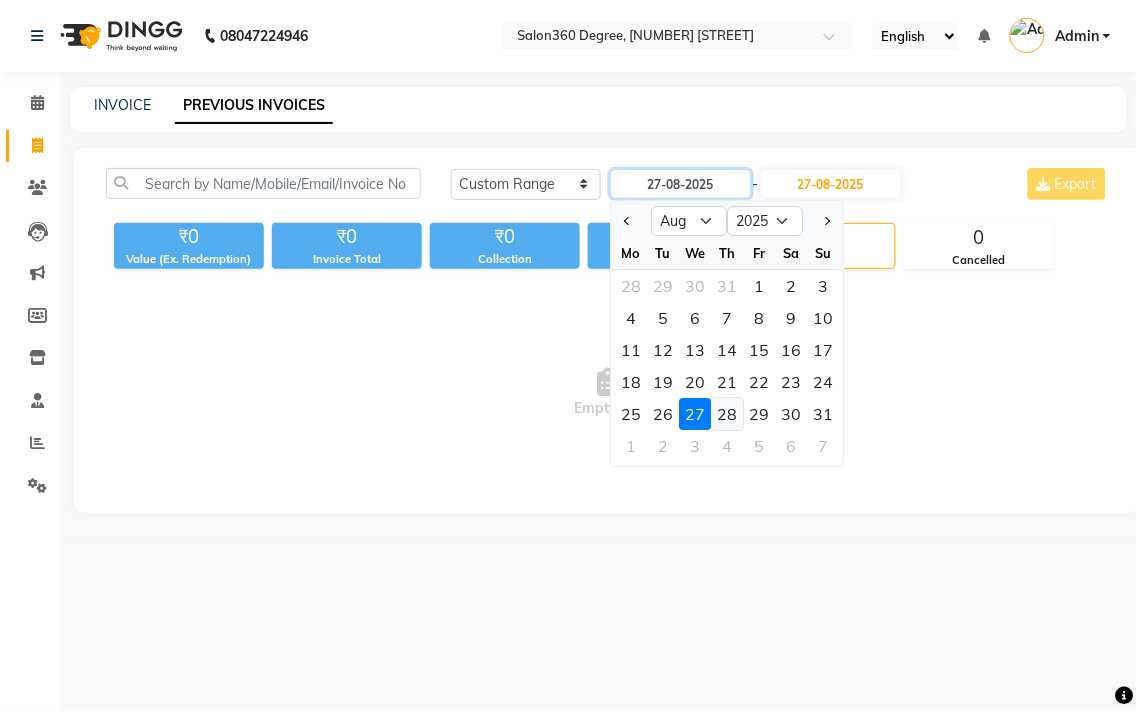type on "28-08-2025" 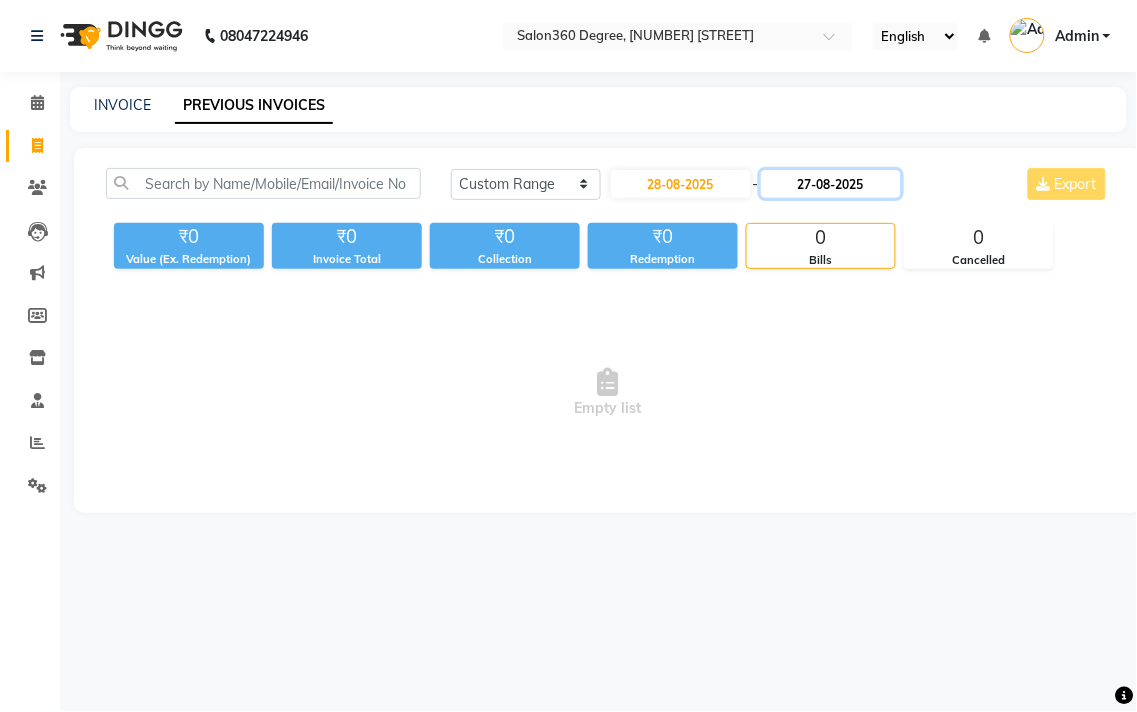 click on "27-08-2025" 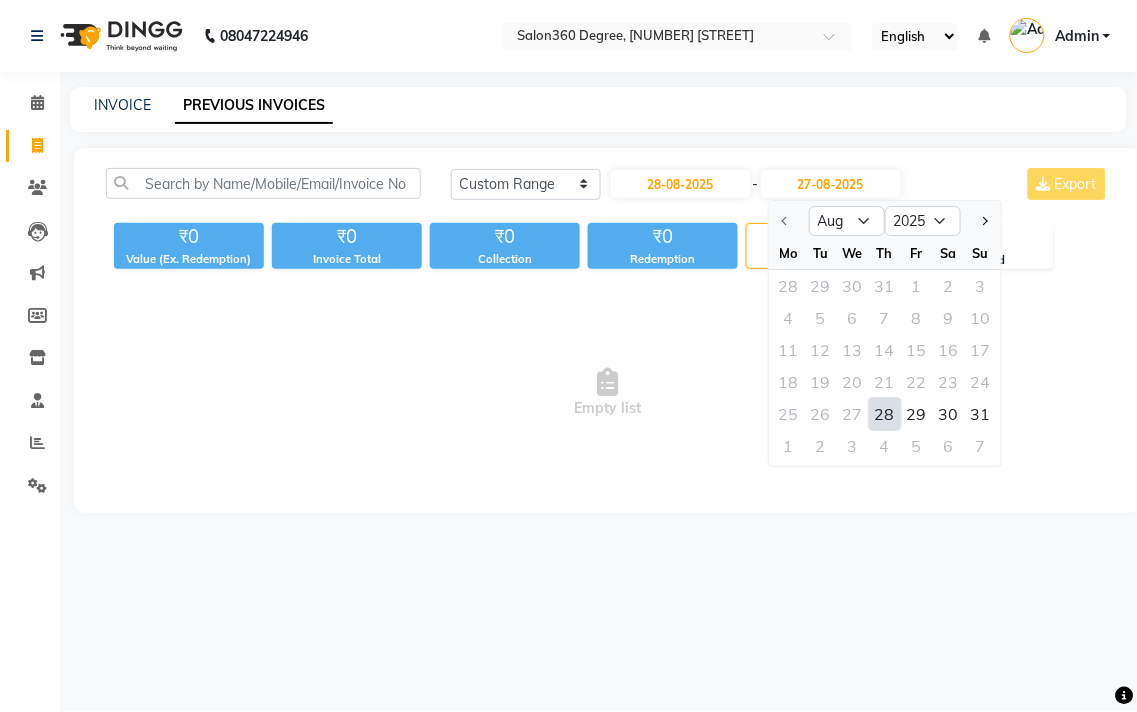 click on "28" 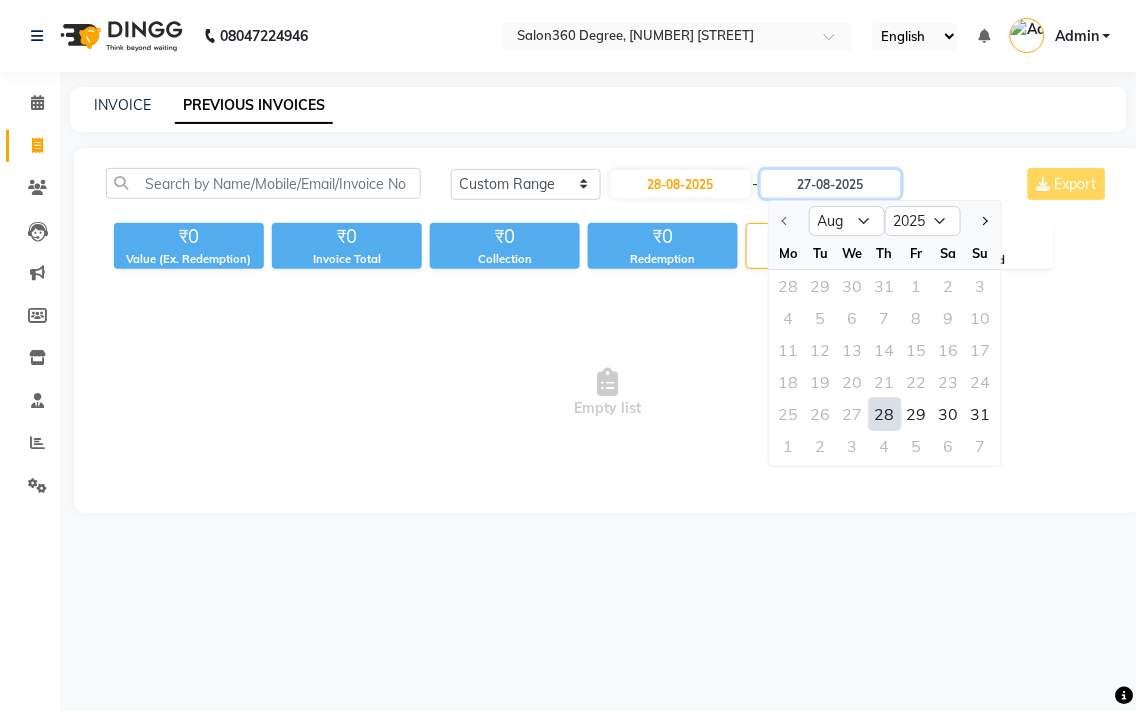 type on "28-08-2025" 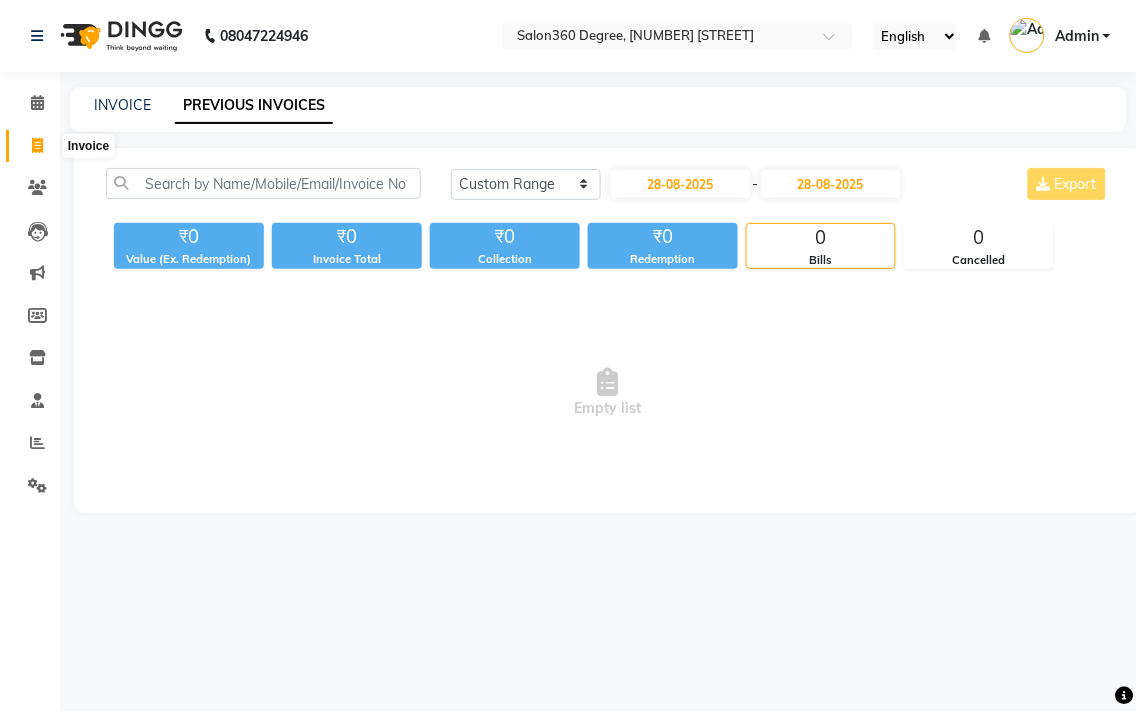 click 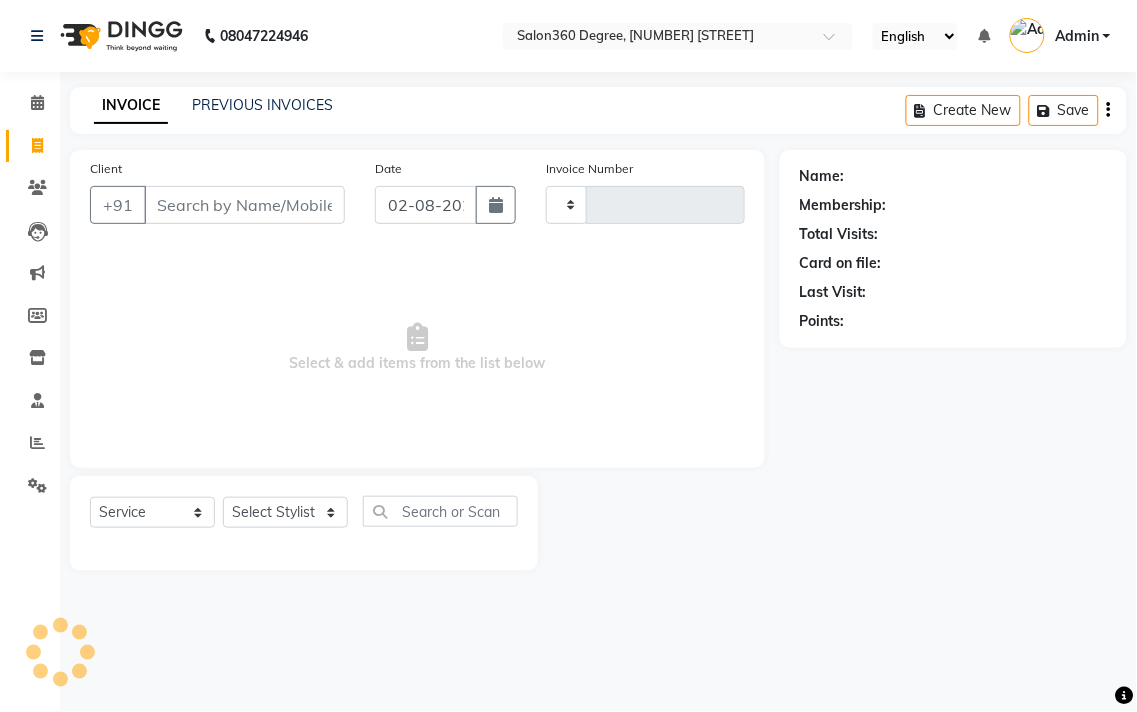 type on "1817" 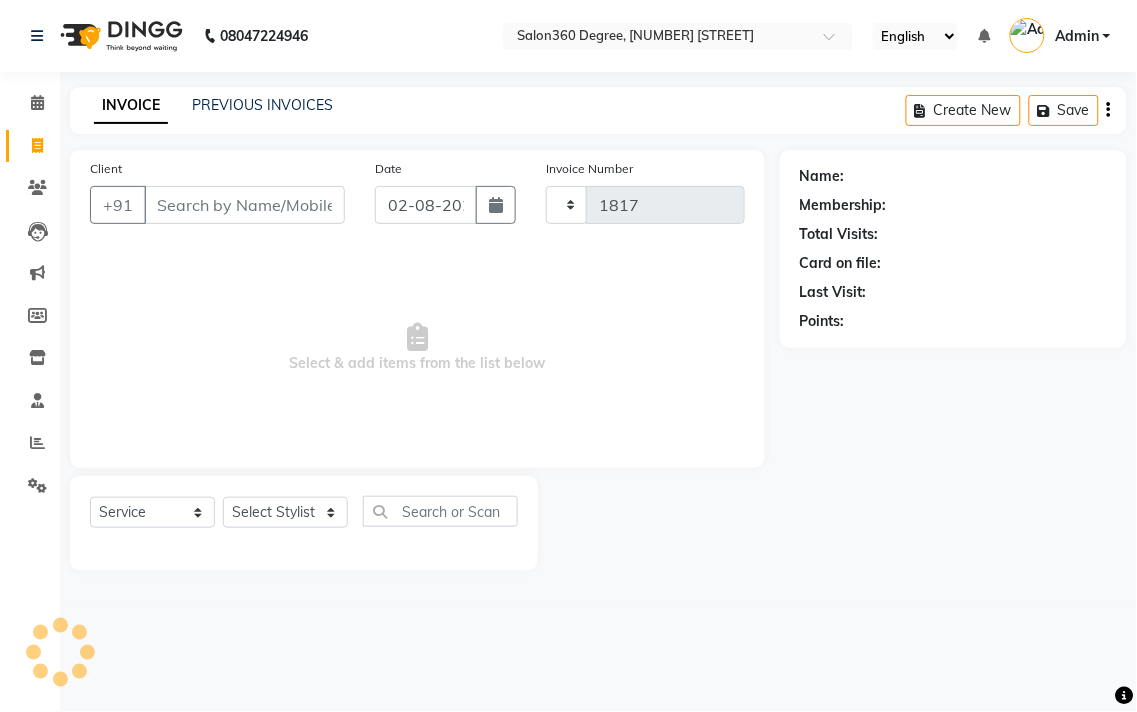 select on "5215" 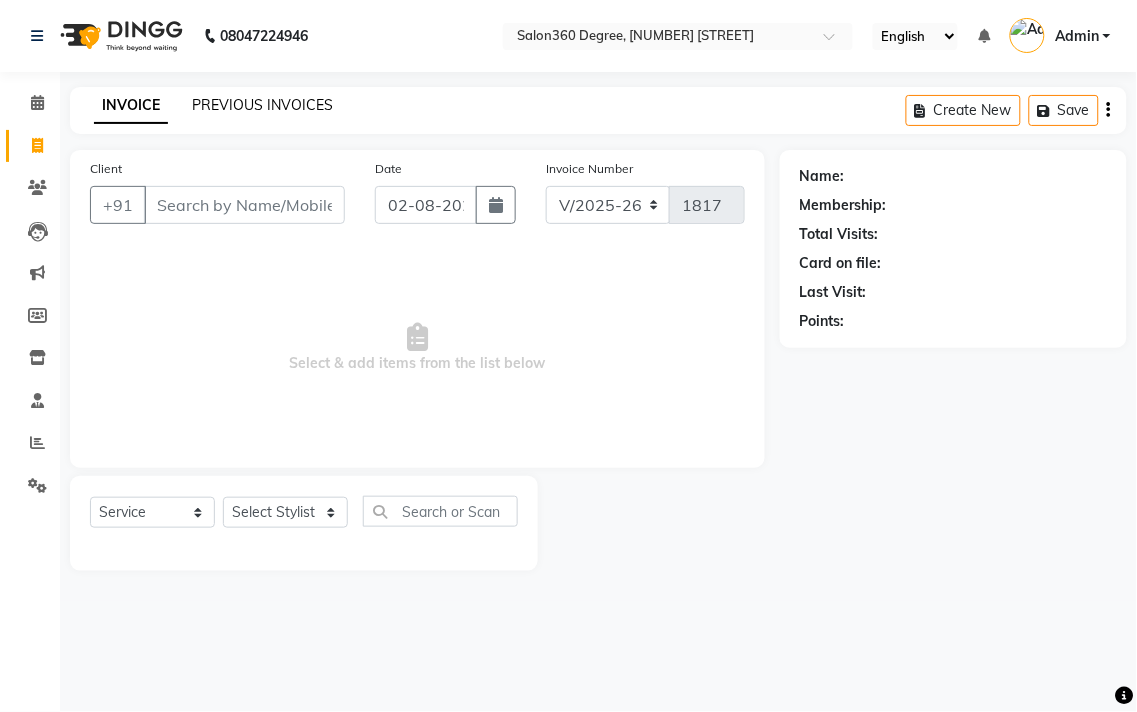 click on "PREVIOUS INVOICES" 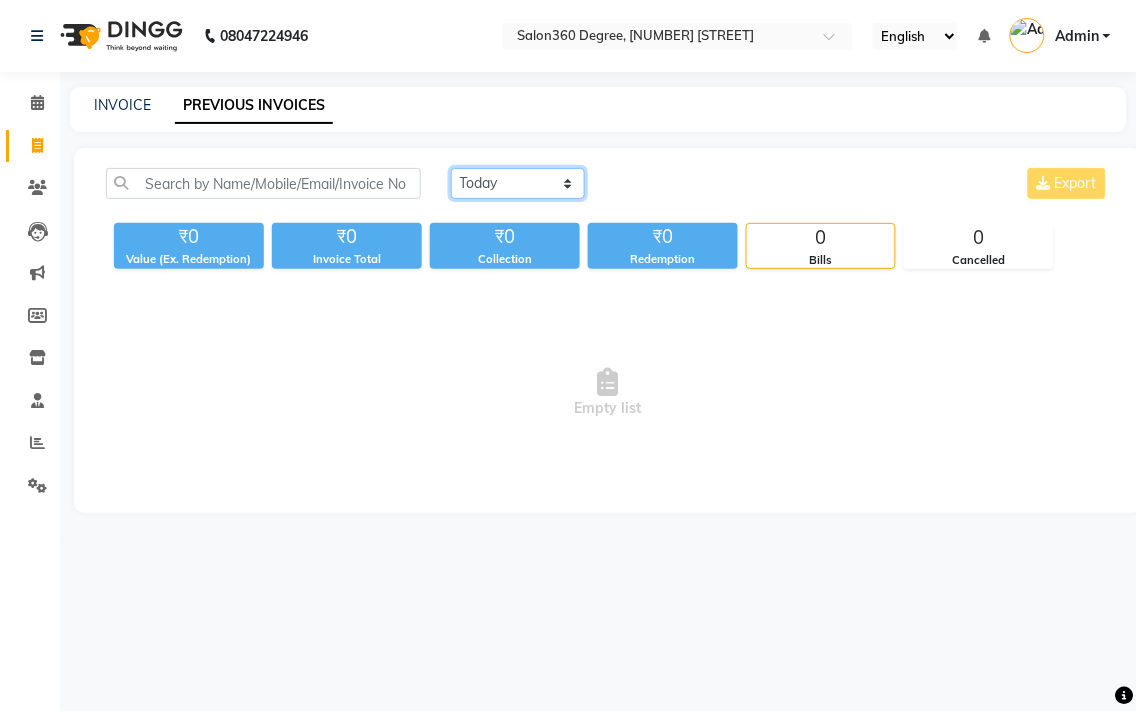 click on "Today Yesterday Custom Range" 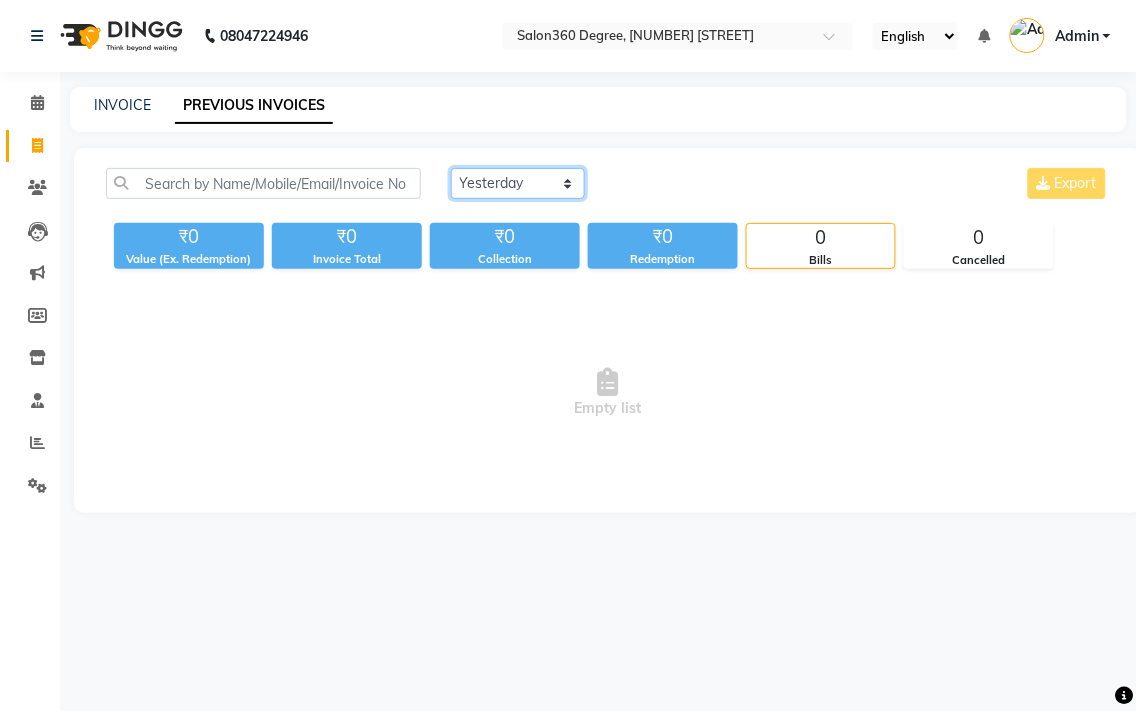 click on "Today Yesterday Custom Range" 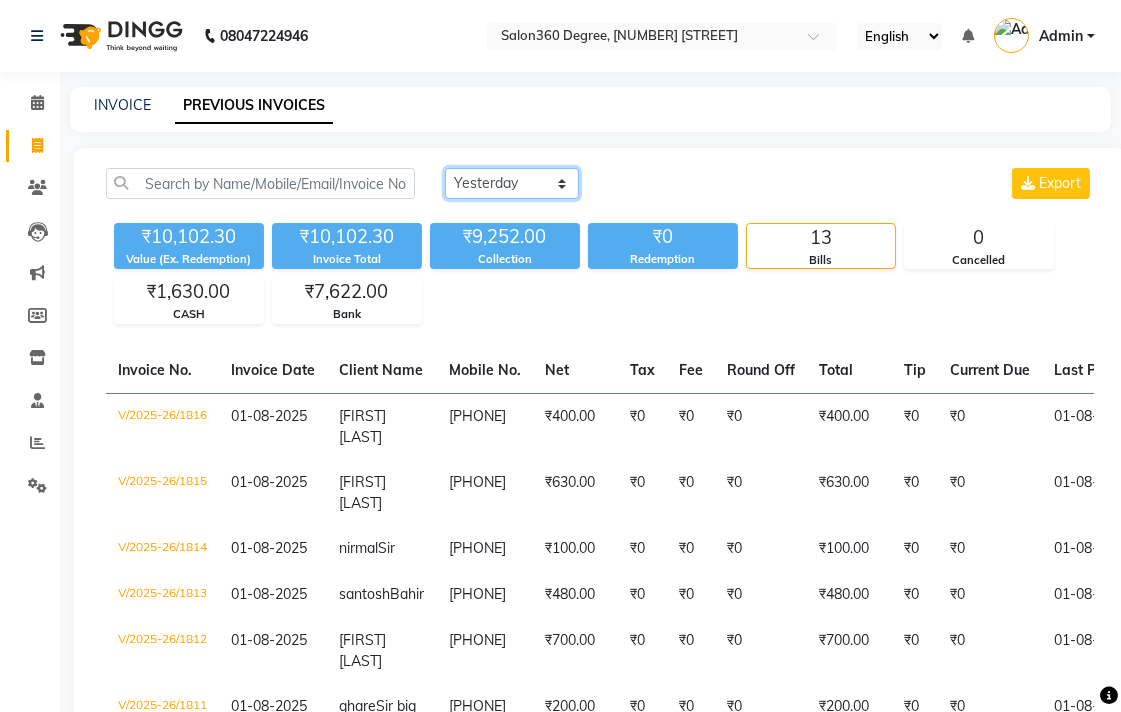 click on "Today Yesterday Custom Range" 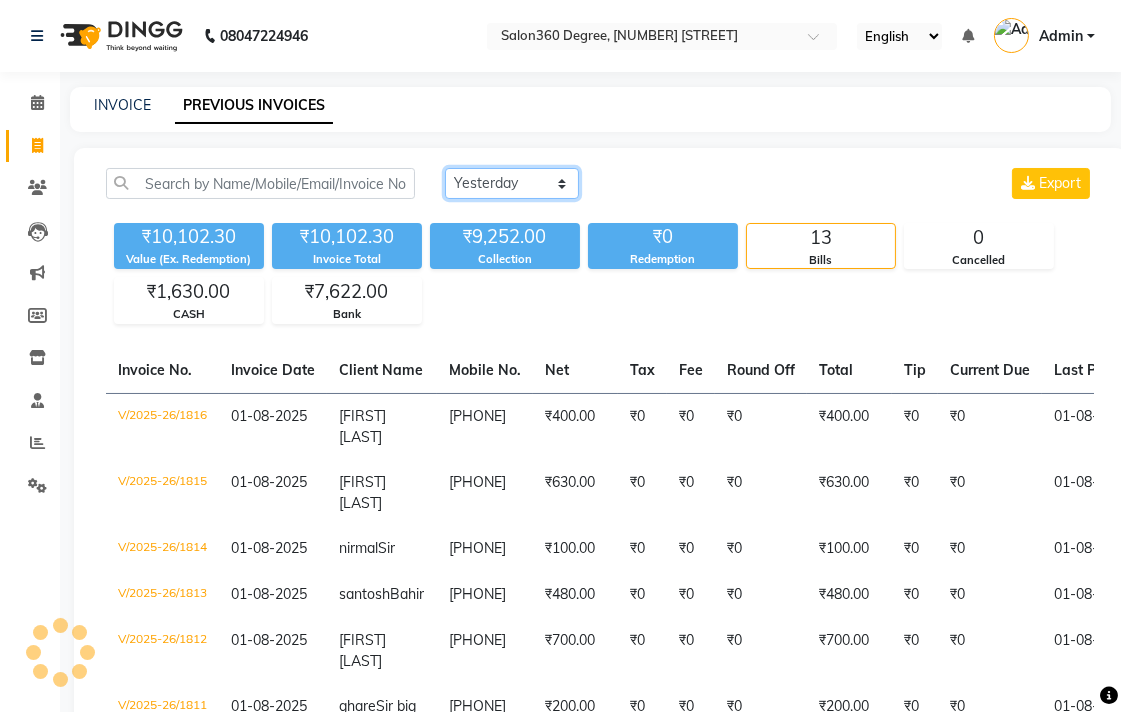 click on "Today Yesterday Custom Range" 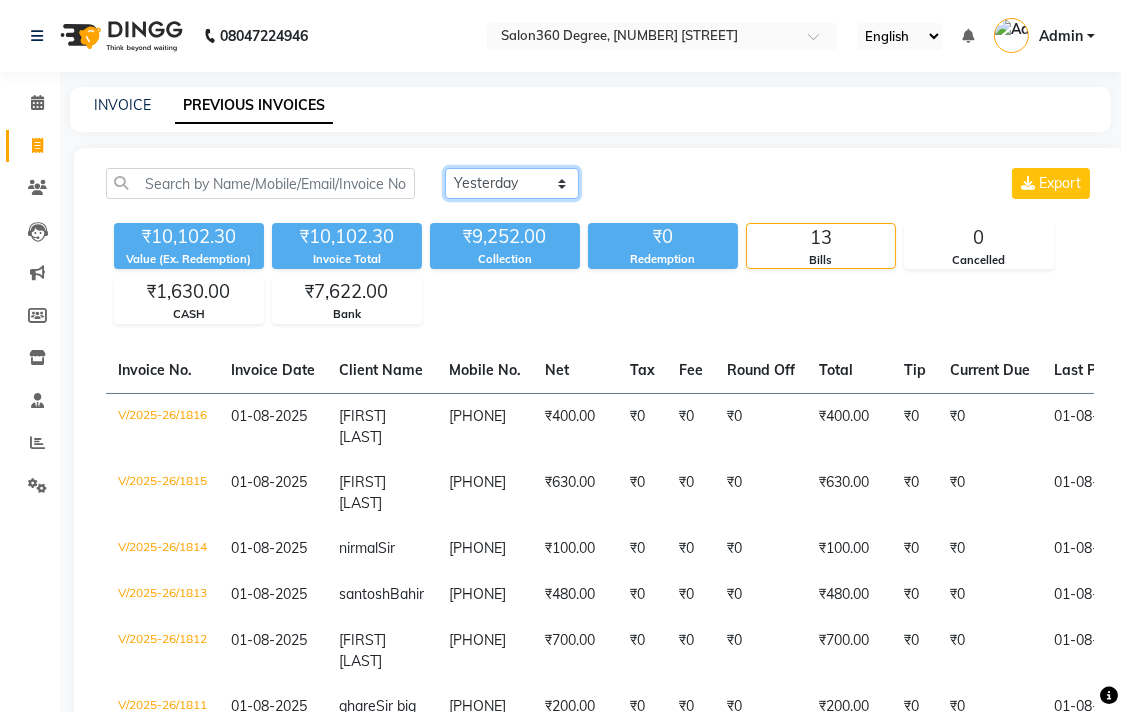 select on "range" 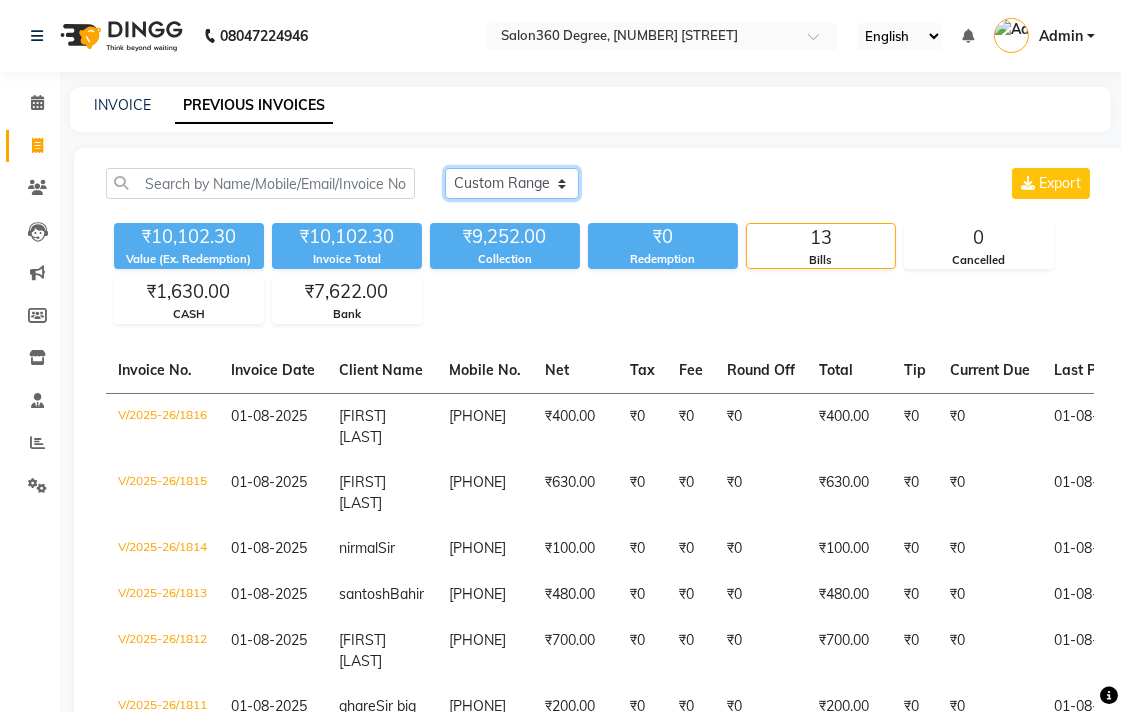 click on "Today Yesterday Custom Range" 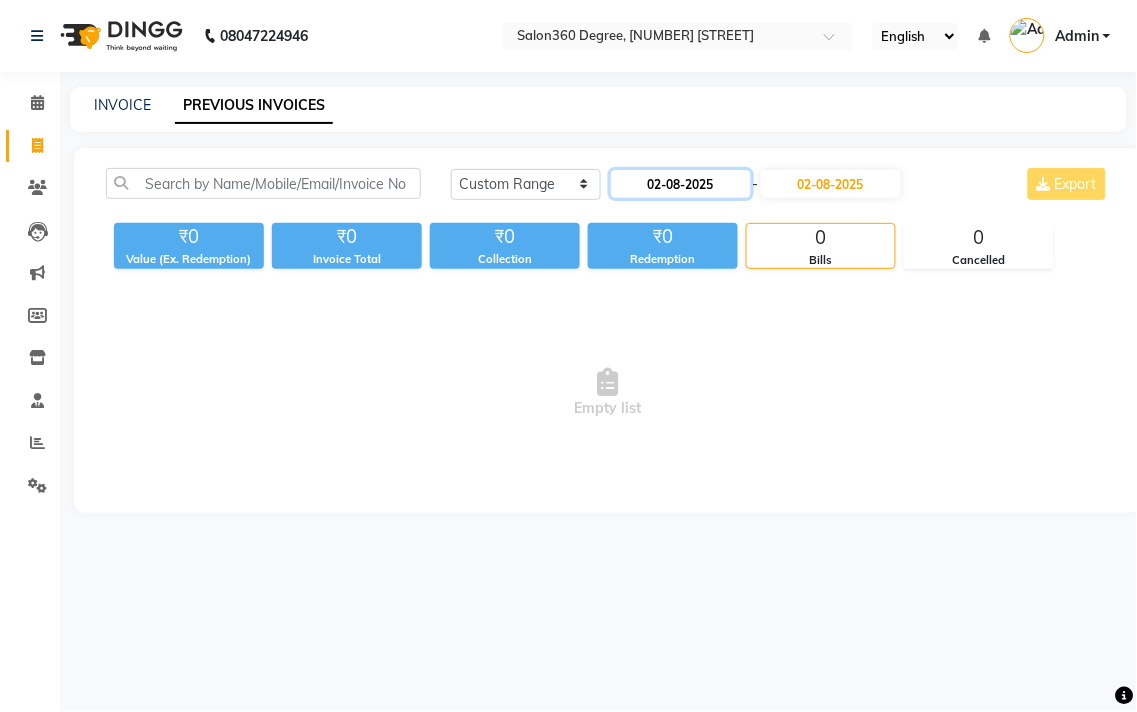 click on "02-08-2025" 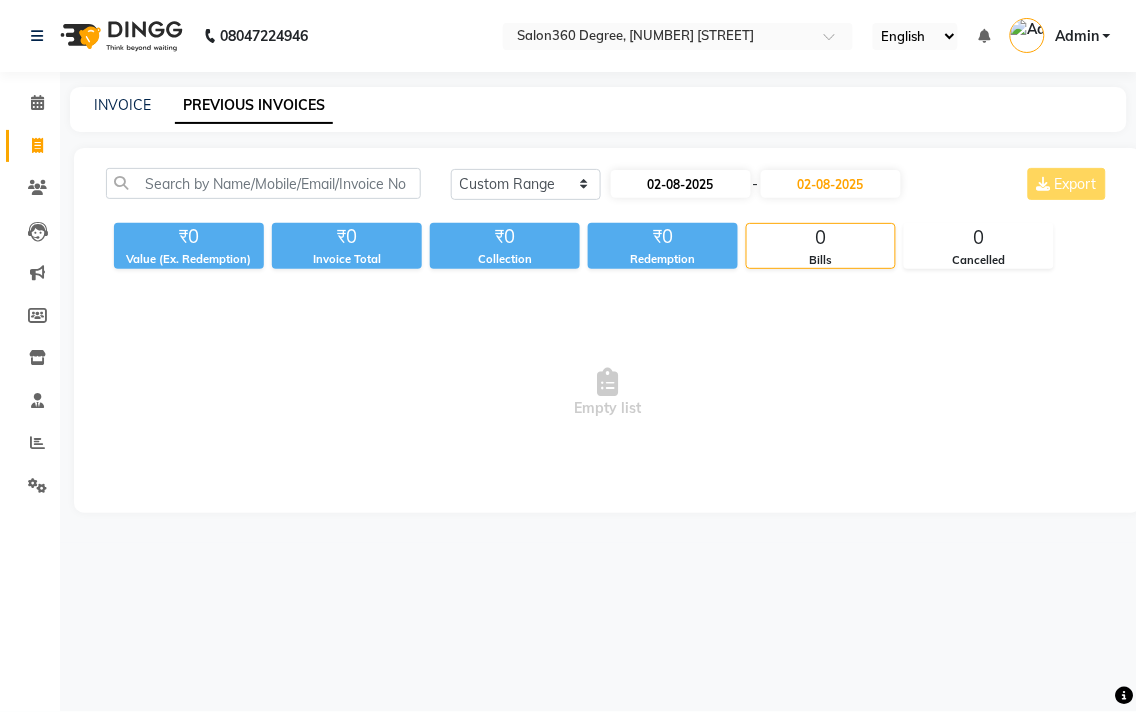 select on "8" 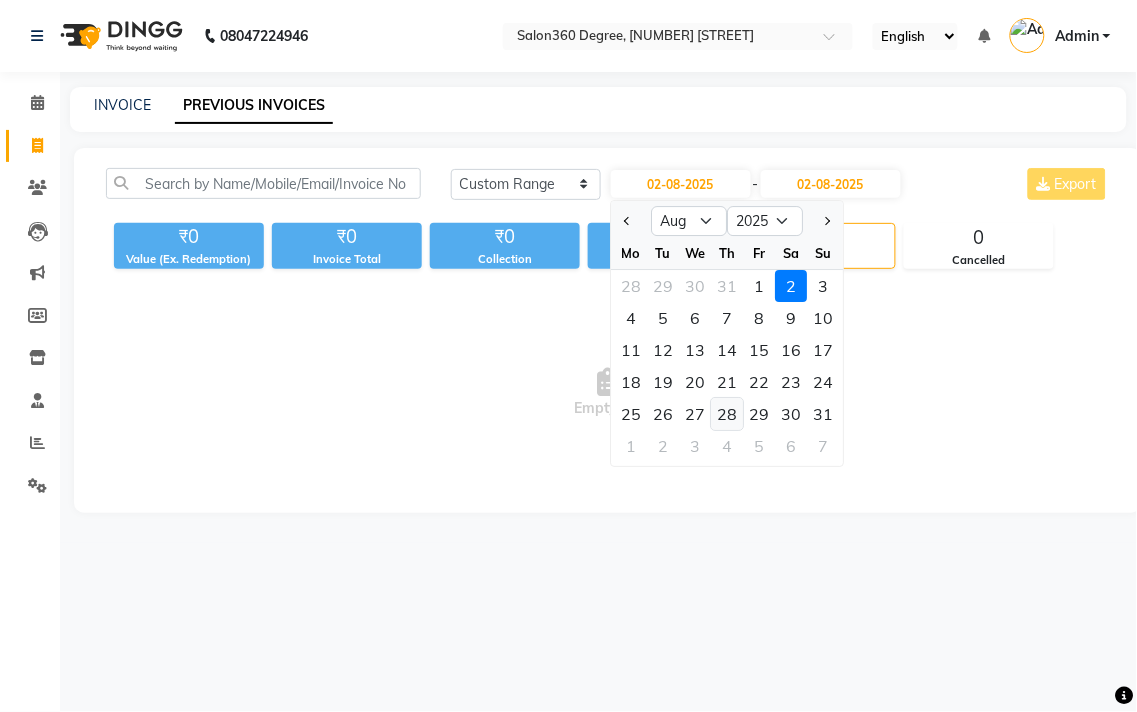 drag, startPoint x: 725, startPoint y: 415, endPoint x: 765, endPoint y: 440, distance: 47.169907 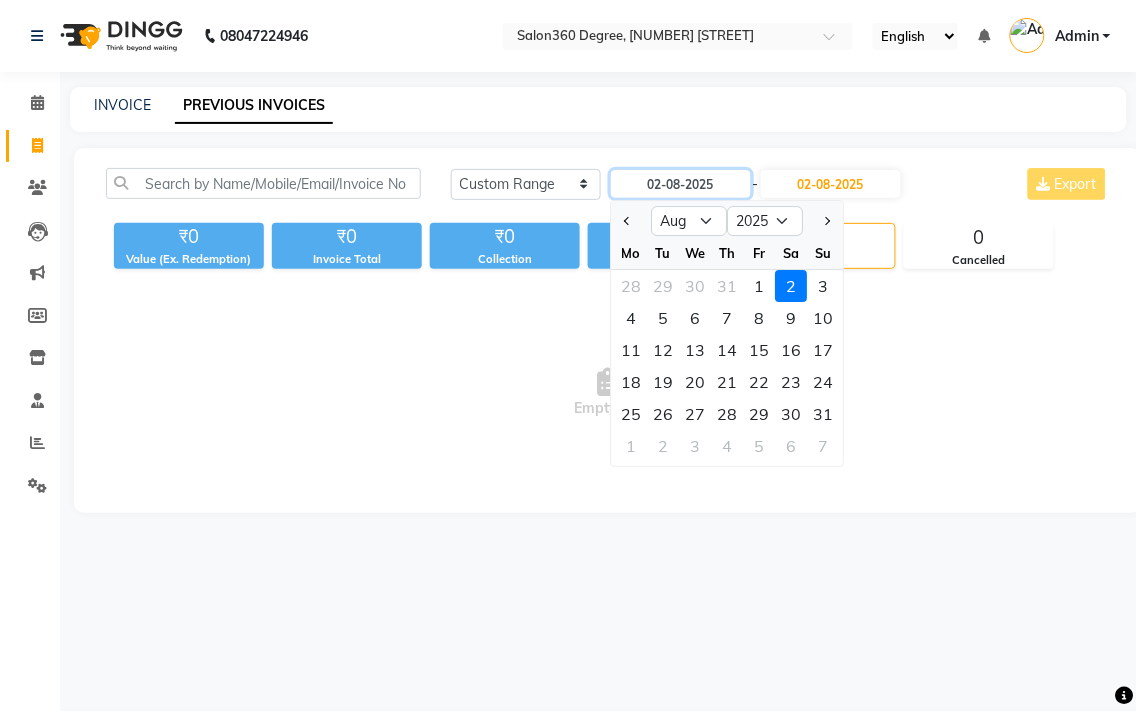 type on "28-08-2025" 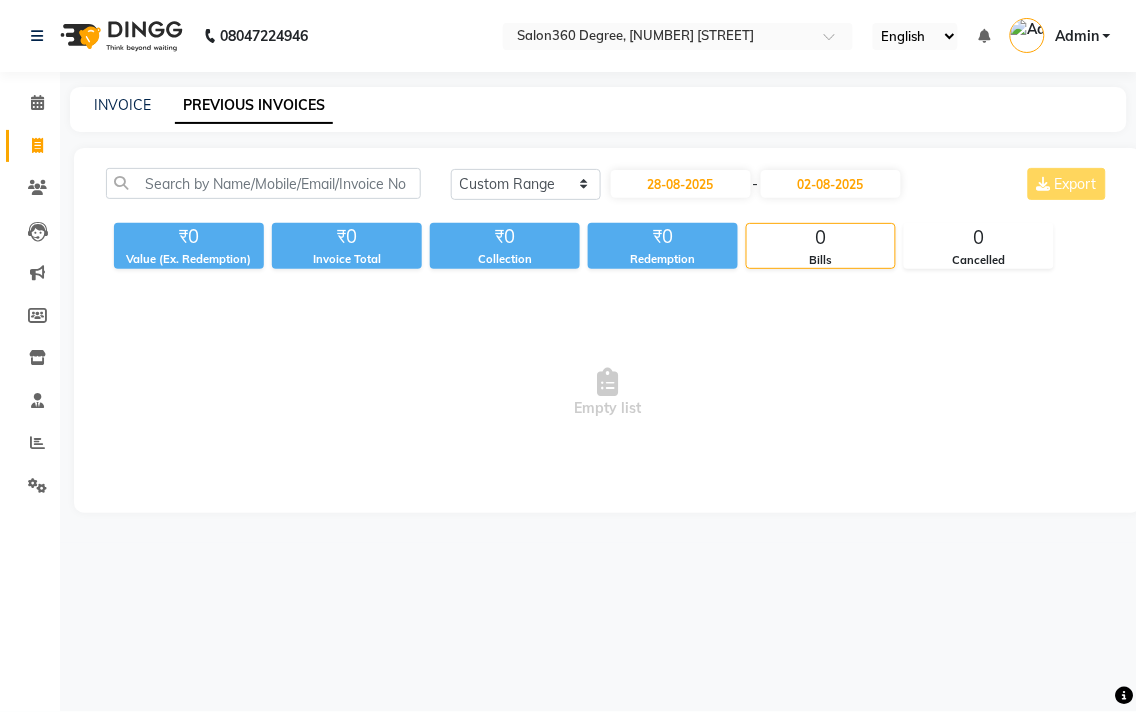 click on "Empty list" at bounding box center [608, 393] 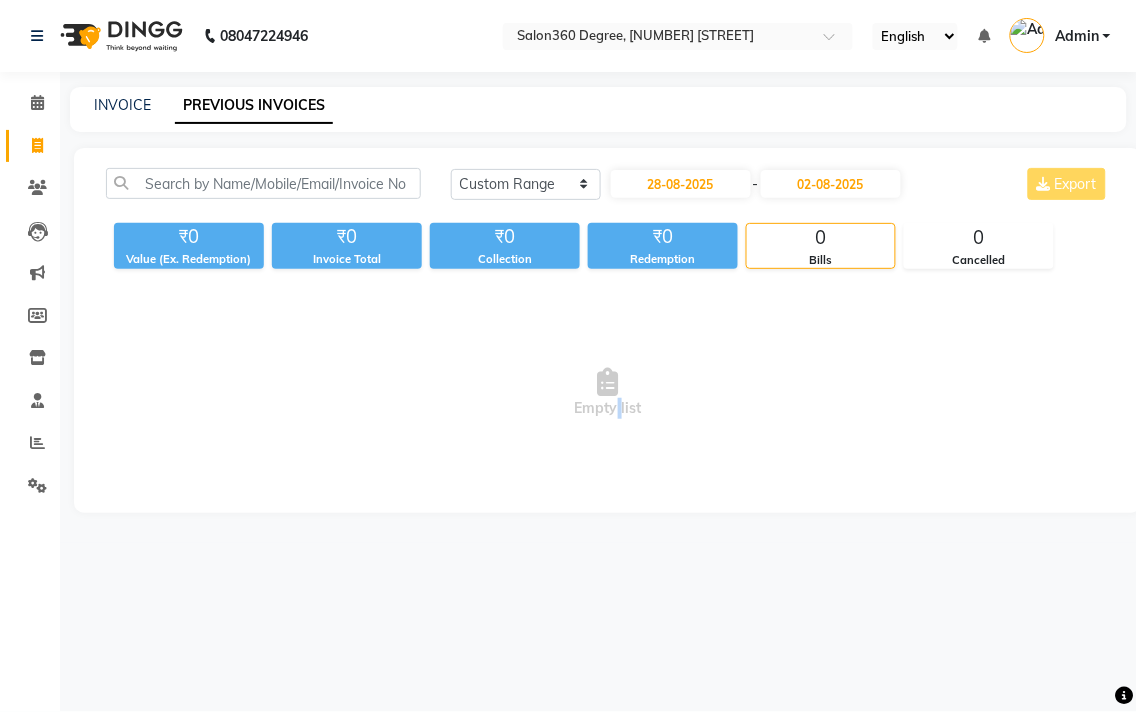 click on "Empty list" at bounding box center (608, 393) 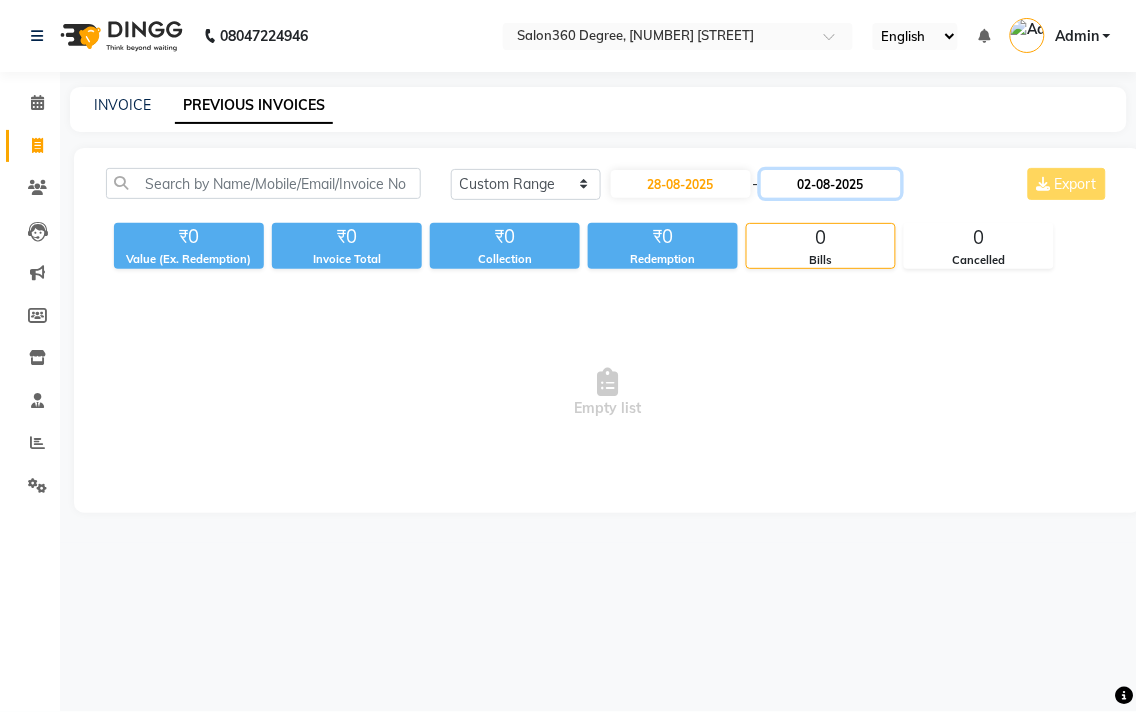 click on "02-08-2025" 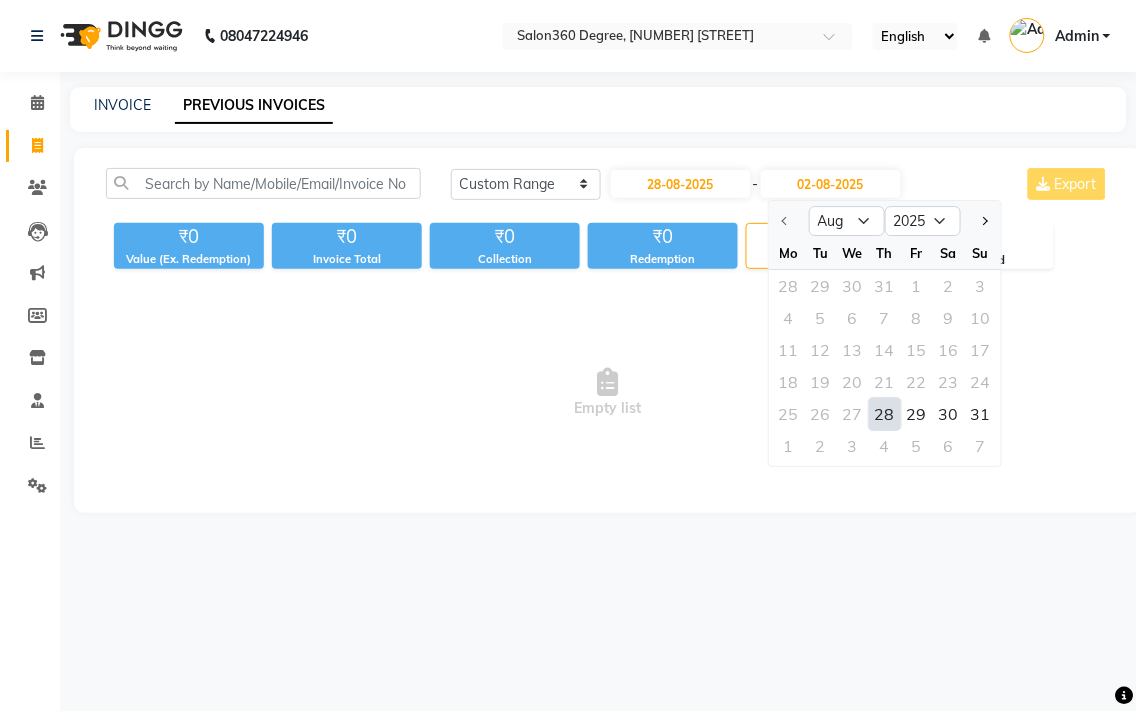 click on "28" 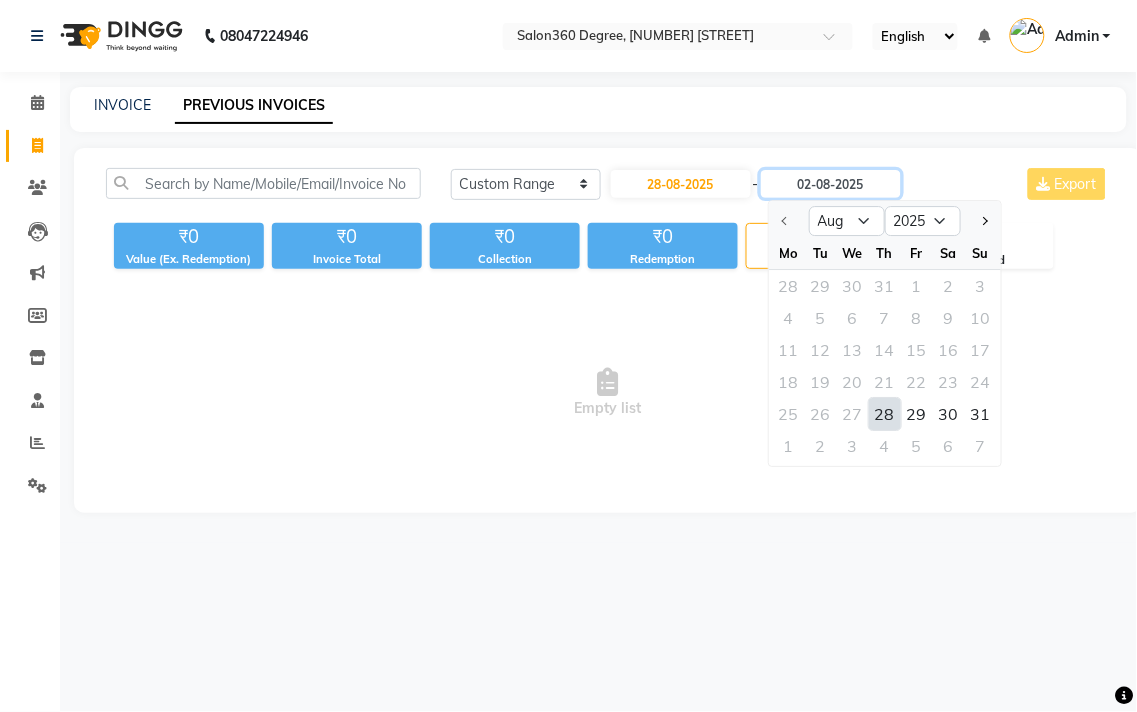 type on "28-08-2025" 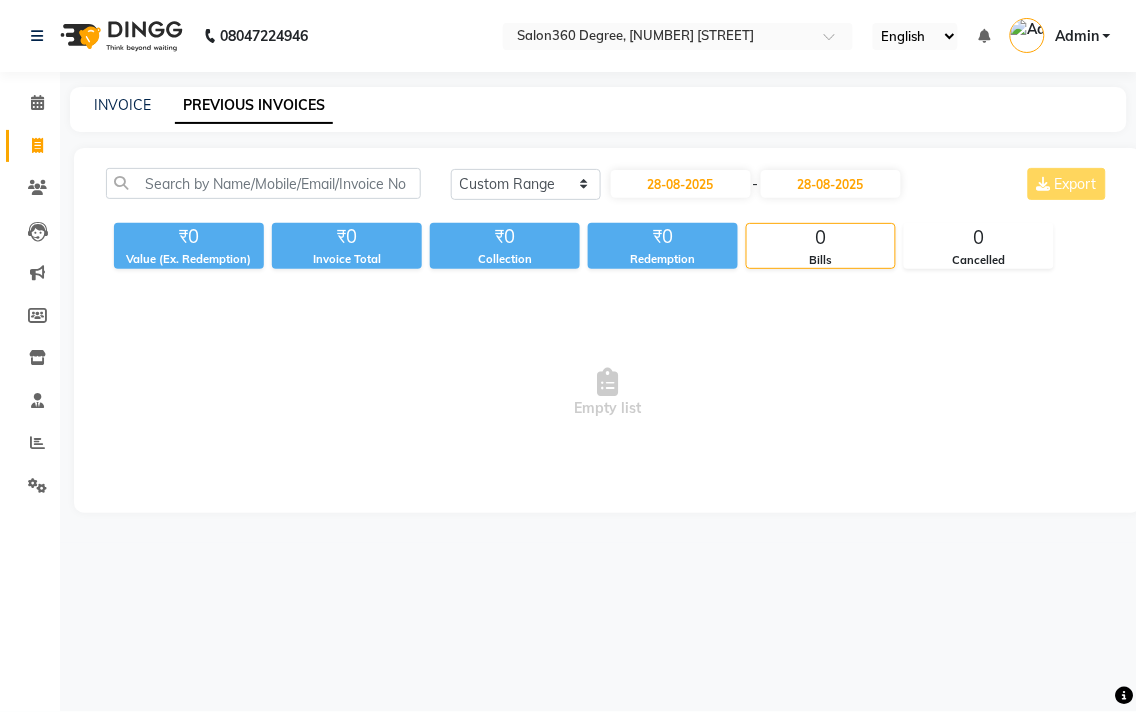 click on "Empty list" at bounding box center [608, 393] 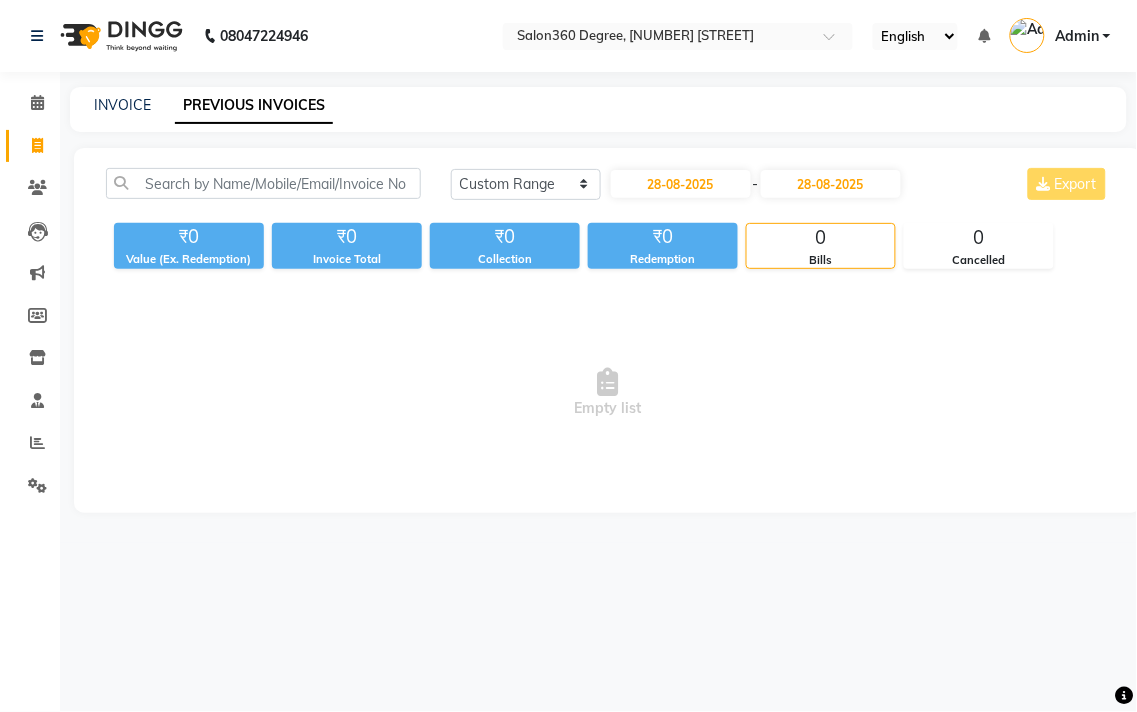 click on "☀ Salon360 Degree, [NUMBER] [STREET] Calendar Invoice Clients Leads Marketing Members Inventory Staff Reports Settings Completed InProgress Upcoming Dropped Tentative Check-In Confirm Bookings Generate Report Segments Page Builder INVOICE PREVIOUS INVOICES Today Yesterday Custom Range [DATE] - [DATE] Export ₹0 Value (Ex. Redemption) ₹0 Invoice Total ₹0 Collection ₹0 Redemption 0 Bills 0 Cancelled Empty list" at bounding box center (568, 356) 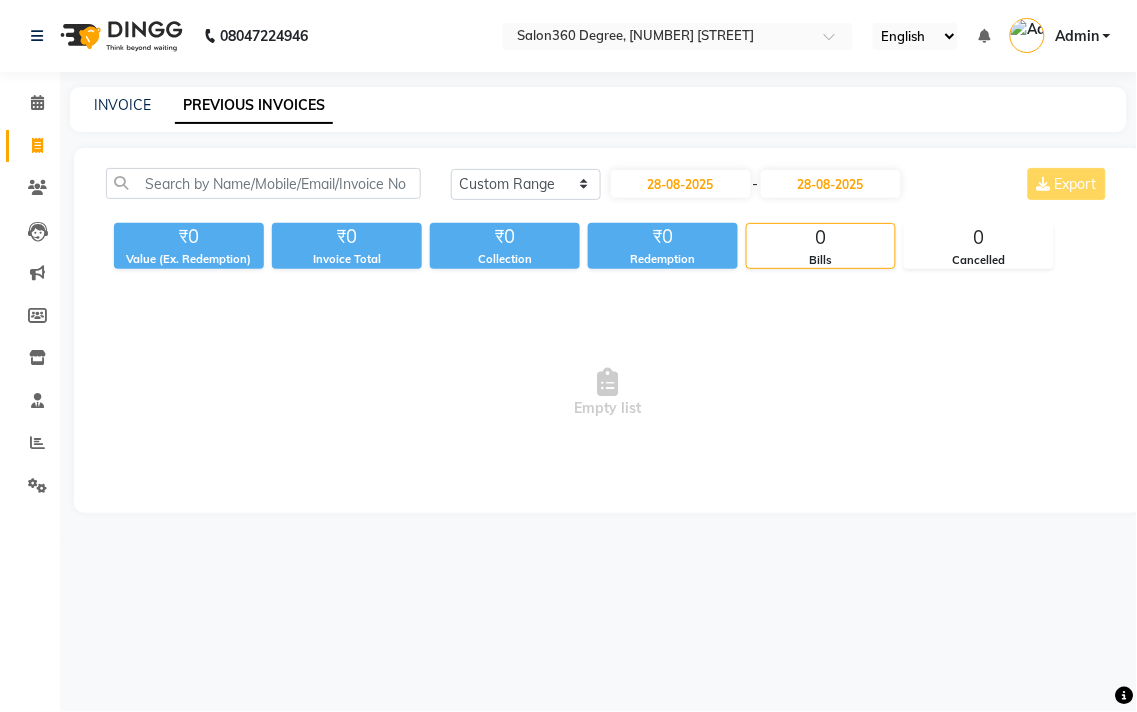 click at bounding box center [1125, 696] 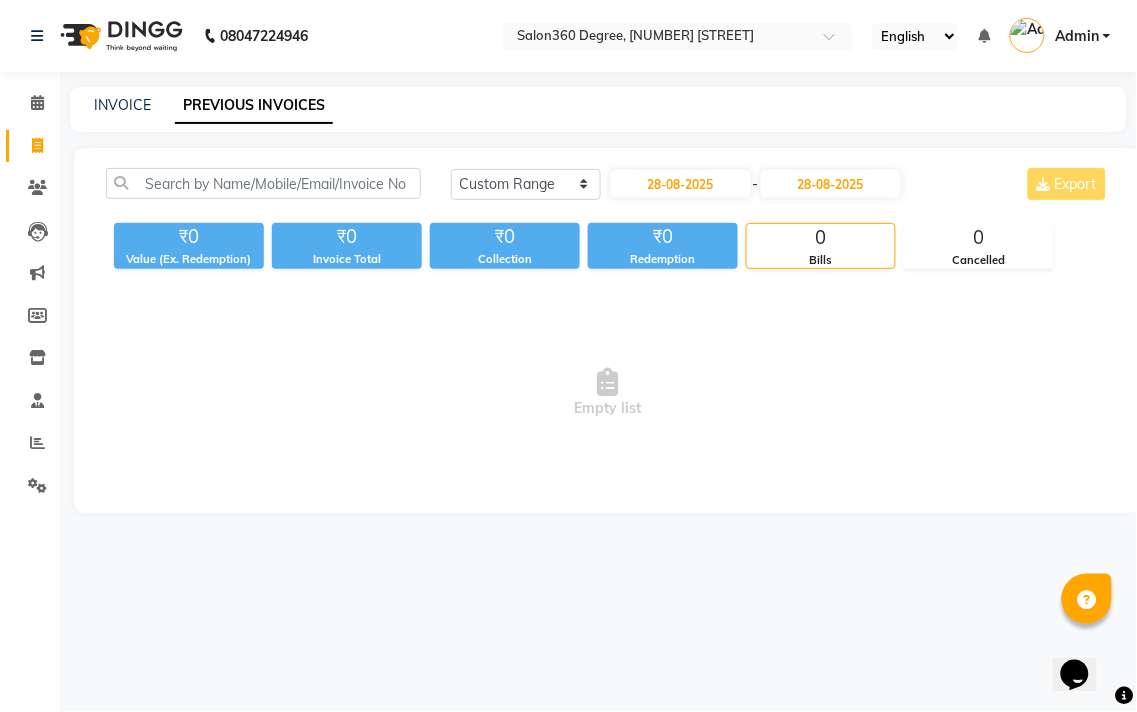 click at bounding box center [1125, 696] 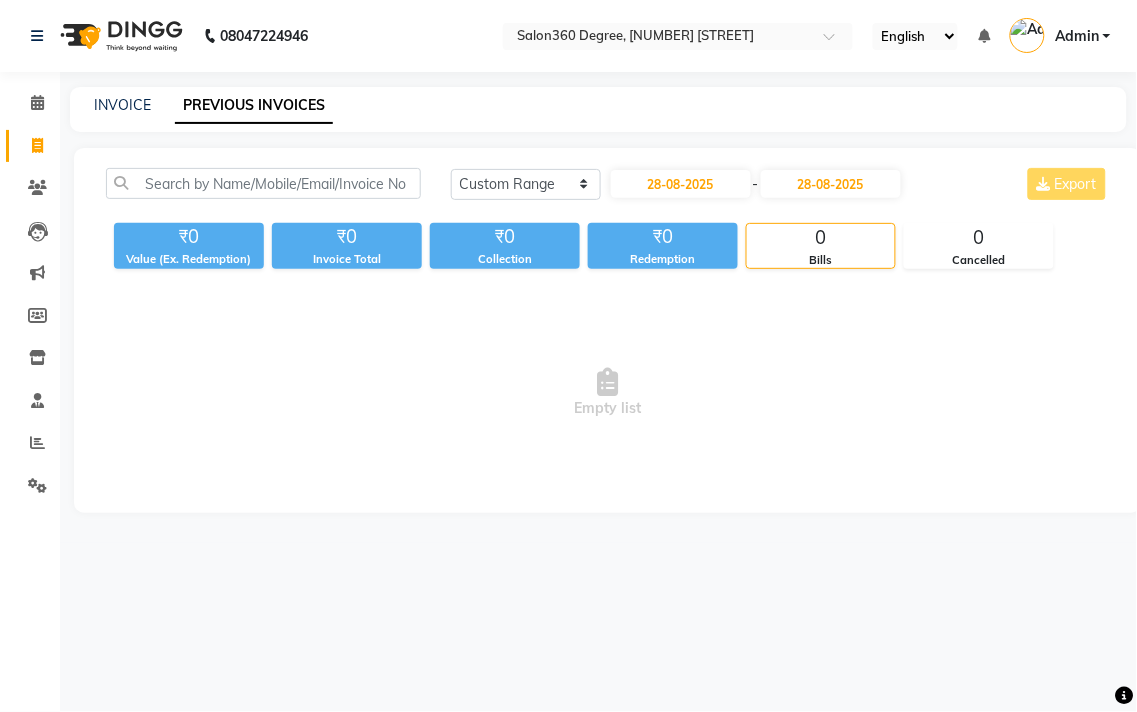drag, startPoint x: 600, startPoint y: 387, endPoint x: 630, endPoint y: 400, distance: 32.695564 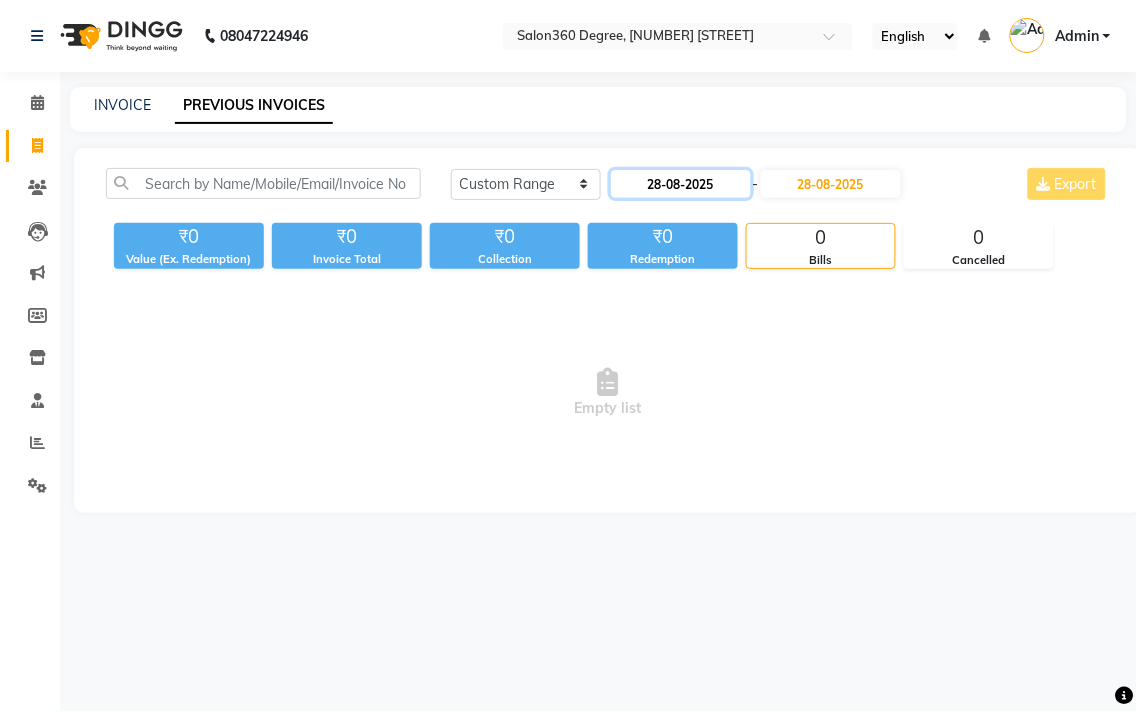 click on "28-08-2025" 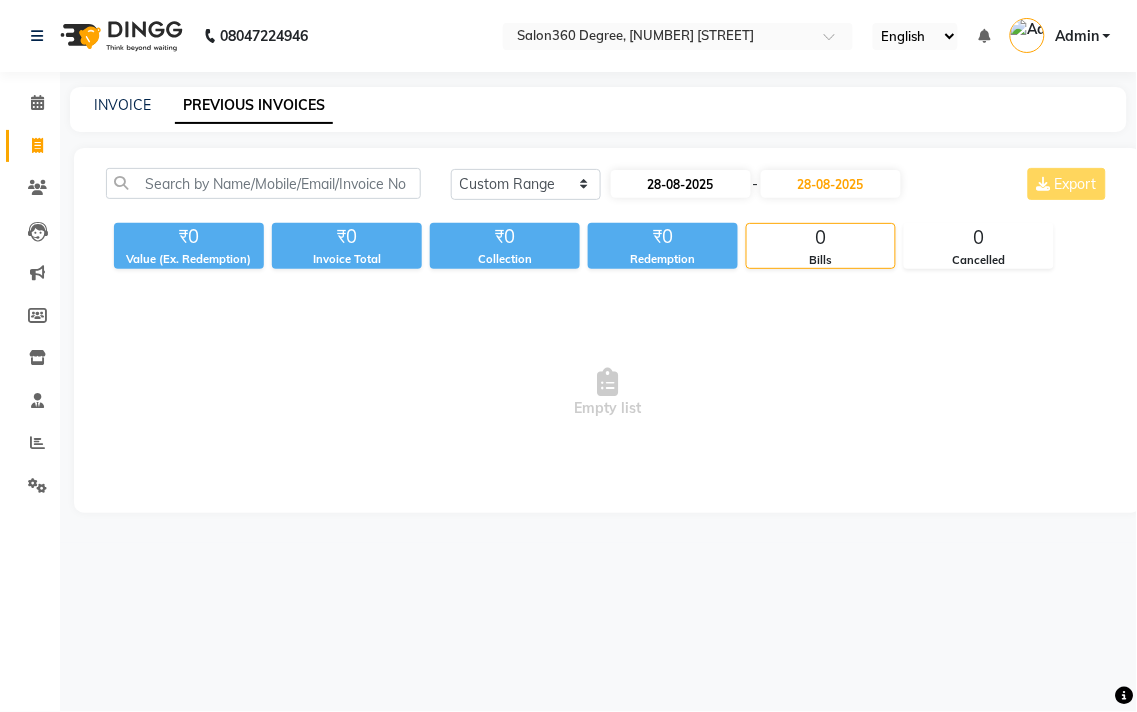 select on "8" 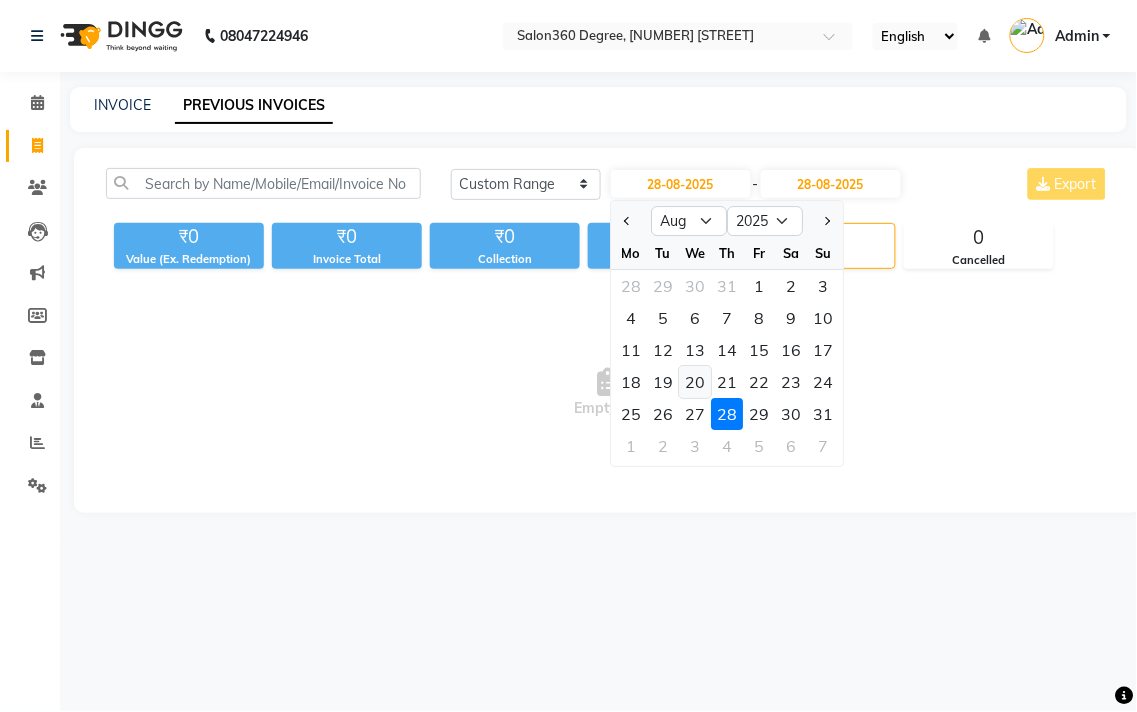 click on "20" 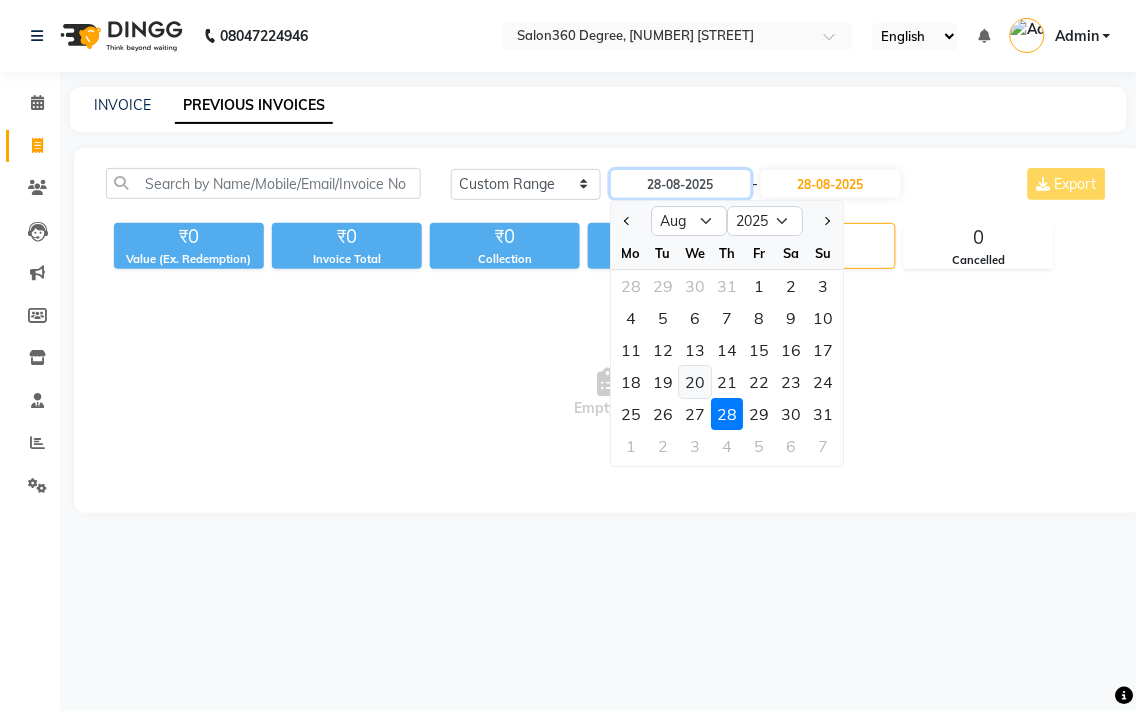 type on "20-08-2025" 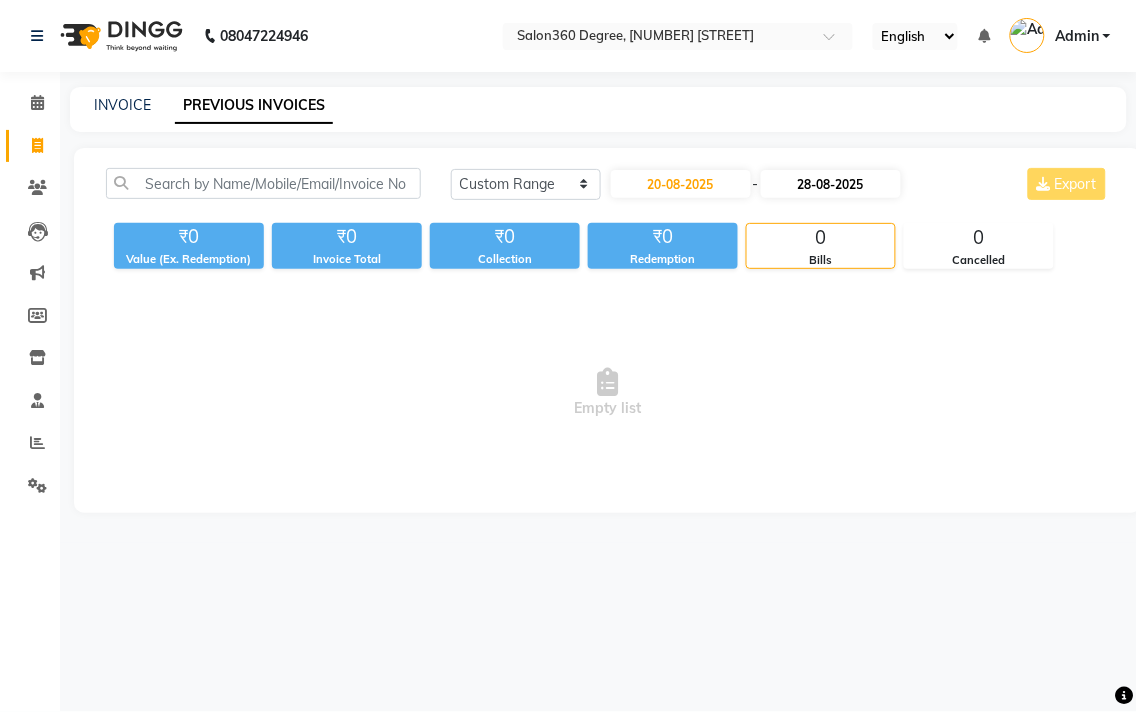 click on "[DATE] - [DATE]" 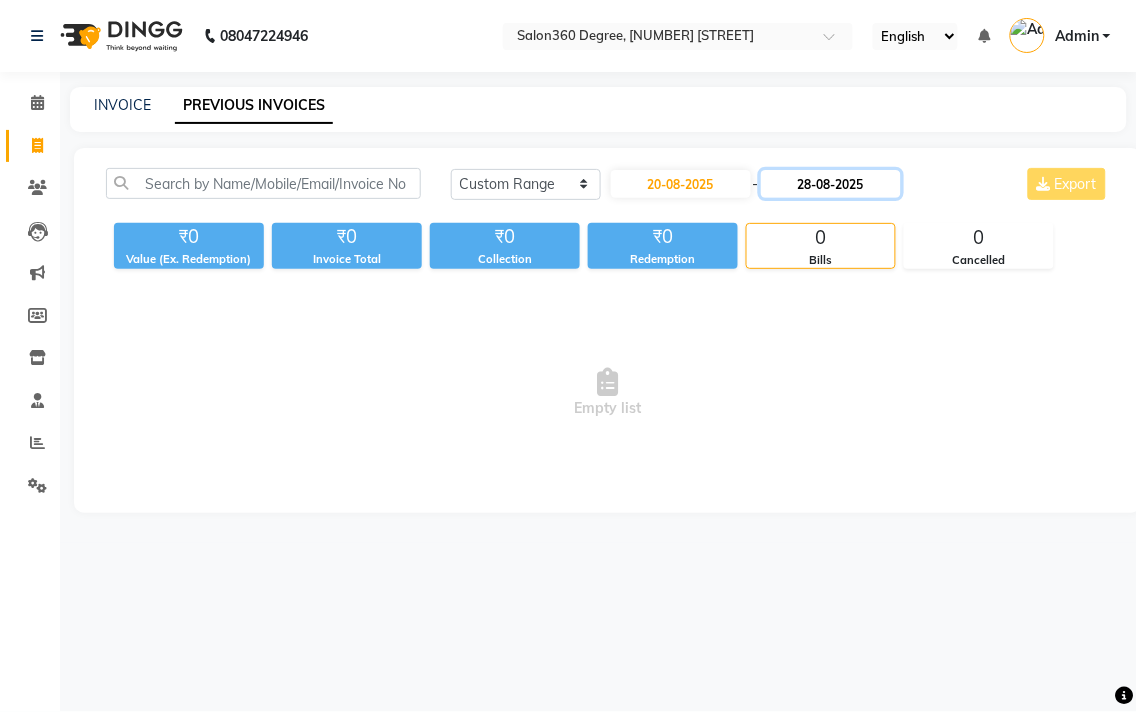 drag, startPoint x: 827, startPoint y: 183, endPoint x: 830, endPoint y: 195, distance: 12.369317 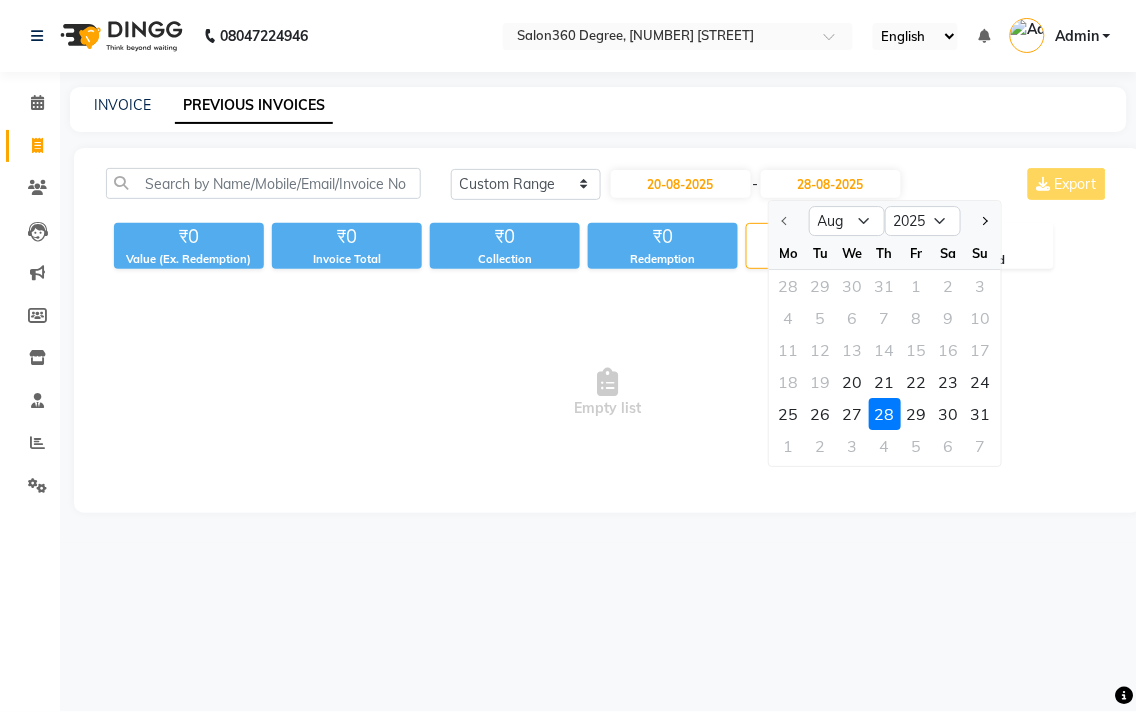 drag, startPoint x: 882, startPoint y: 381, endPoint x: 888, endPoint y: 400, distance: 19.924858 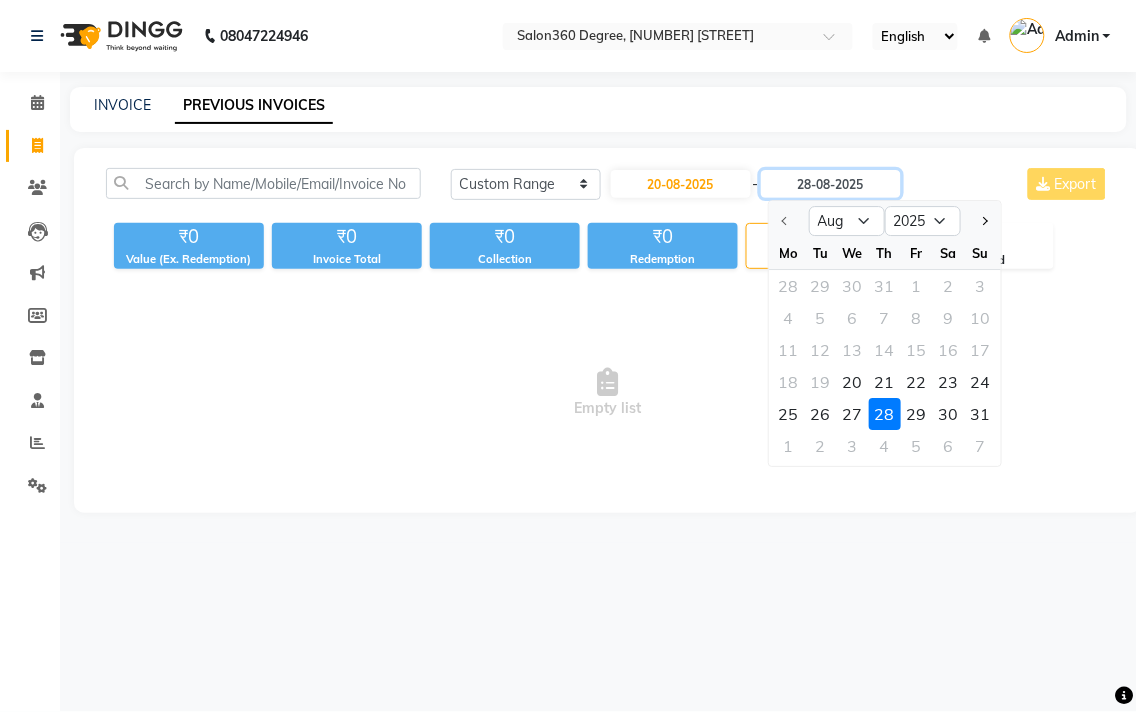 type on "21-08-2025" 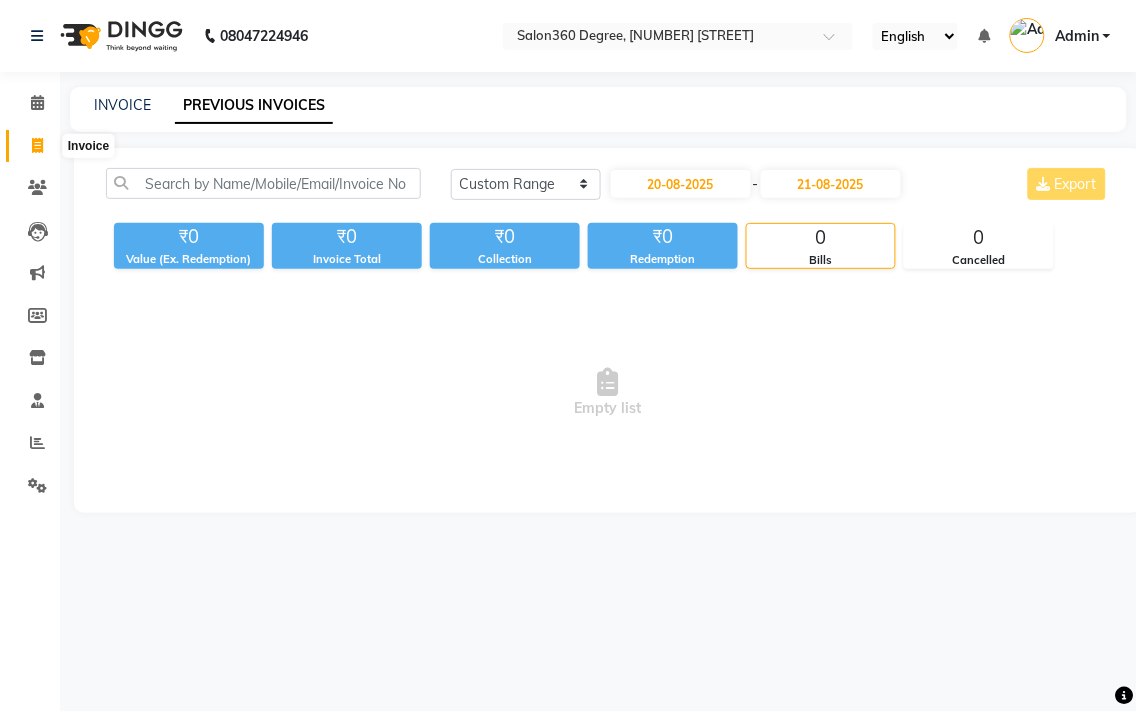 drag, startPoint x: 33, startPoint y: 146, endPoint x: 50, endPoint y: 152, distance: 18.027756 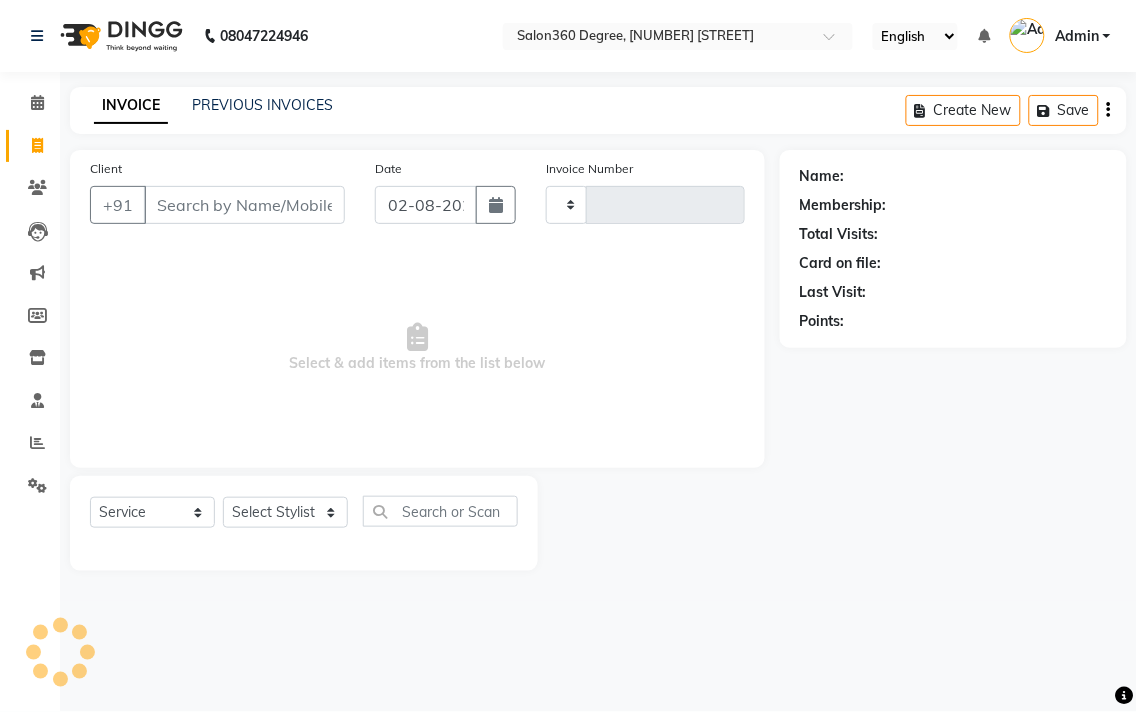 type on "1817" 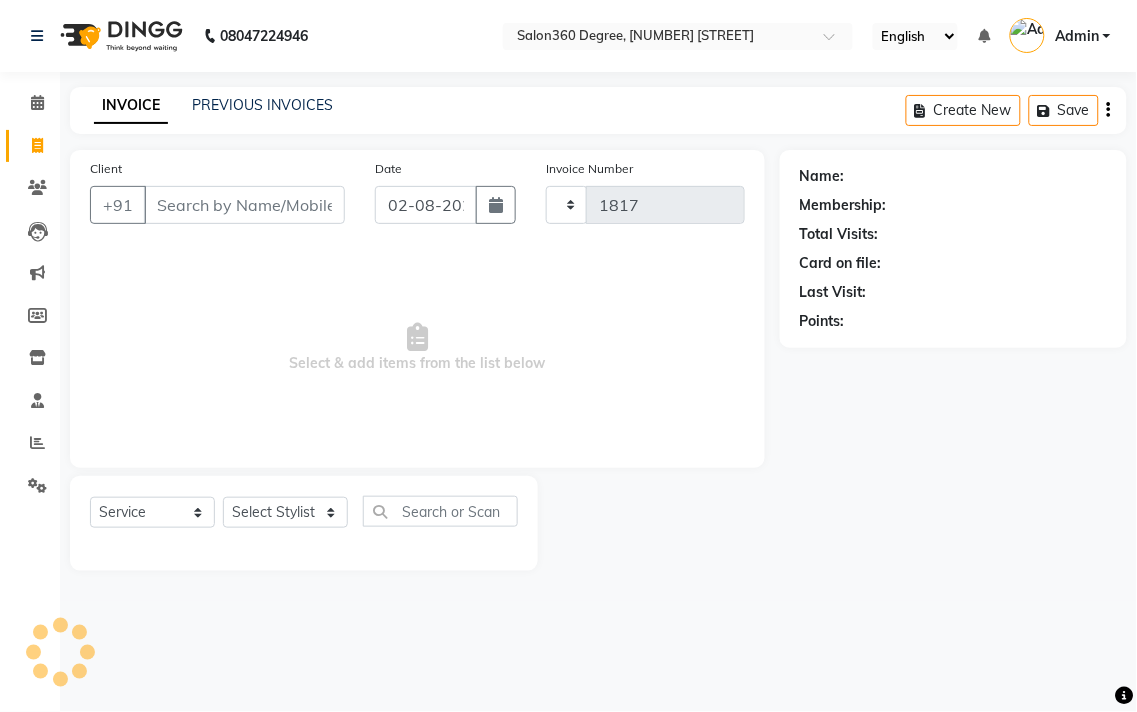 select on "5215" 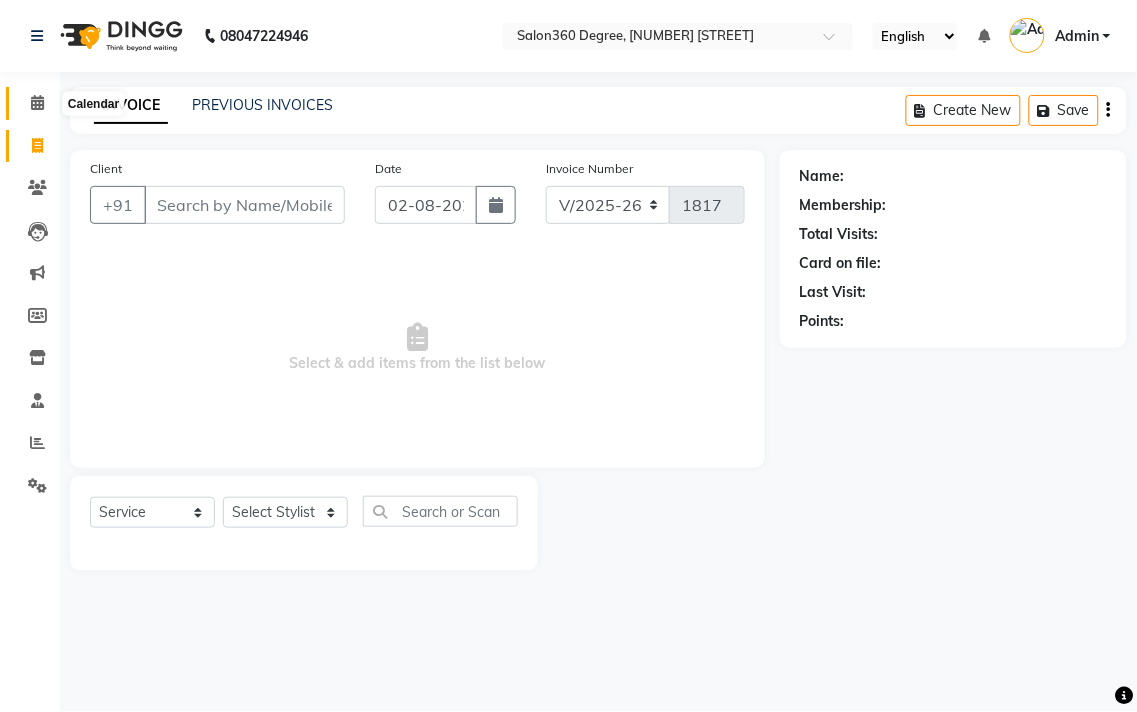 click 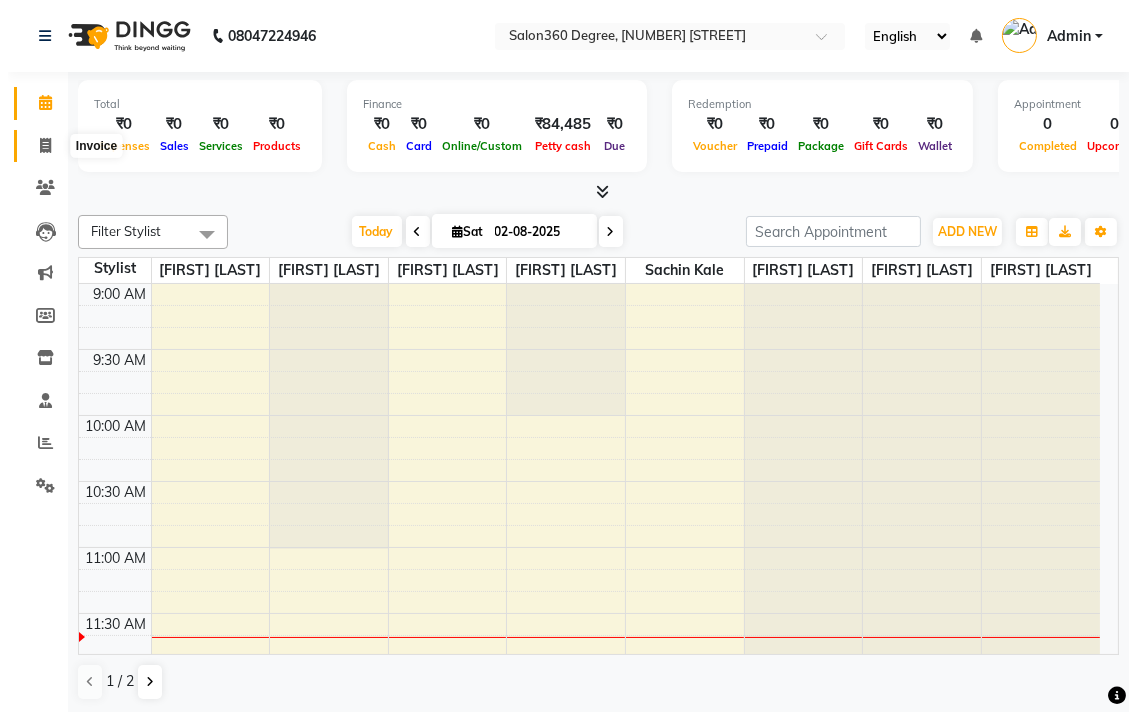 scroll, scrollTop: 0, scrollLeft: 0, axis: both 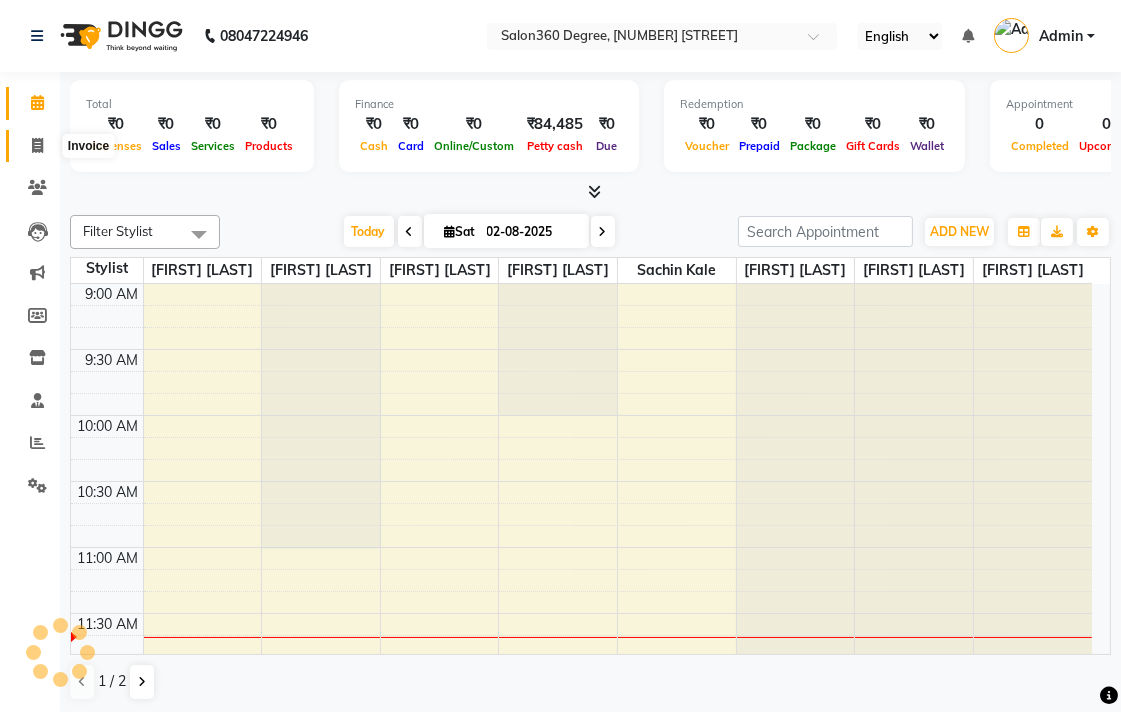click 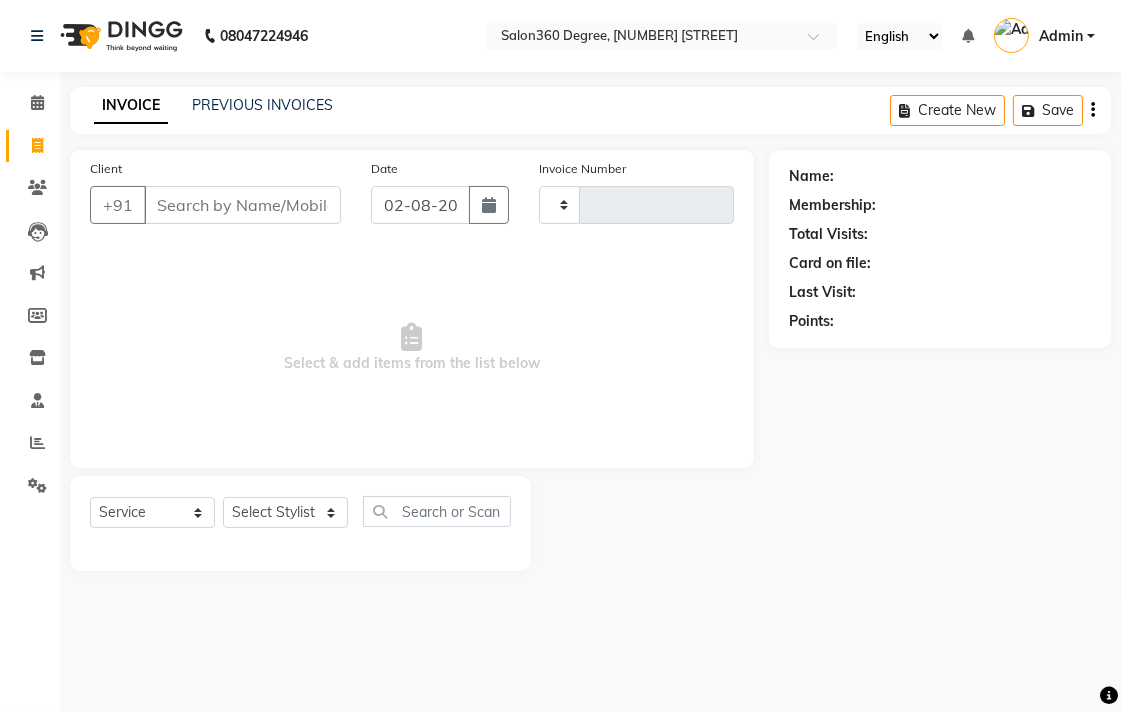 type on "1817" 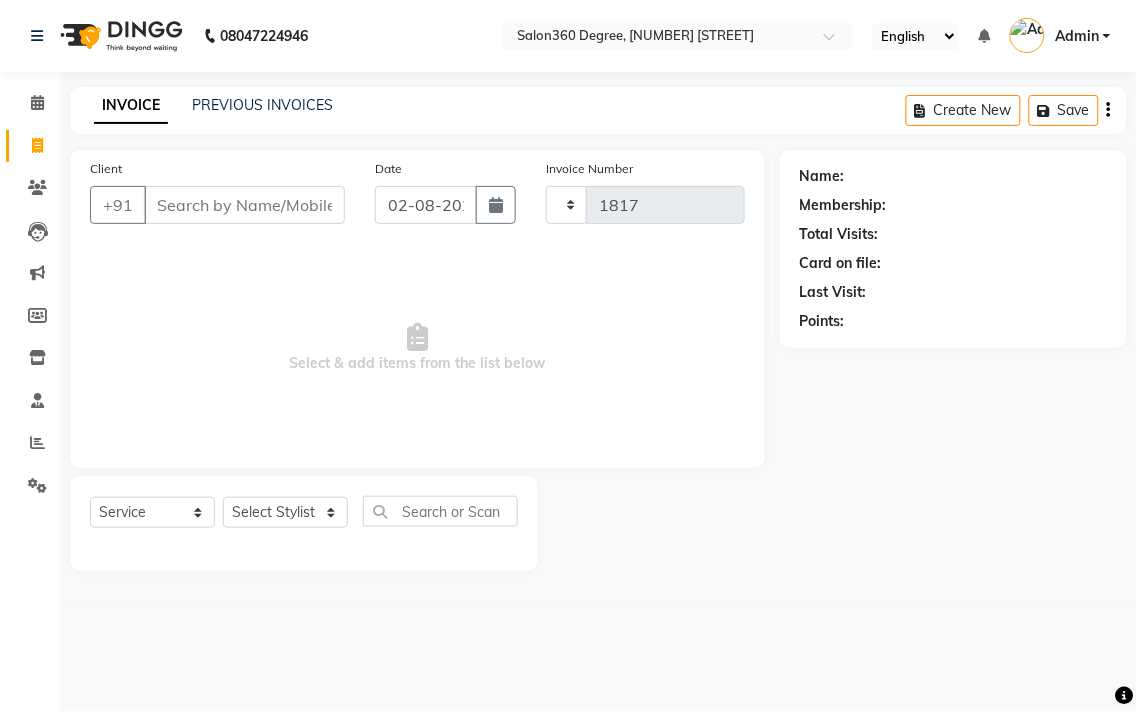select on "5215" 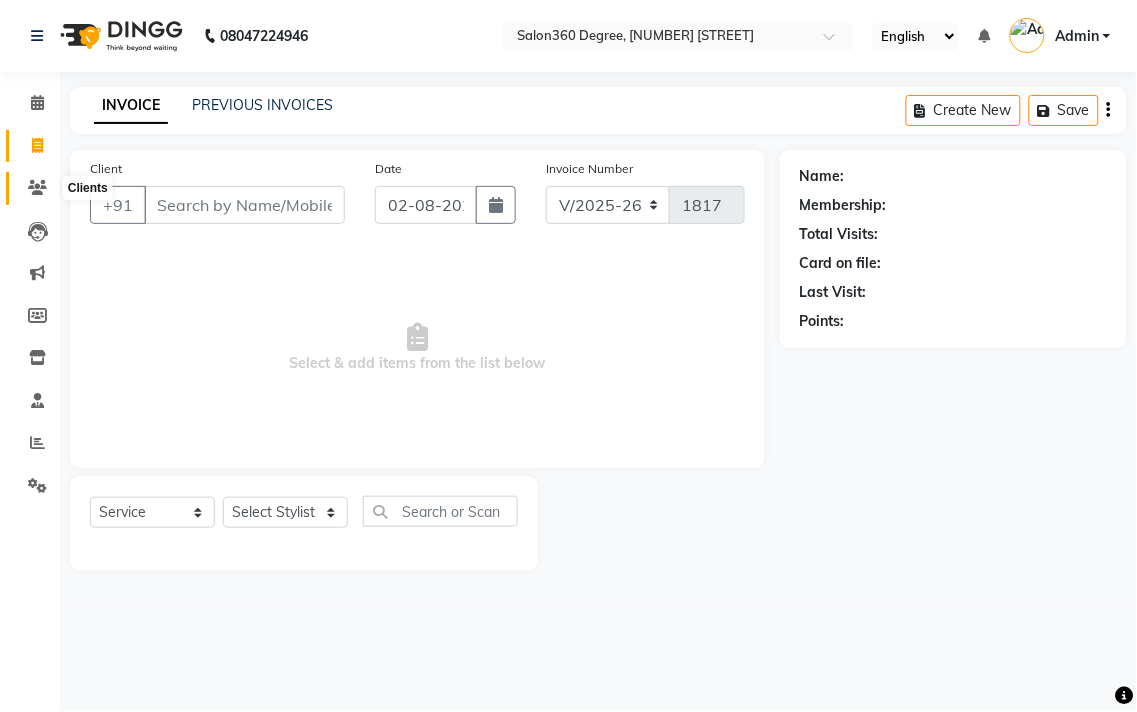 click 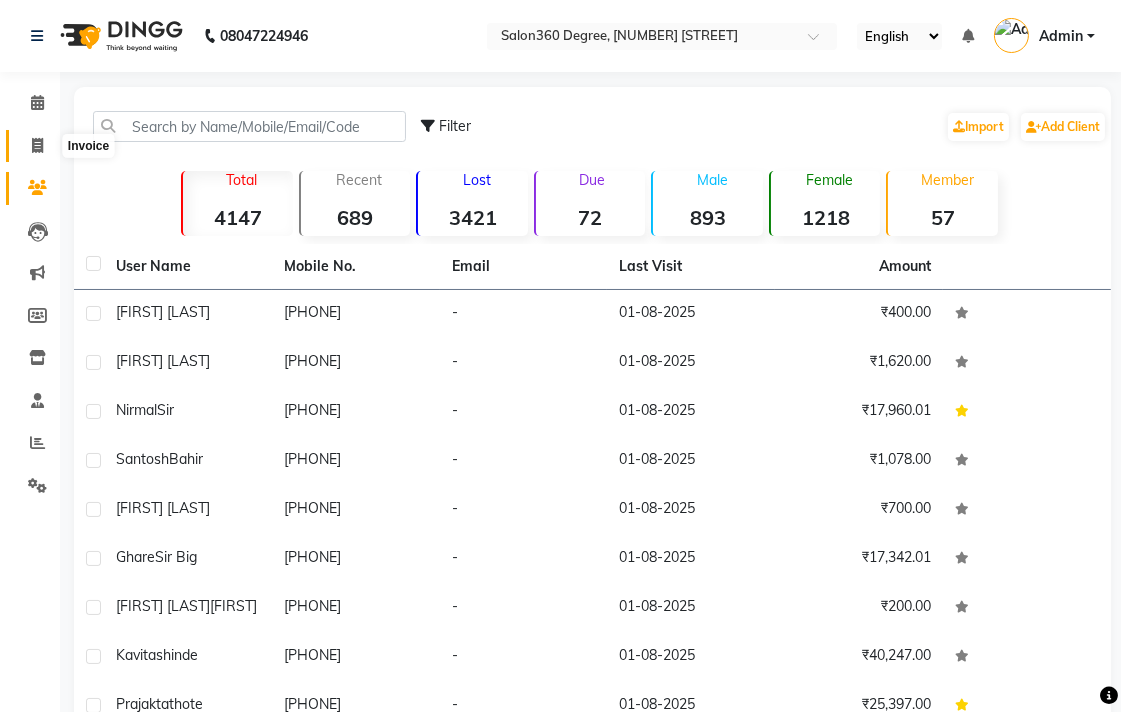 click 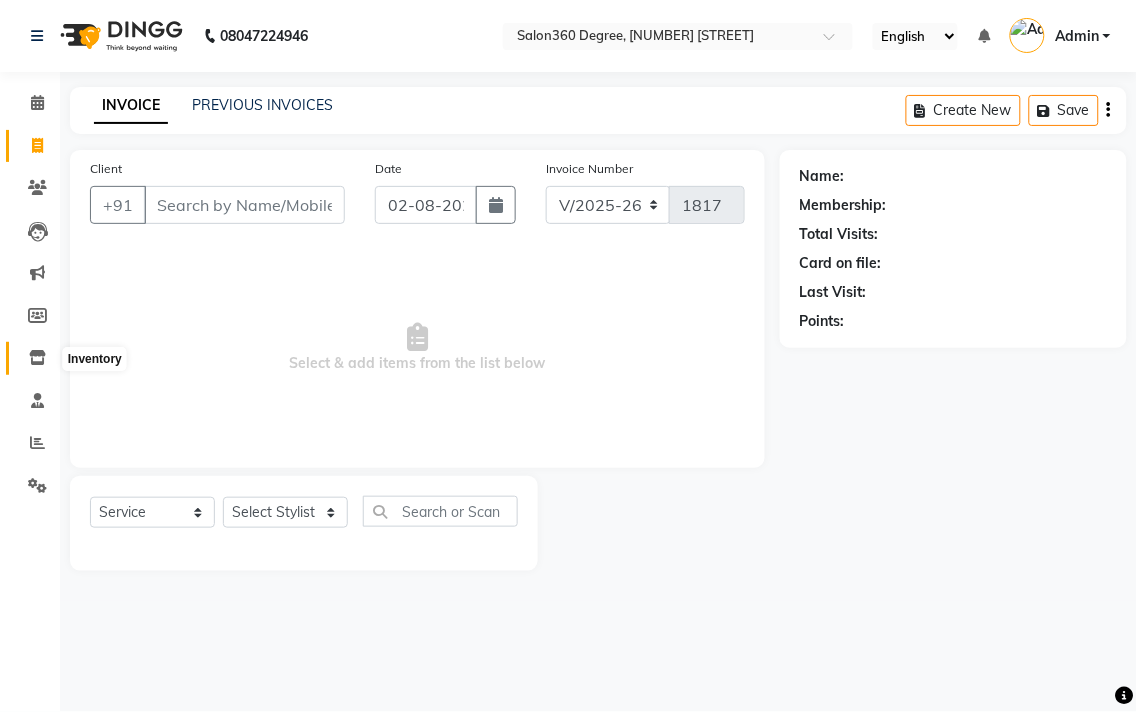 click 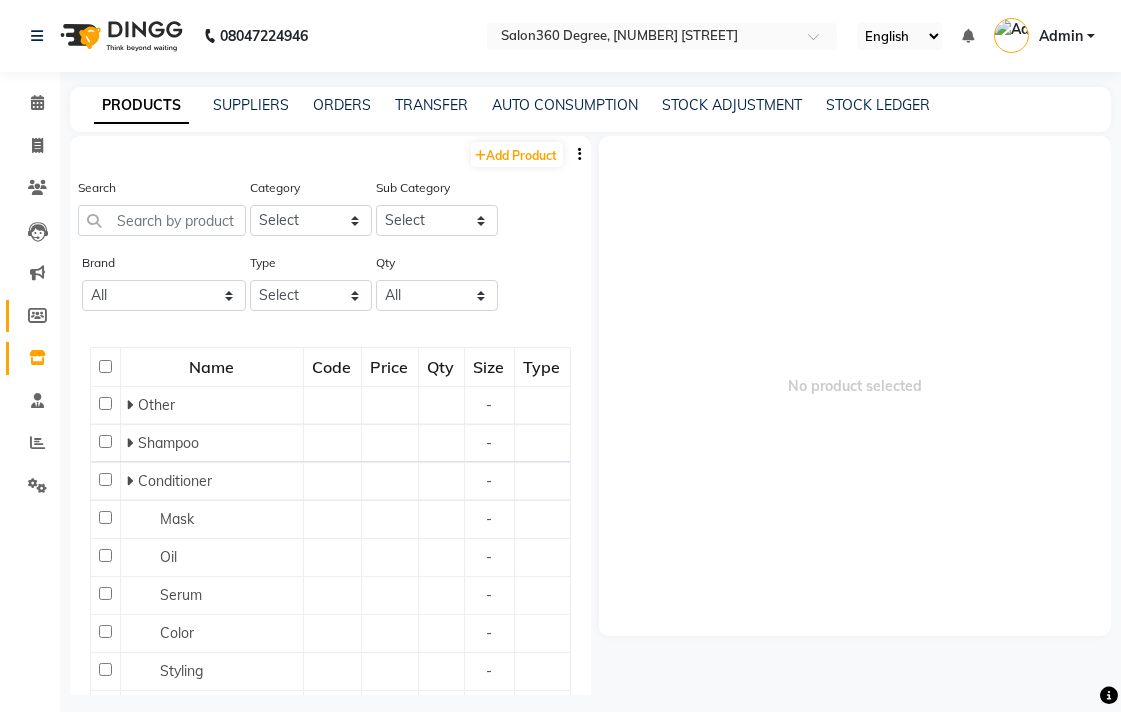 click on "Members" 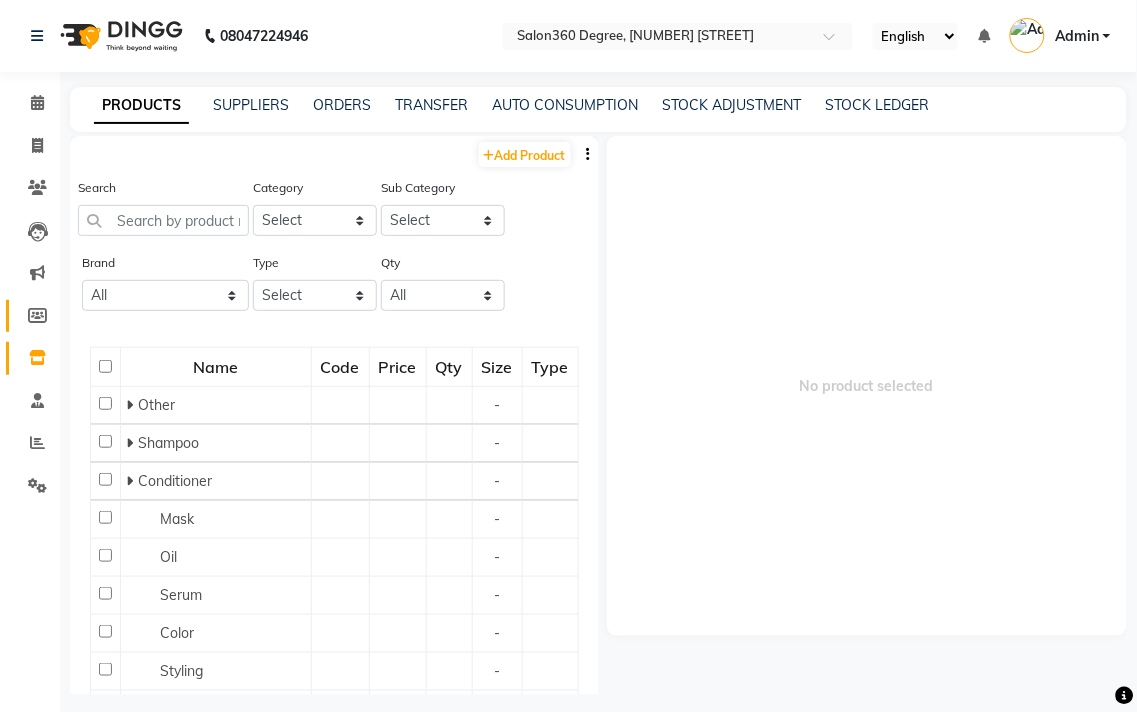 select 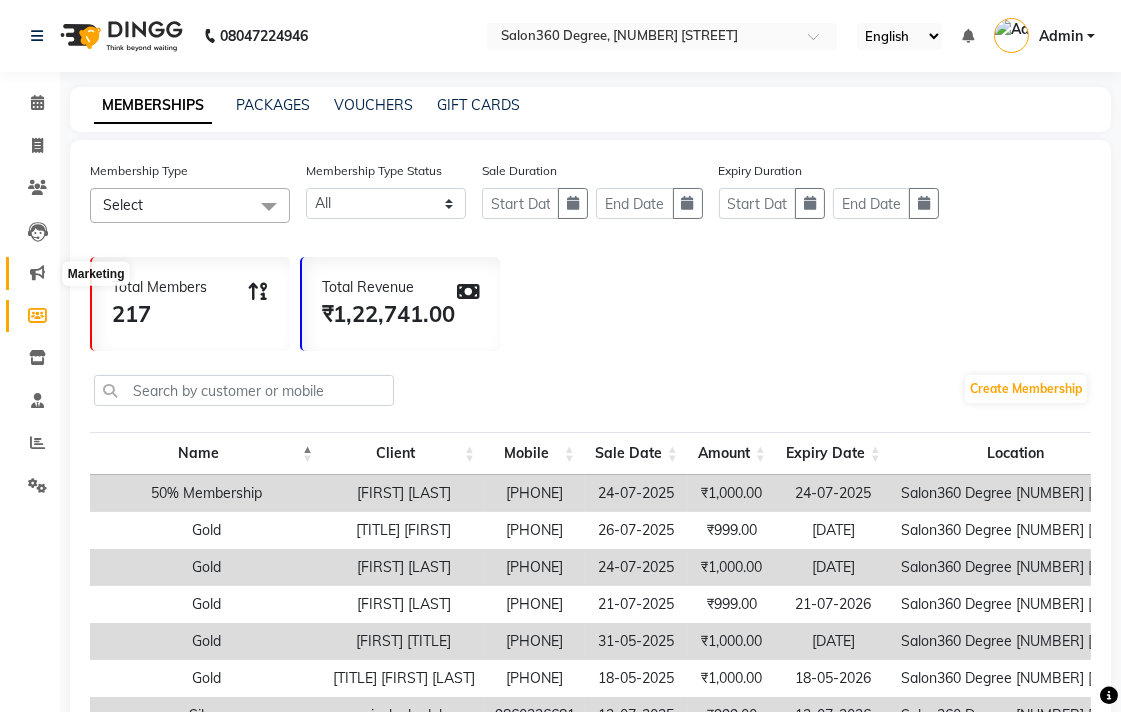 click 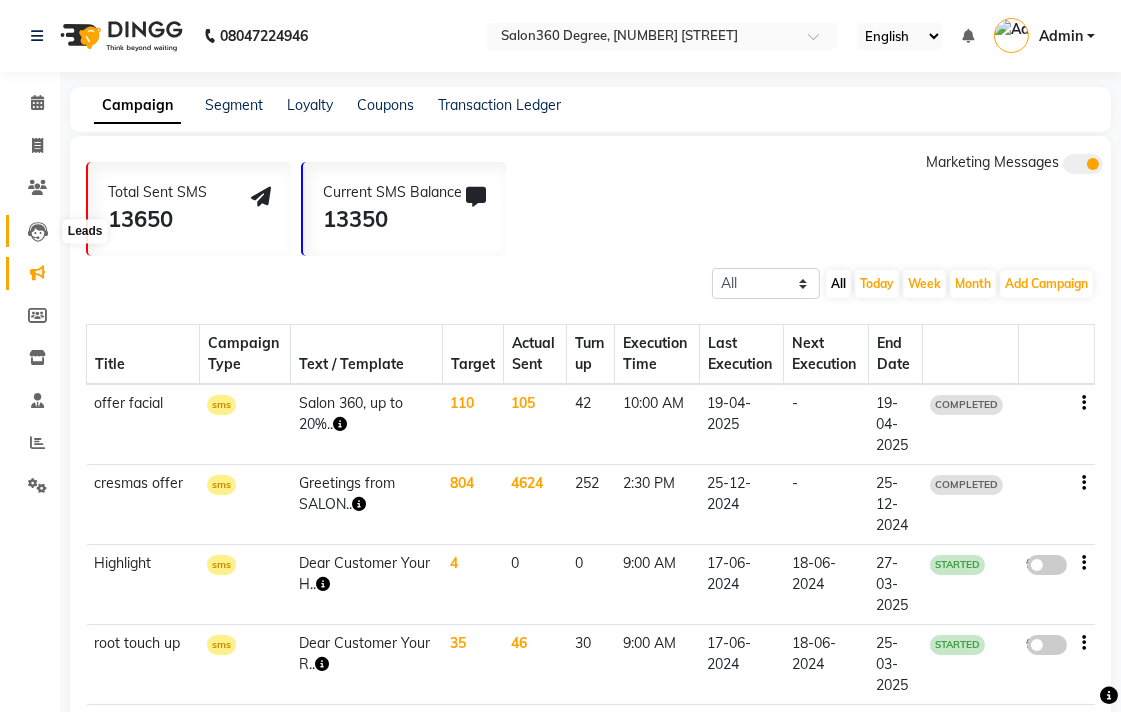 click 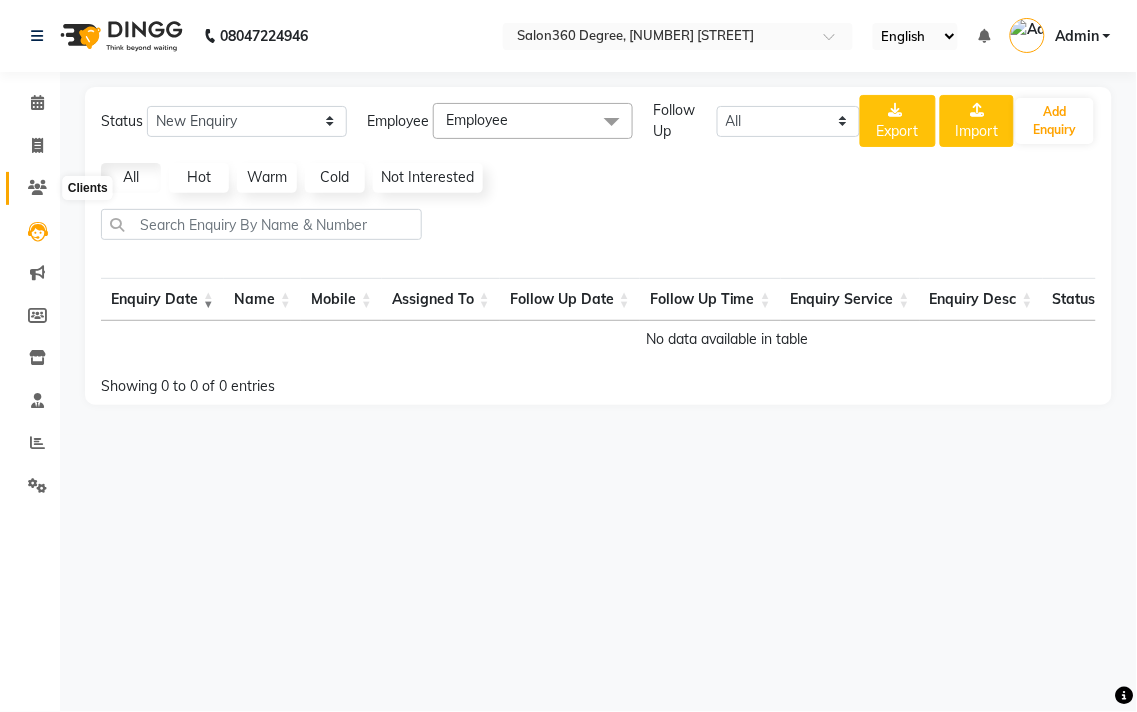 click 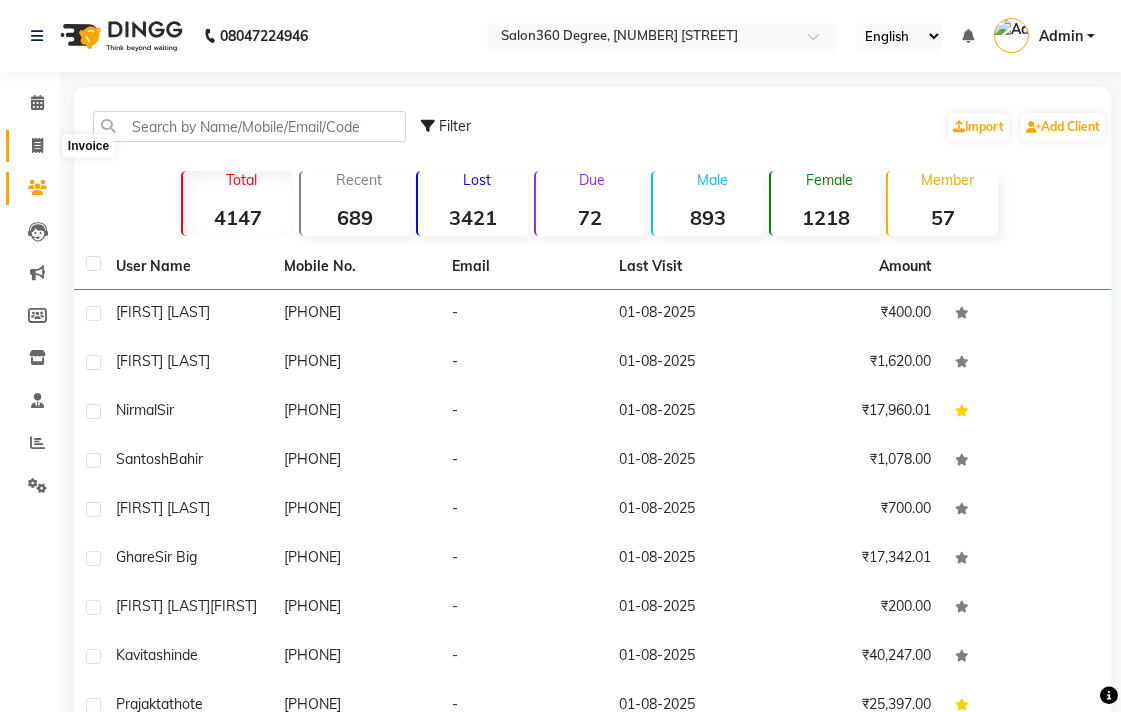 click 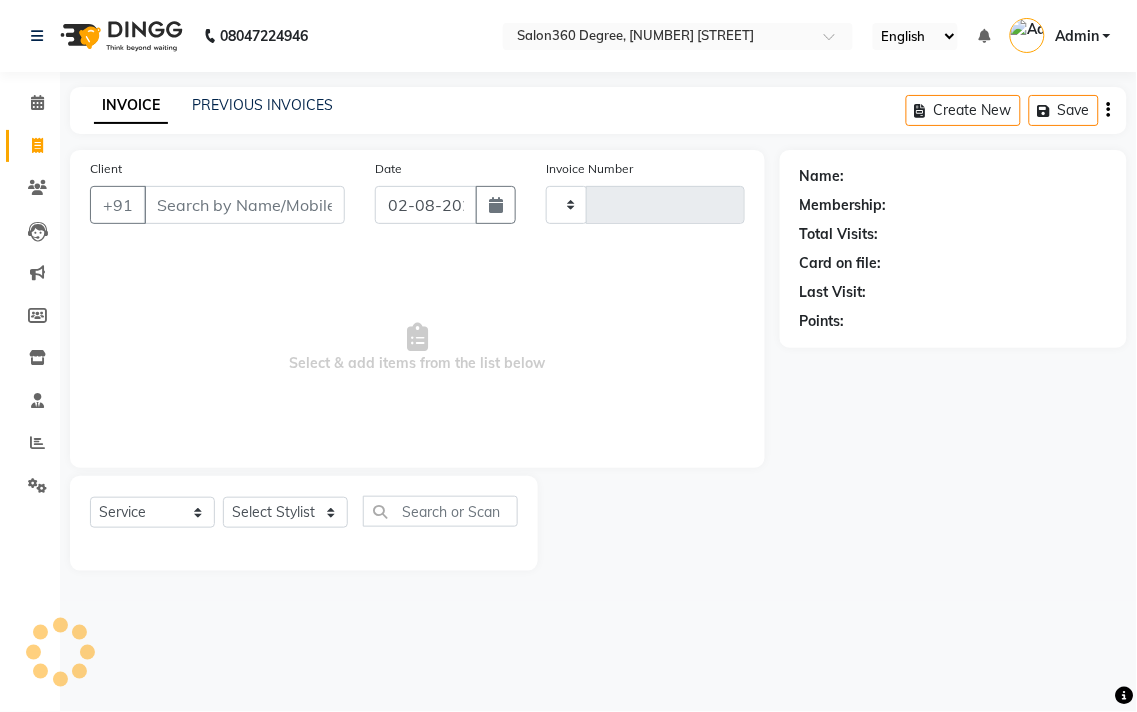 type on "1817" 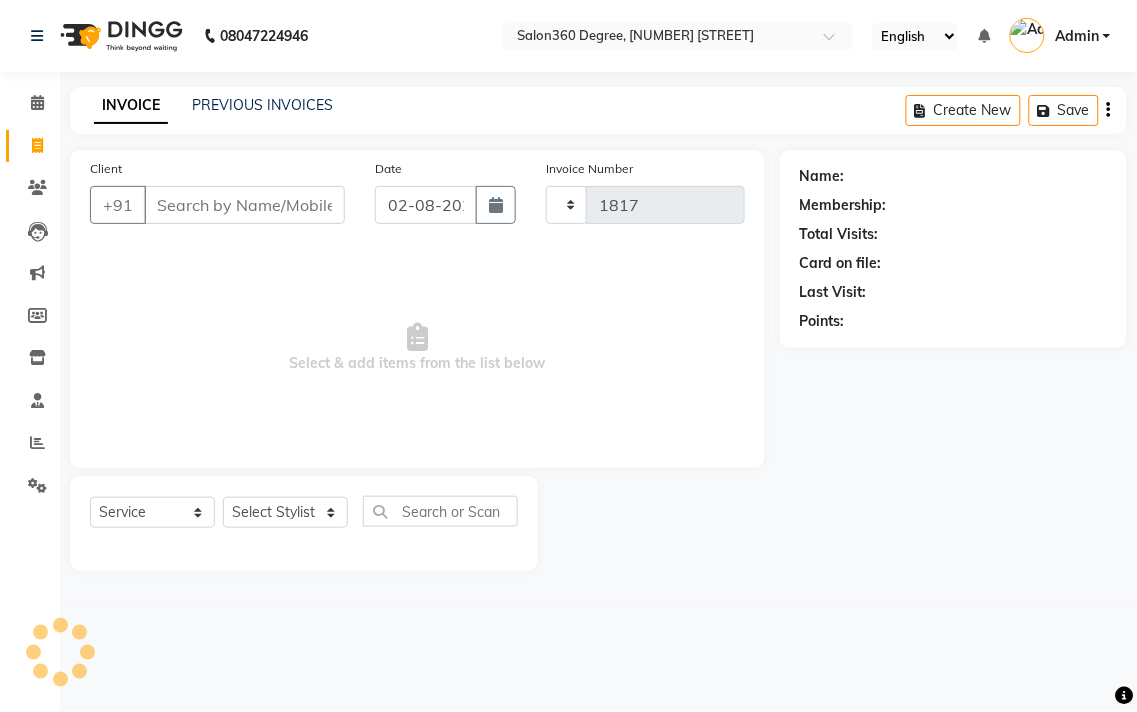 select on "5215" 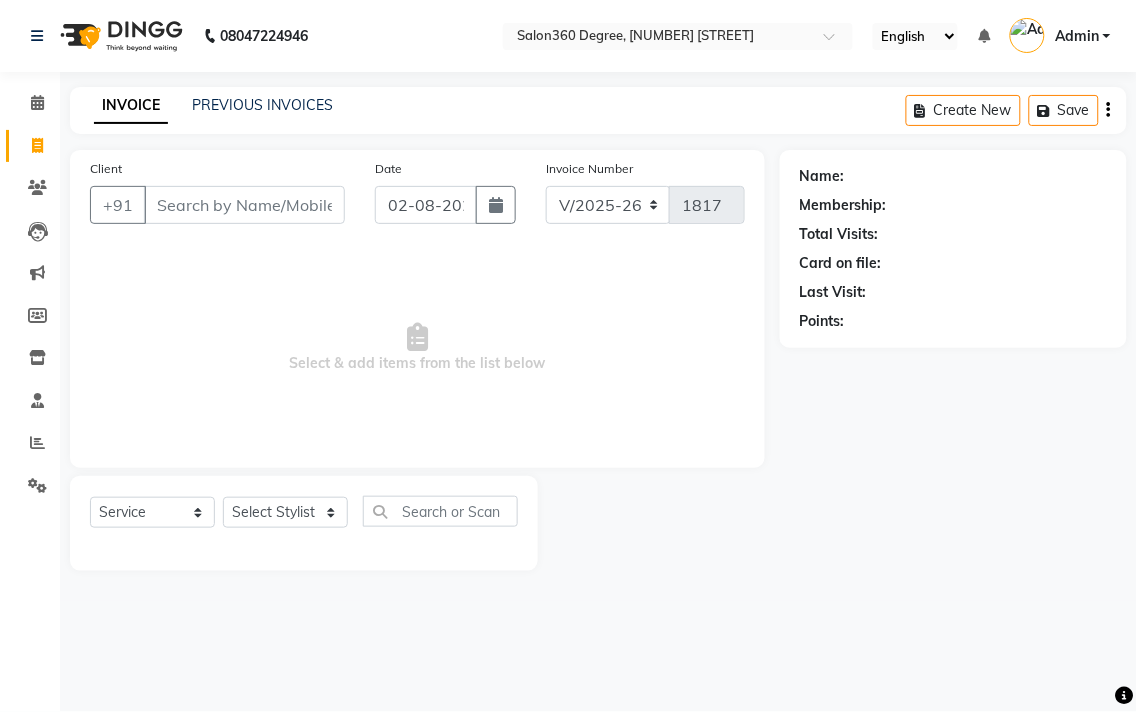 click on "Client" at bounding box center (244, 205) 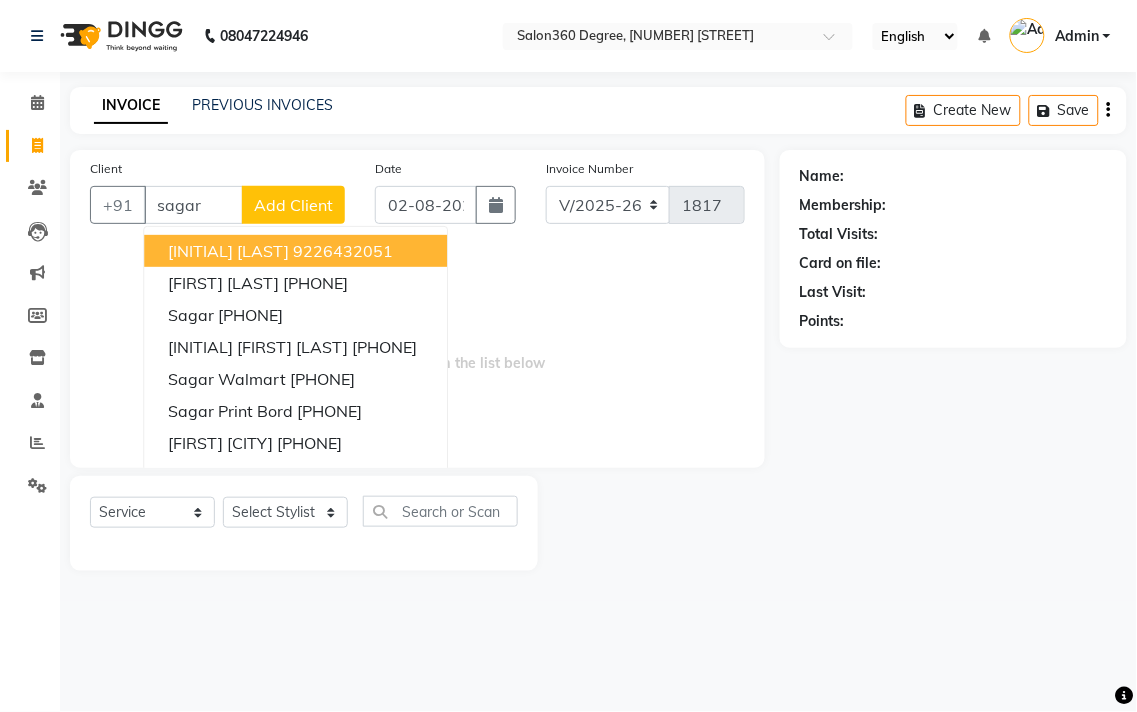 click on "sagar" at bounding box center [193, 205] 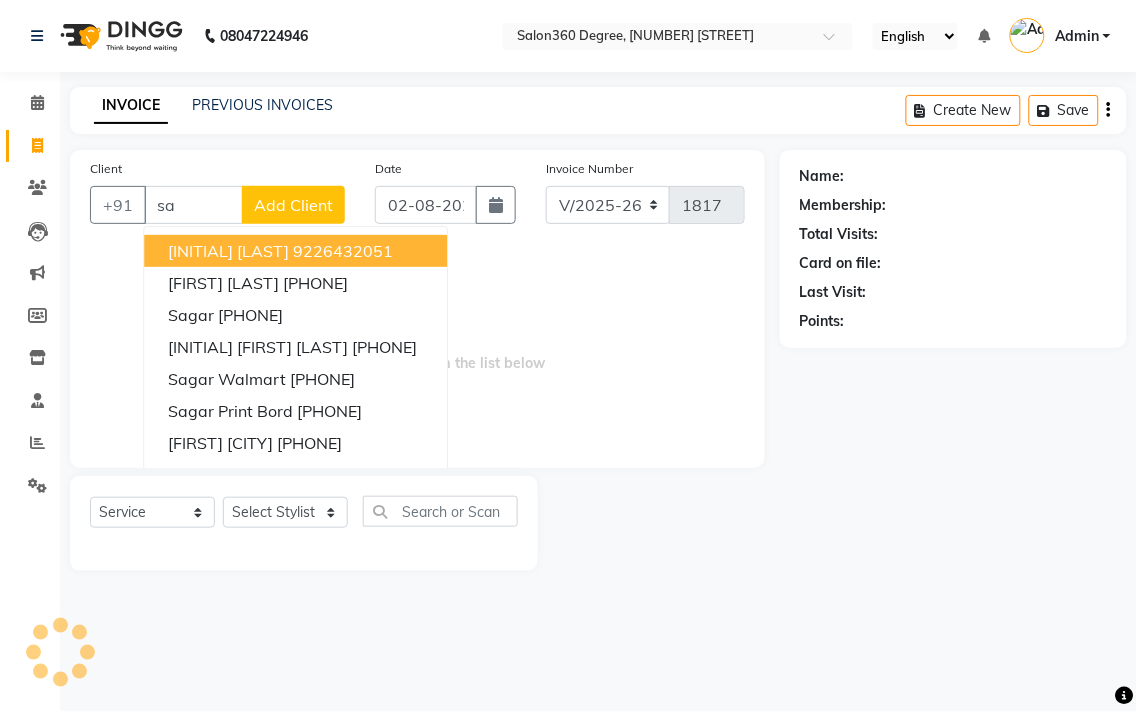 type on "s" 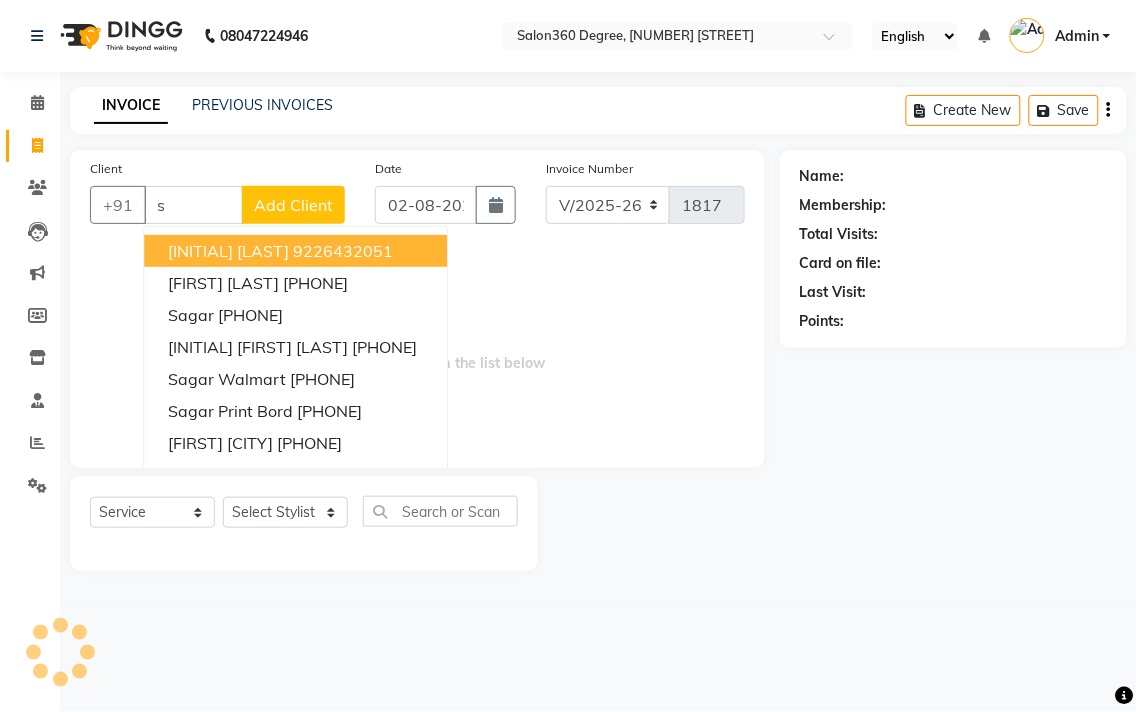 type 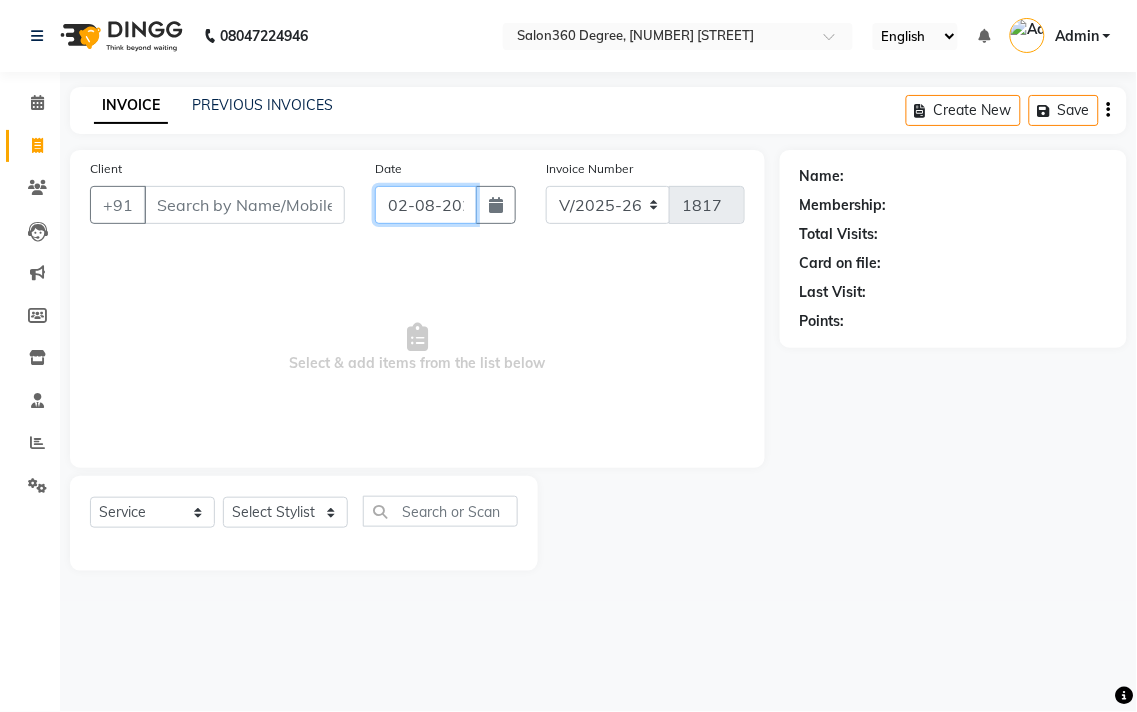 click on "02-08-2025" 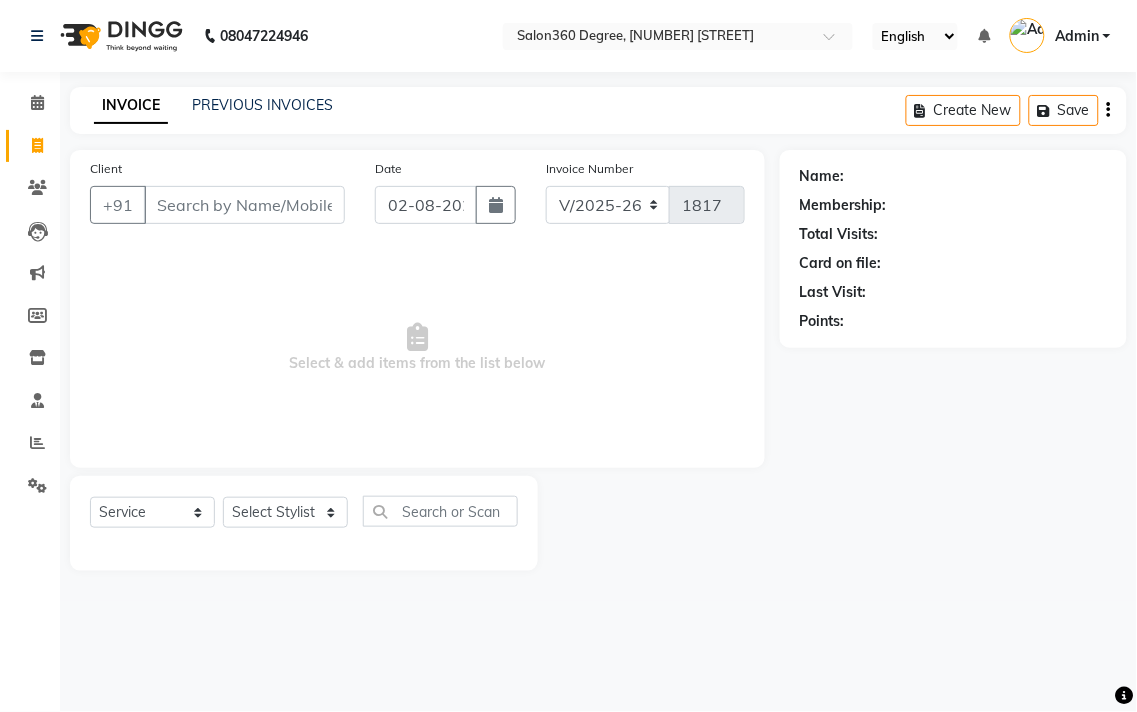 select on "8" 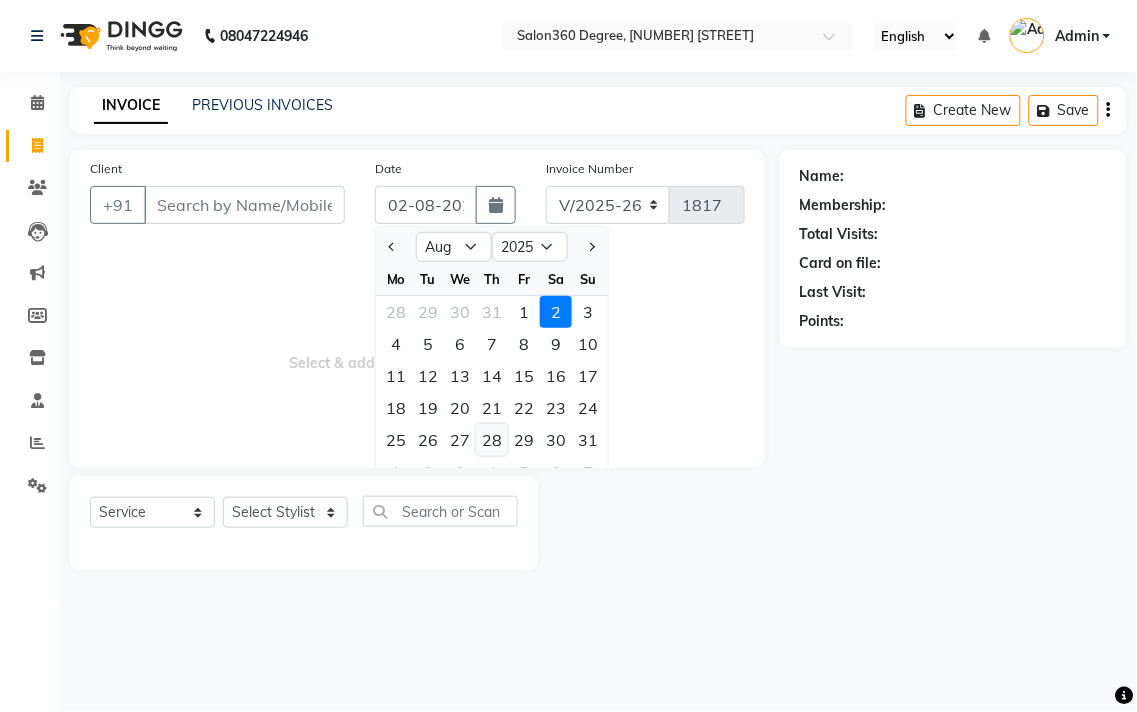 click on "28" 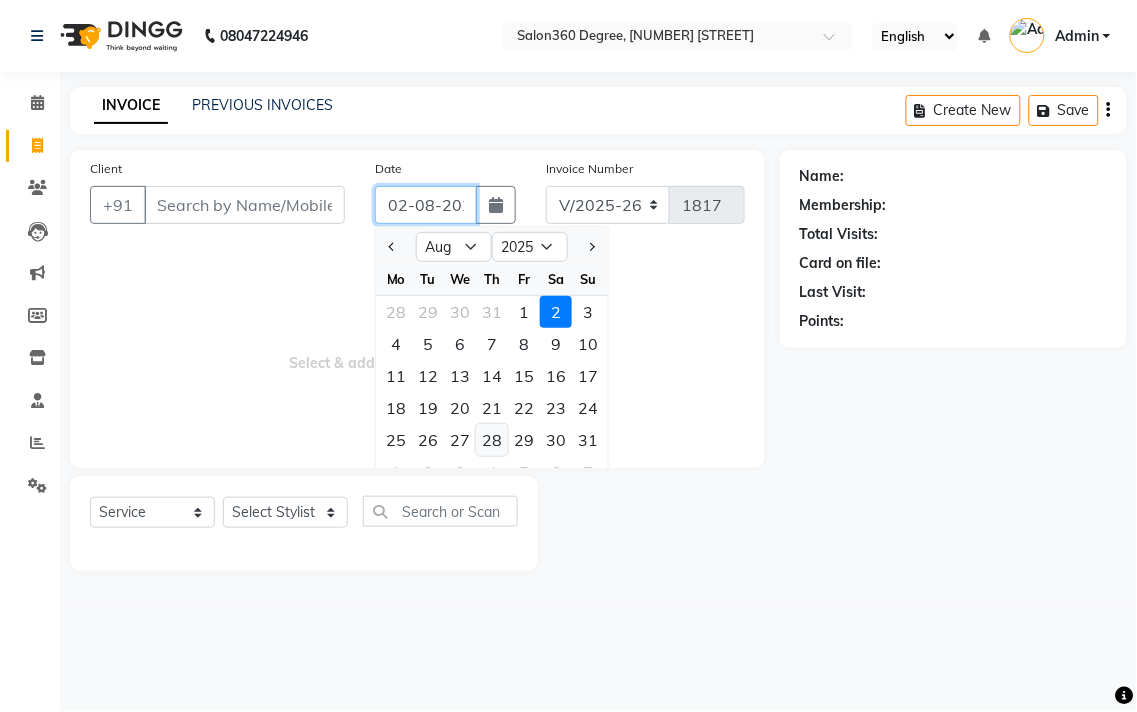 type on "28-08-2025" 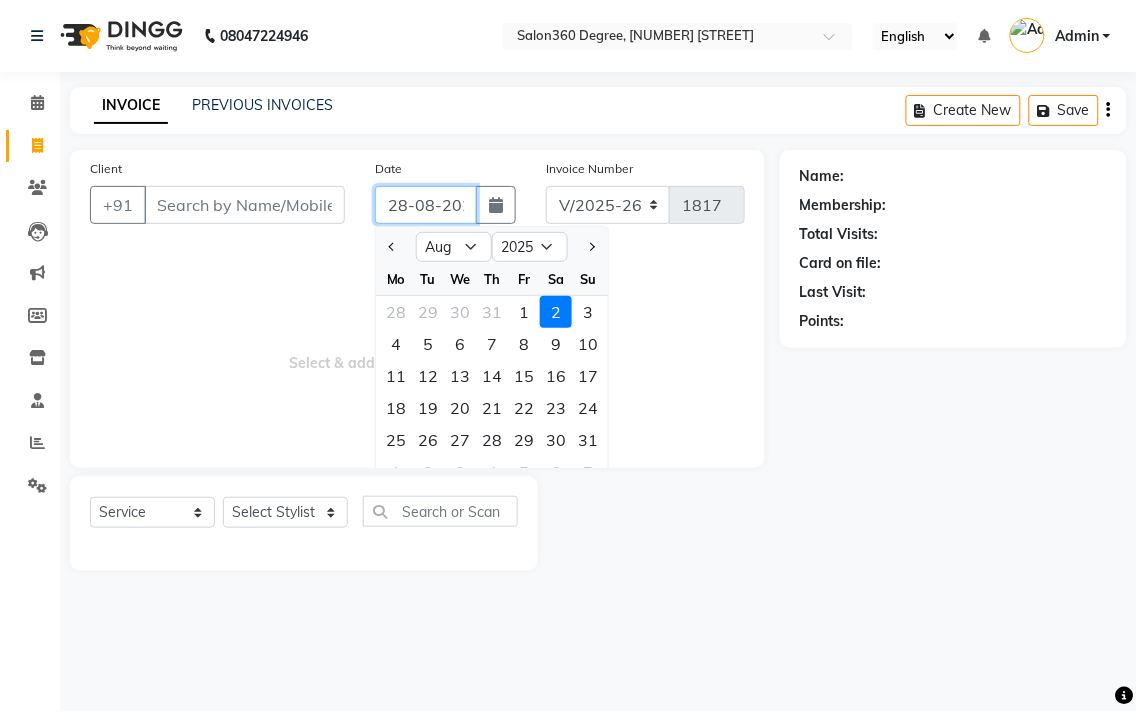 scroll, scrollTop: 0, scrollLeft: 14, axis: horizontal 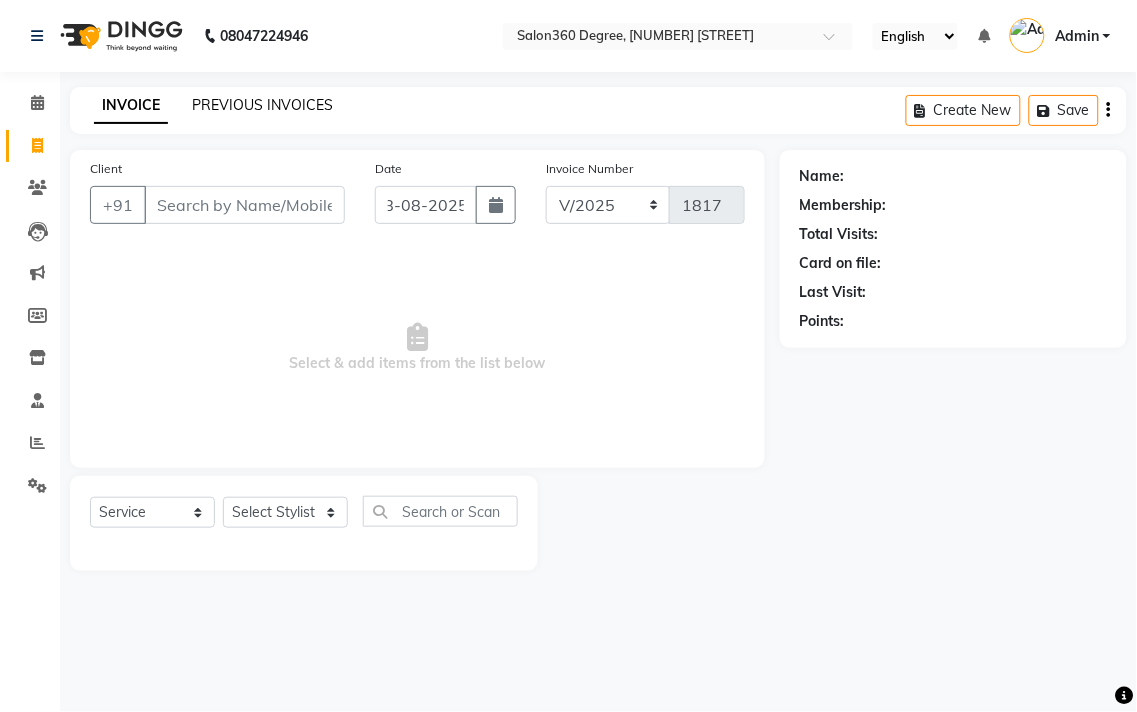 click on "PREVIOUS INVOICES" 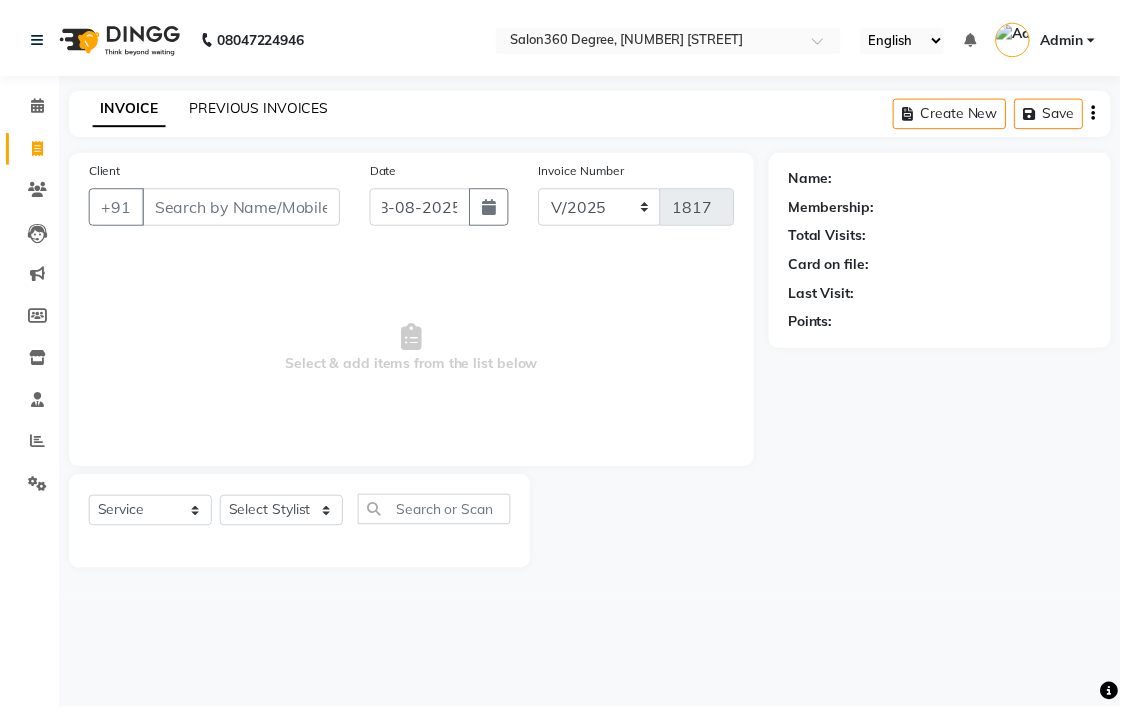 scroll, scrollTop: 0, scrollLeft: 0, axis: both 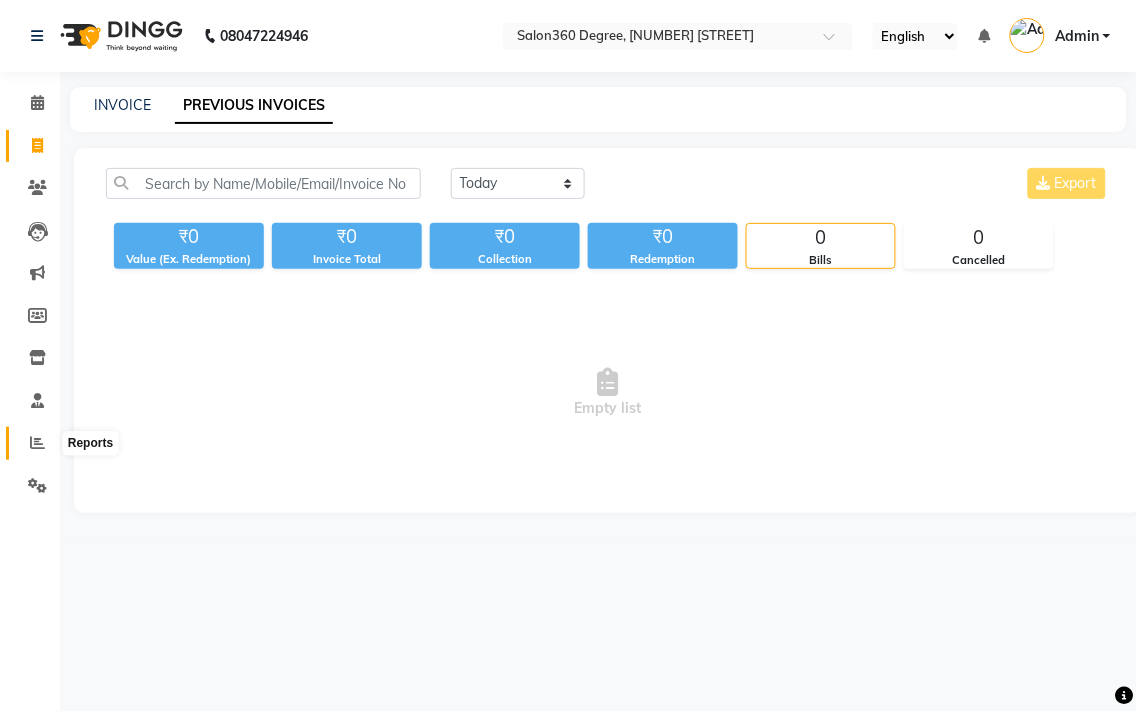 click 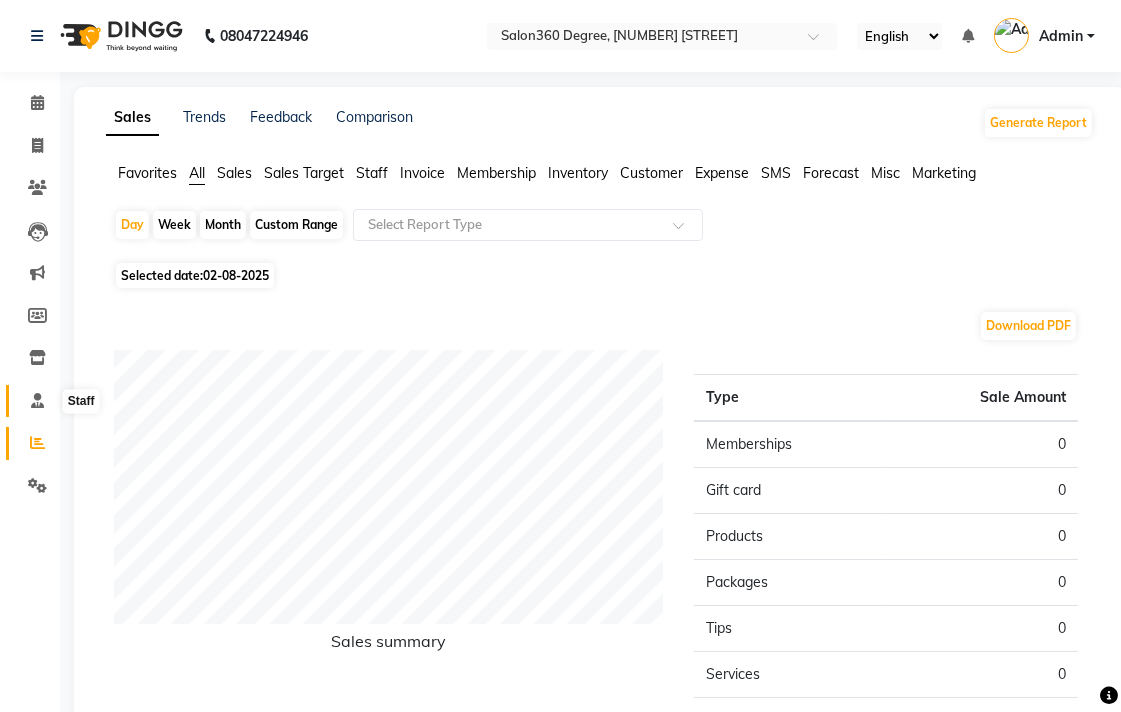 click 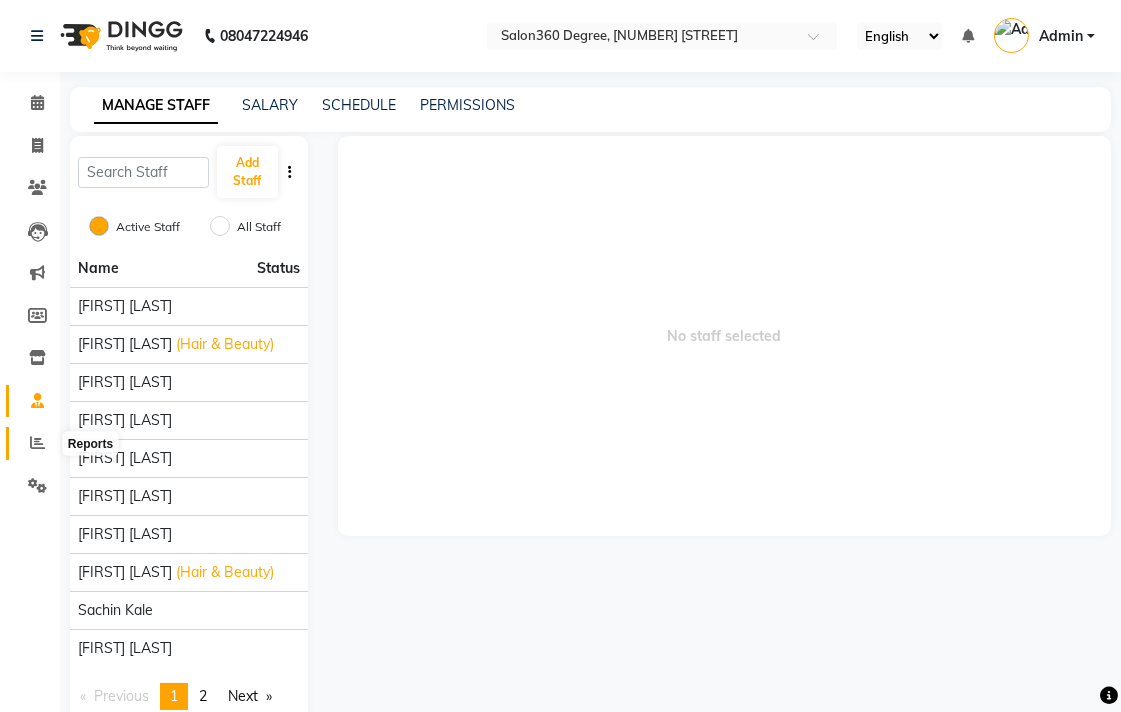 click 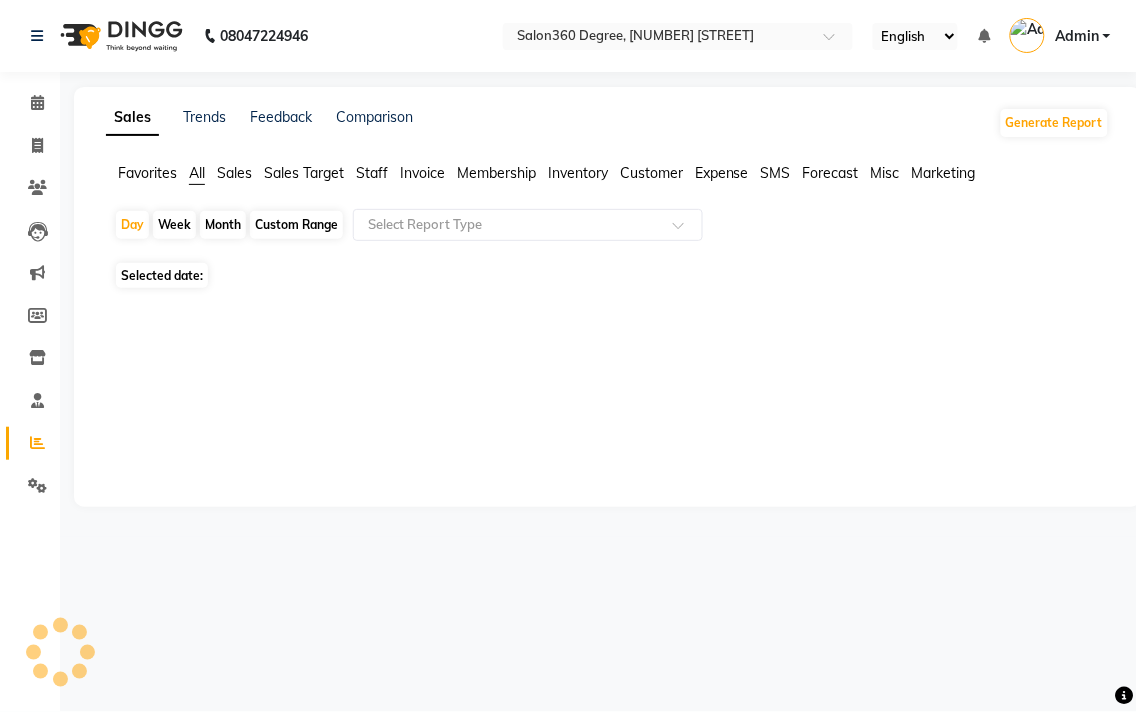 click on "Staff" 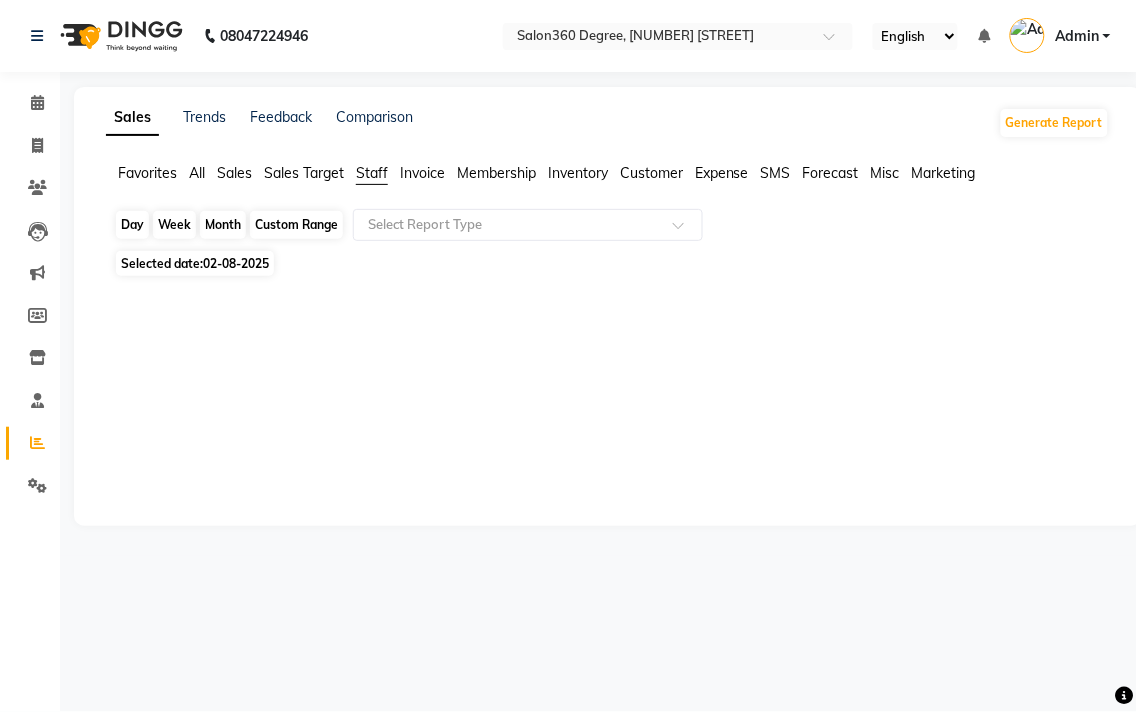 click on "Day" 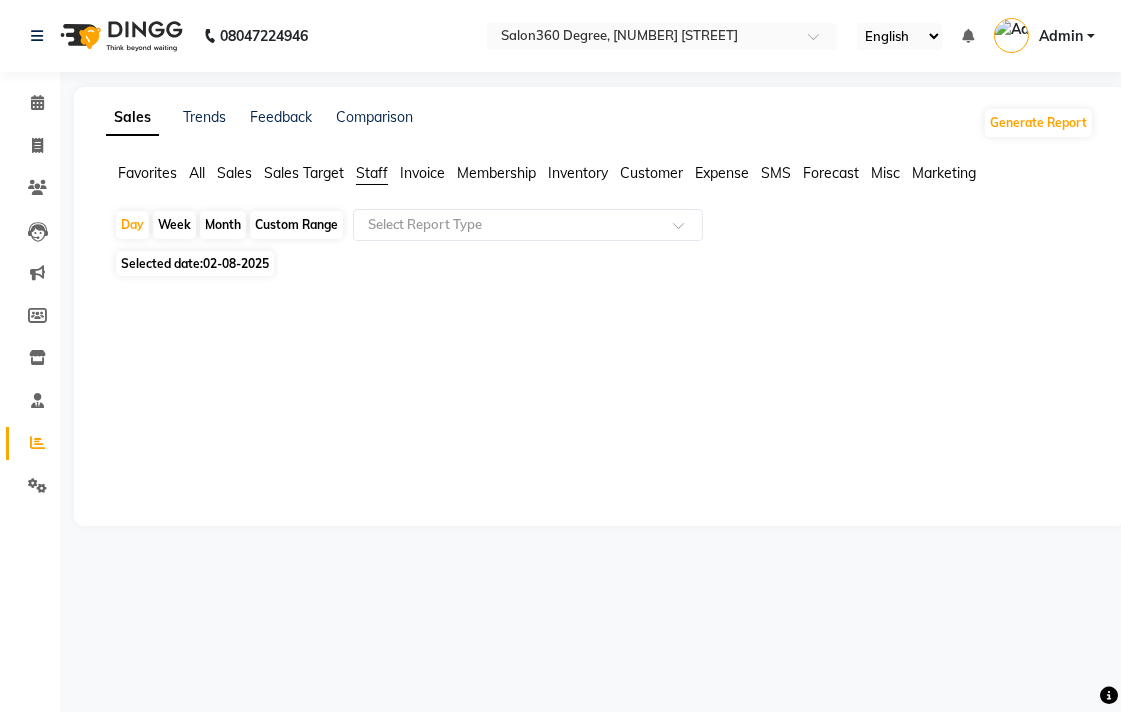 select on "8" 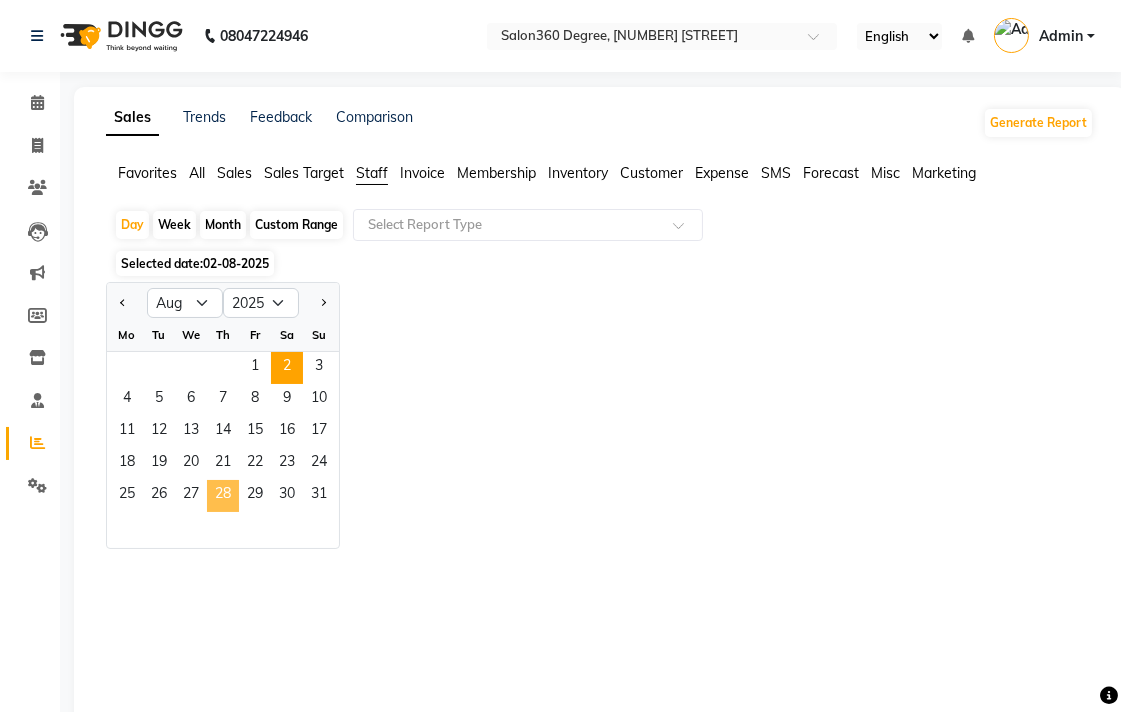 click on "28" 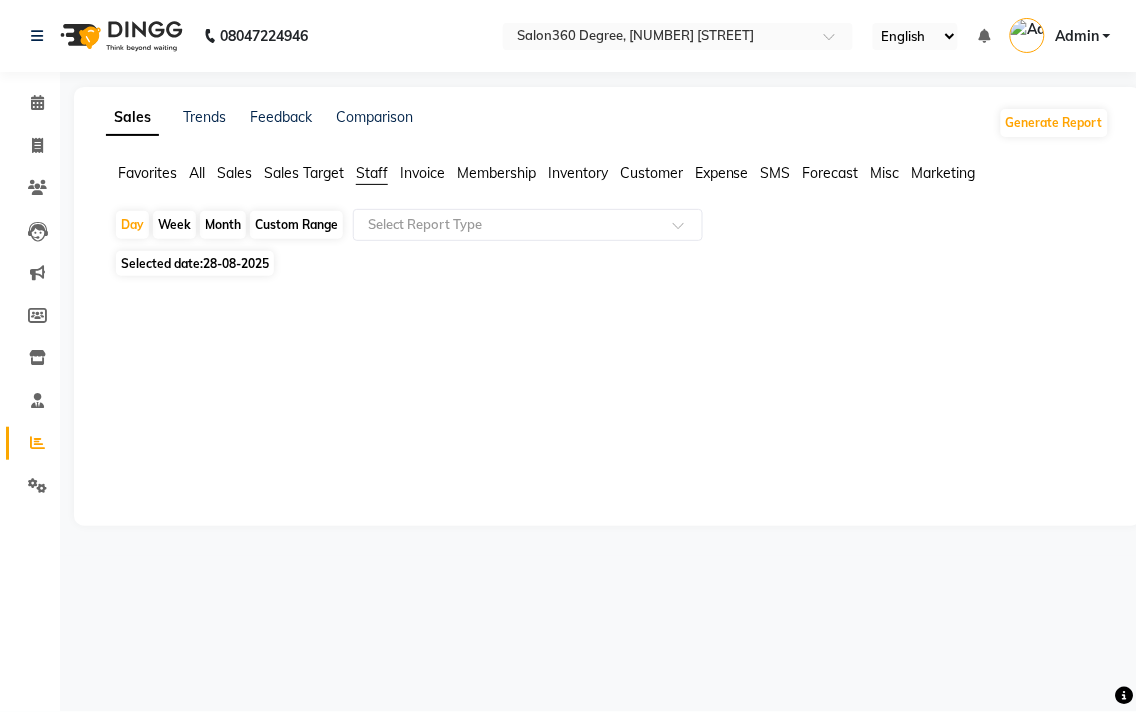 click on "Month" 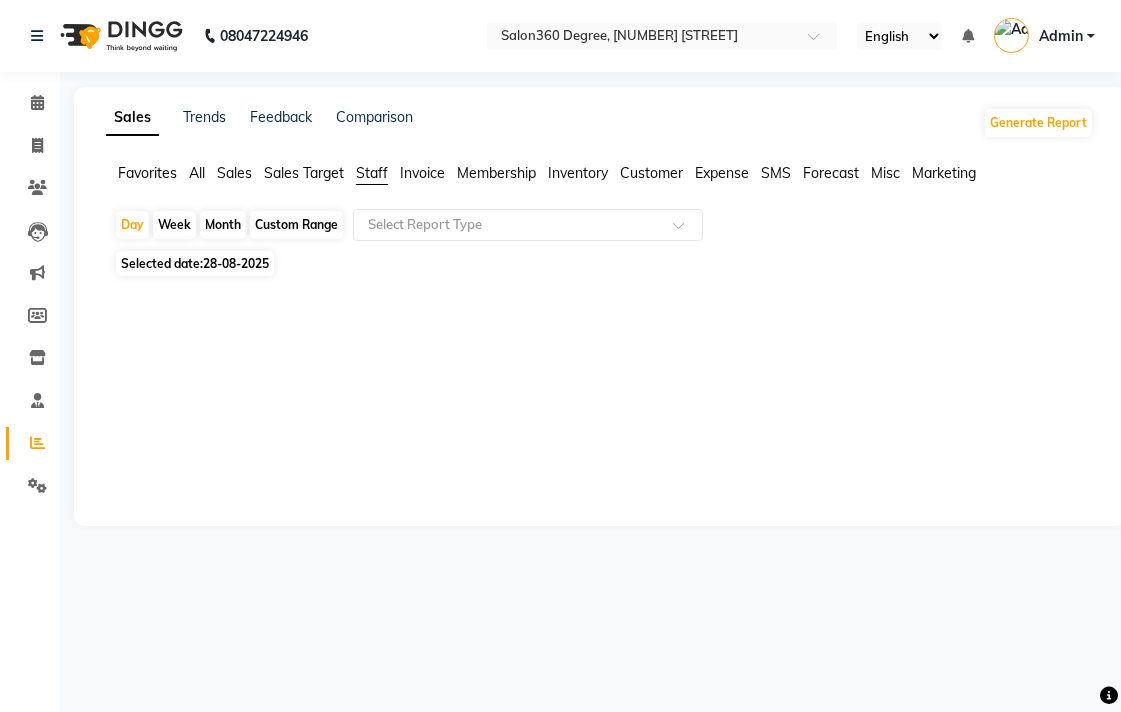 select on "8" 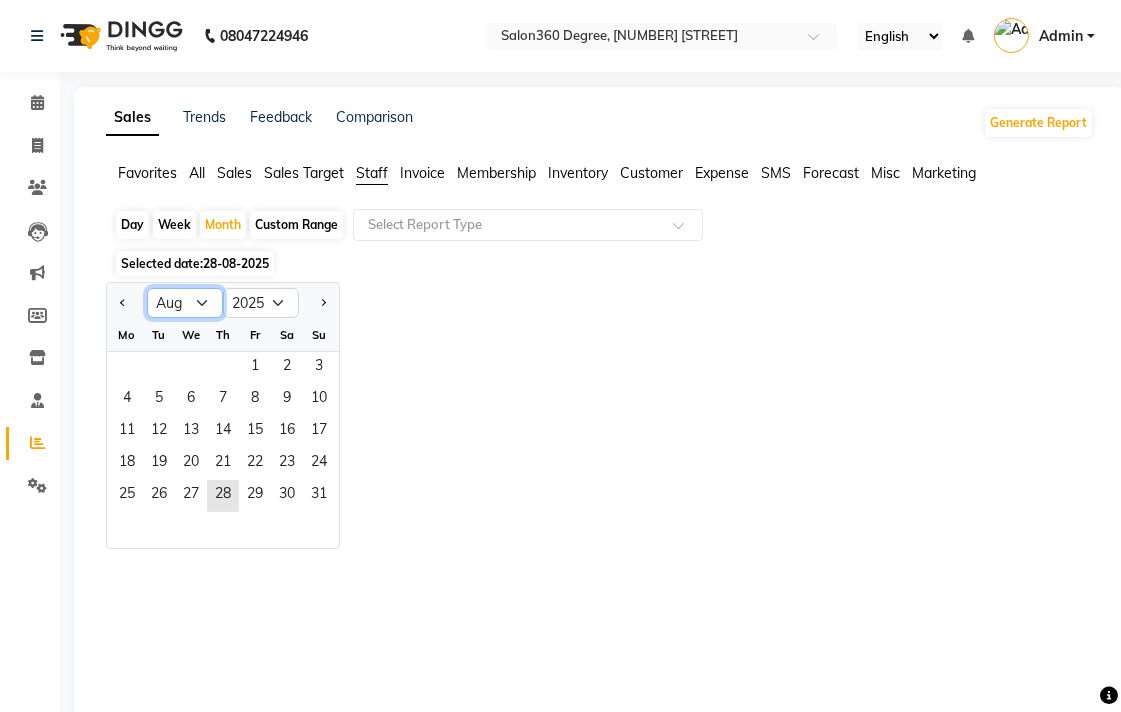 click on "Jan Feb Mar Apr May Jun Jul Aug Sep Oct Nov Dec" 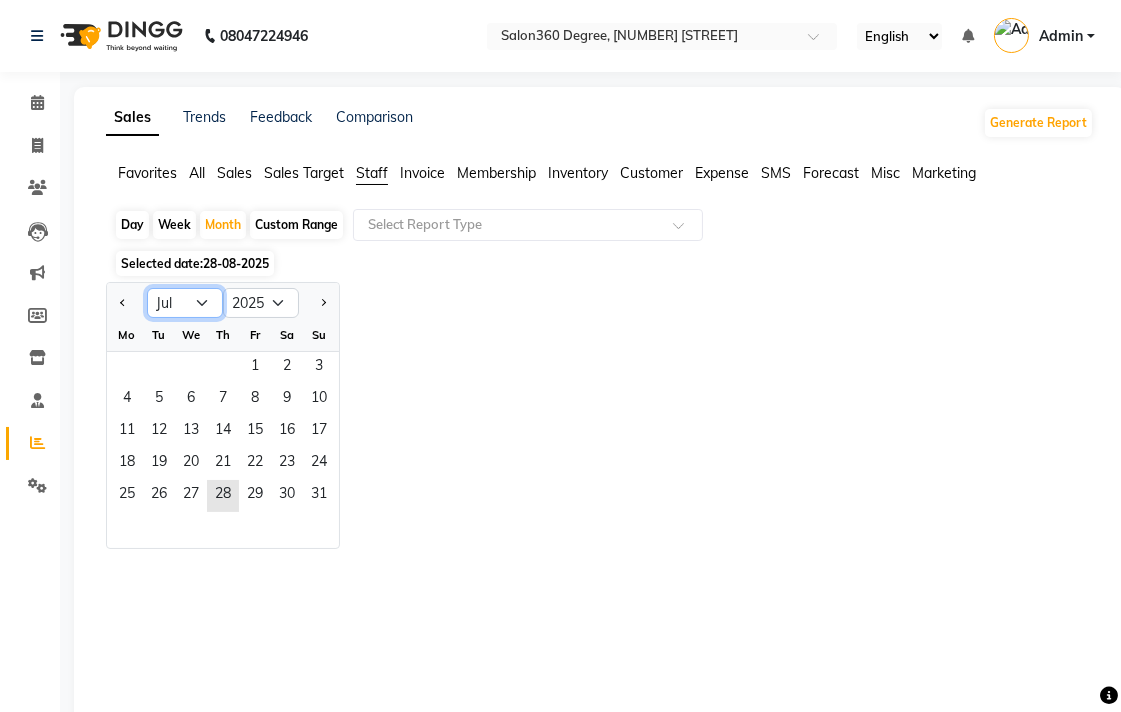 click on "Jan Feb Mar Apr May Jun Jul Aug Sep Oct Nov Dec" 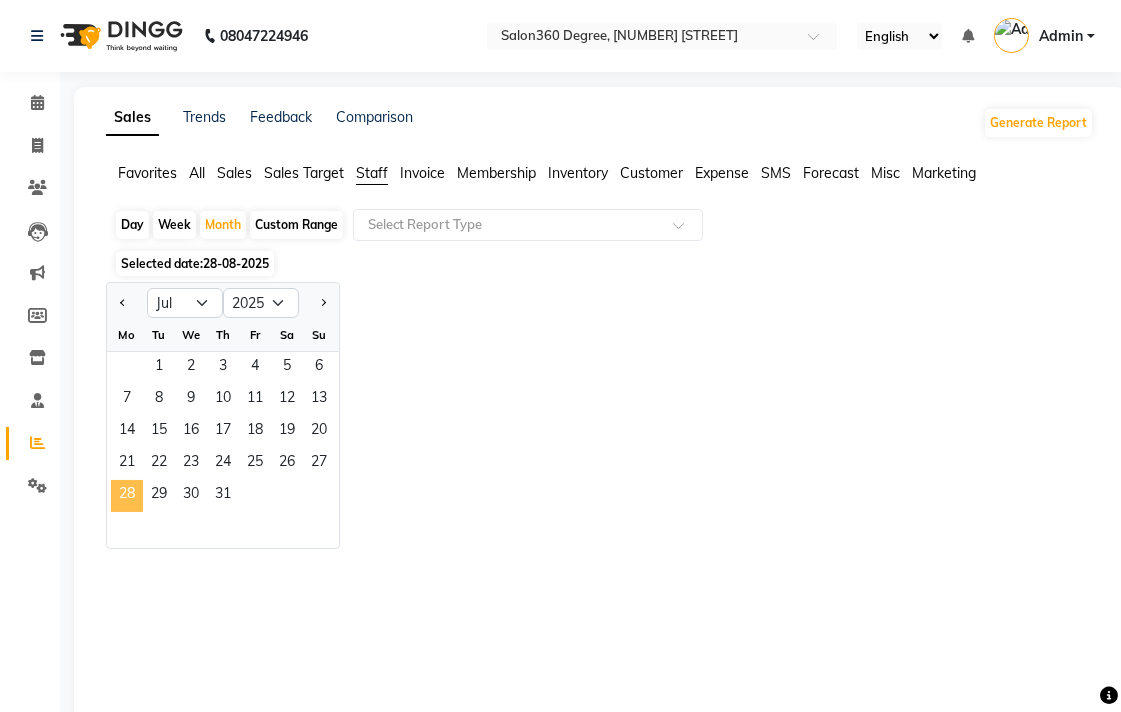 click on "28" 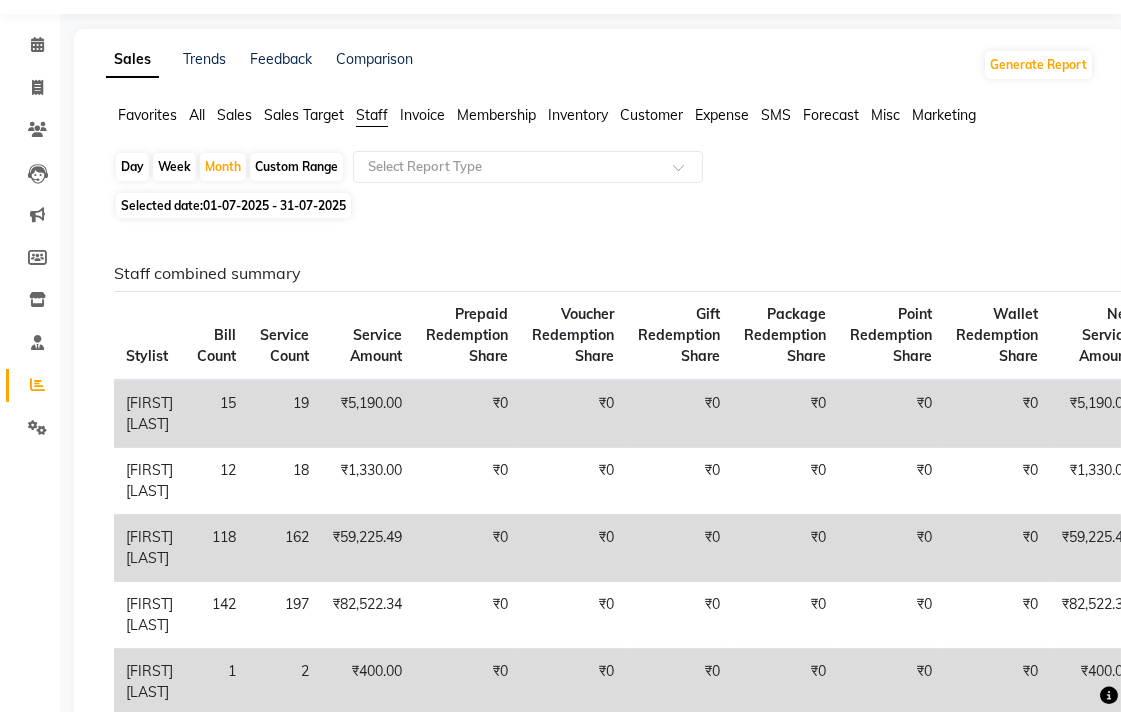 scroll, scrollTop: 0, scrollLeft: 0, axis: both 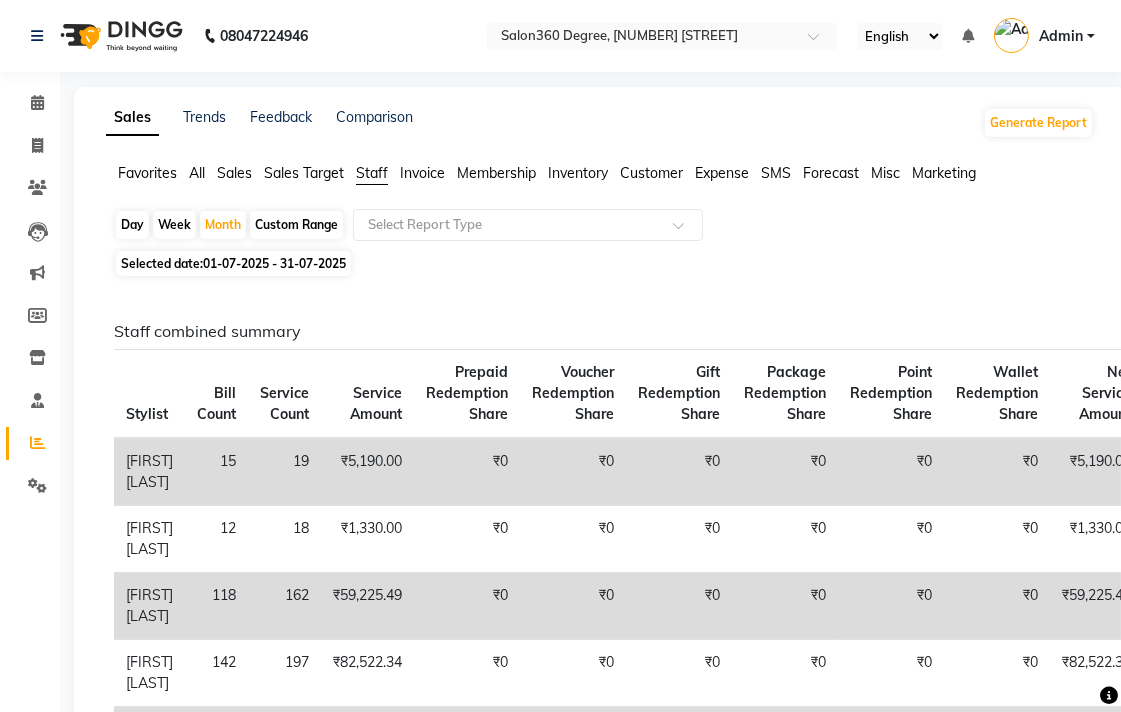 click on "Day" 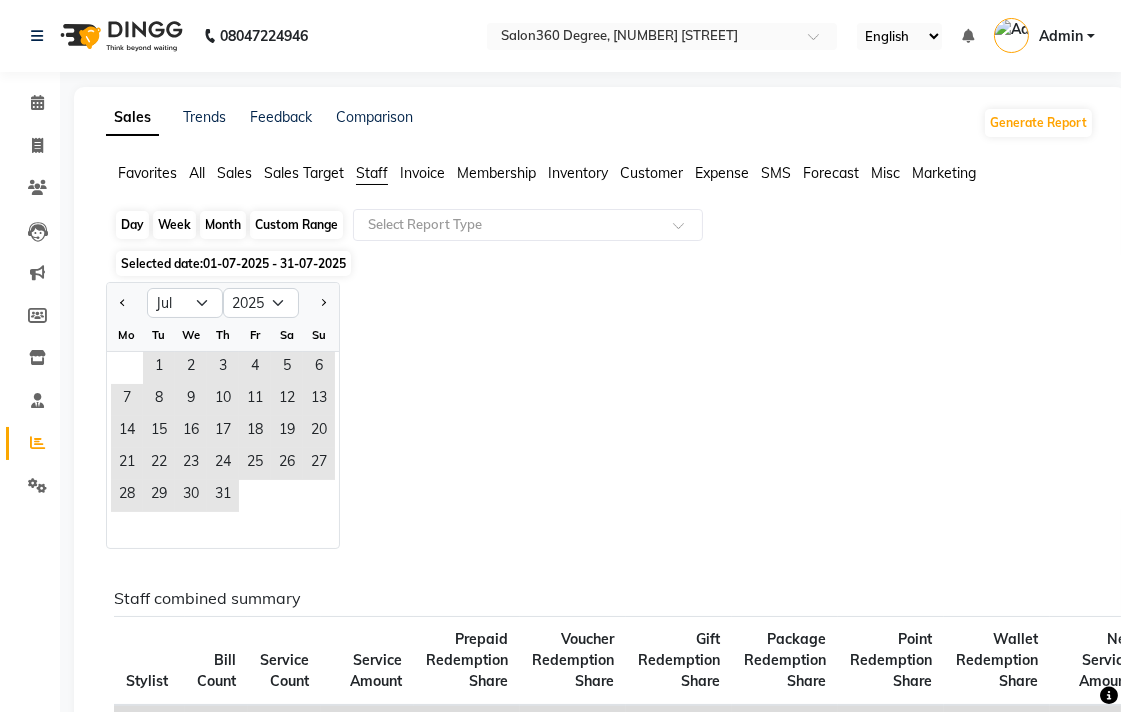 click on "Day" 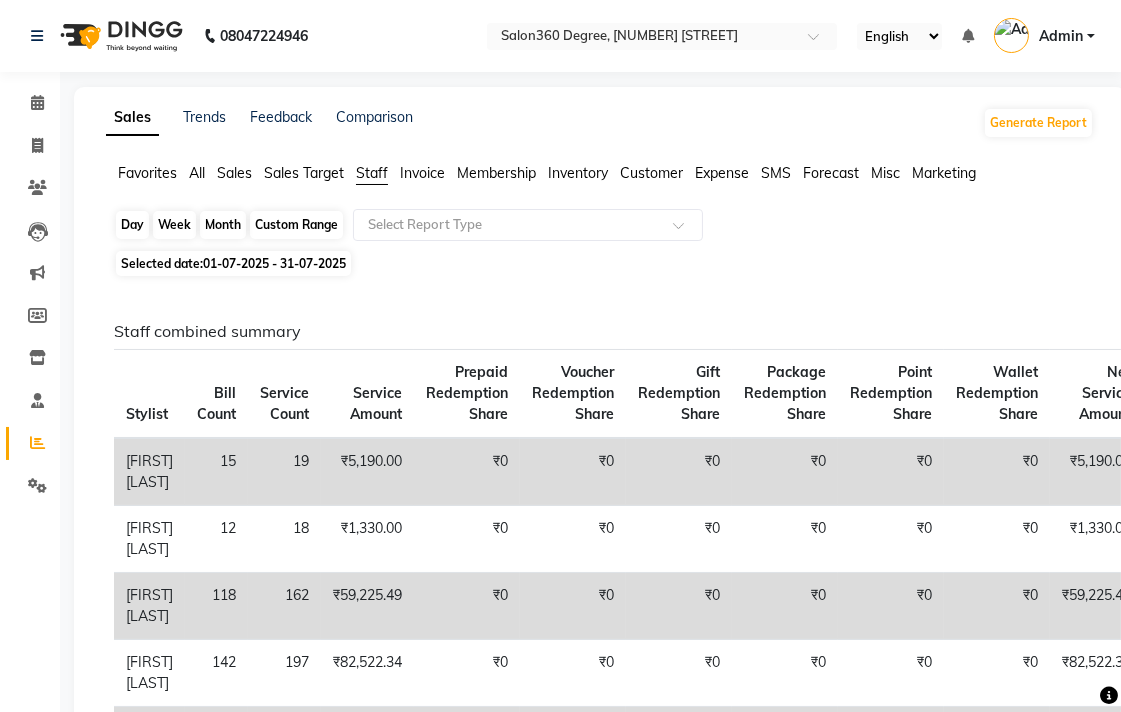 click on "Day" 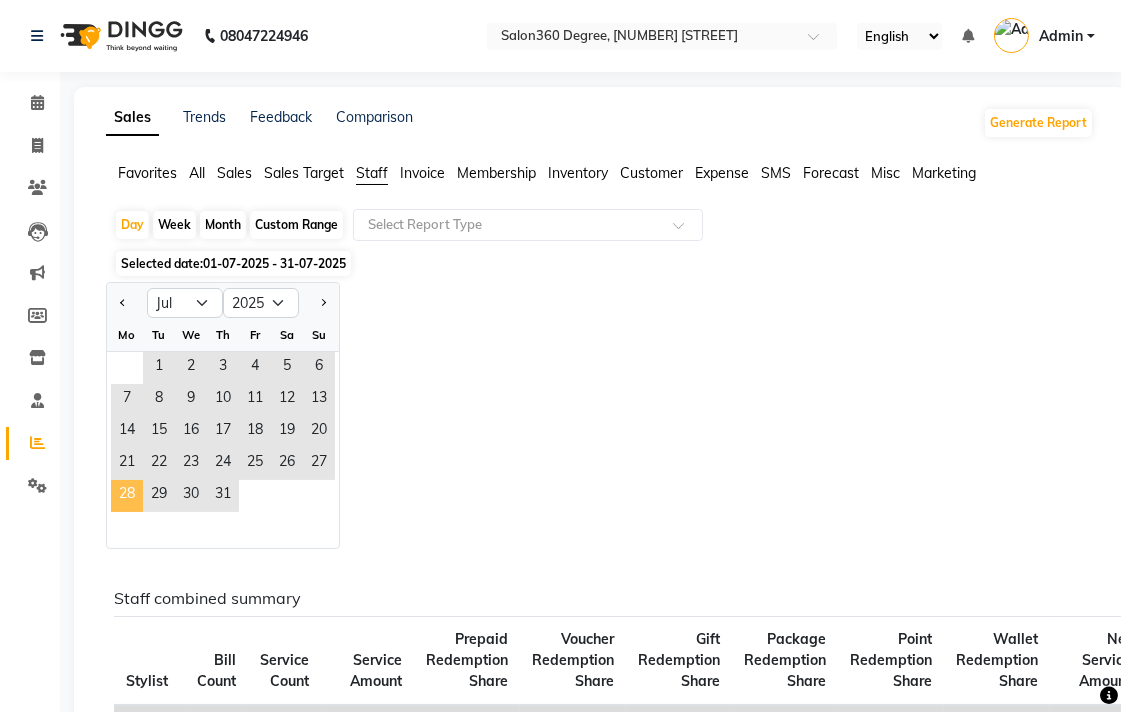 click on "28" 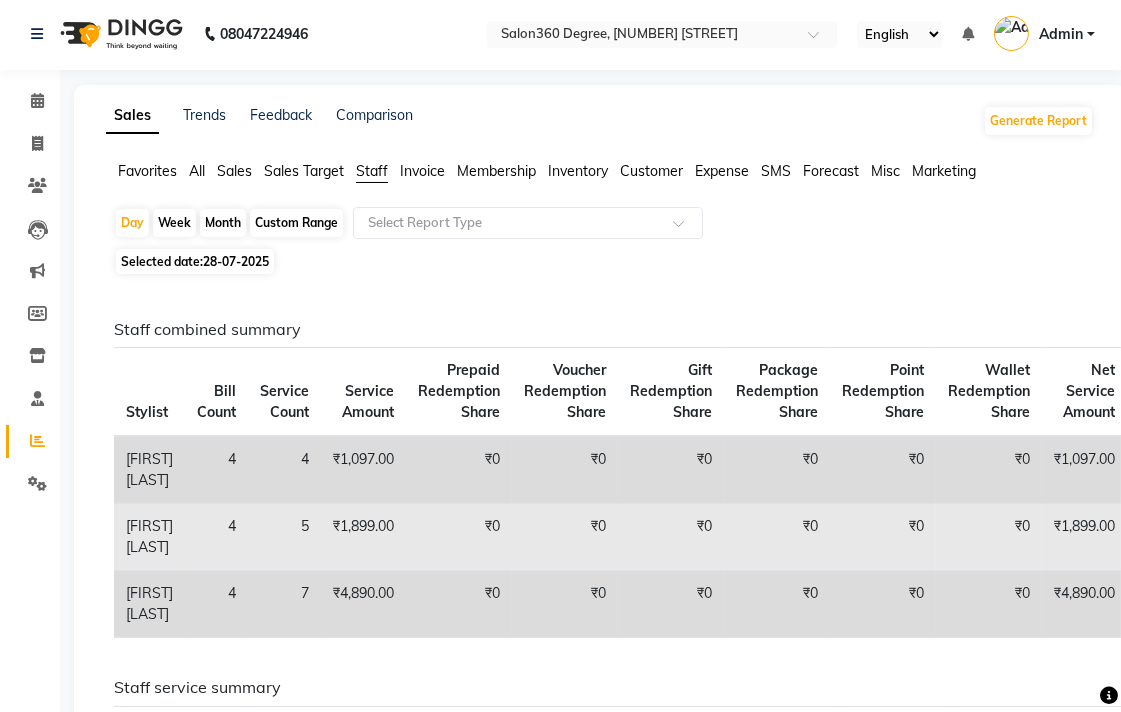 scroll, scrollTop: 0, scrollLeft: 0, axis: both 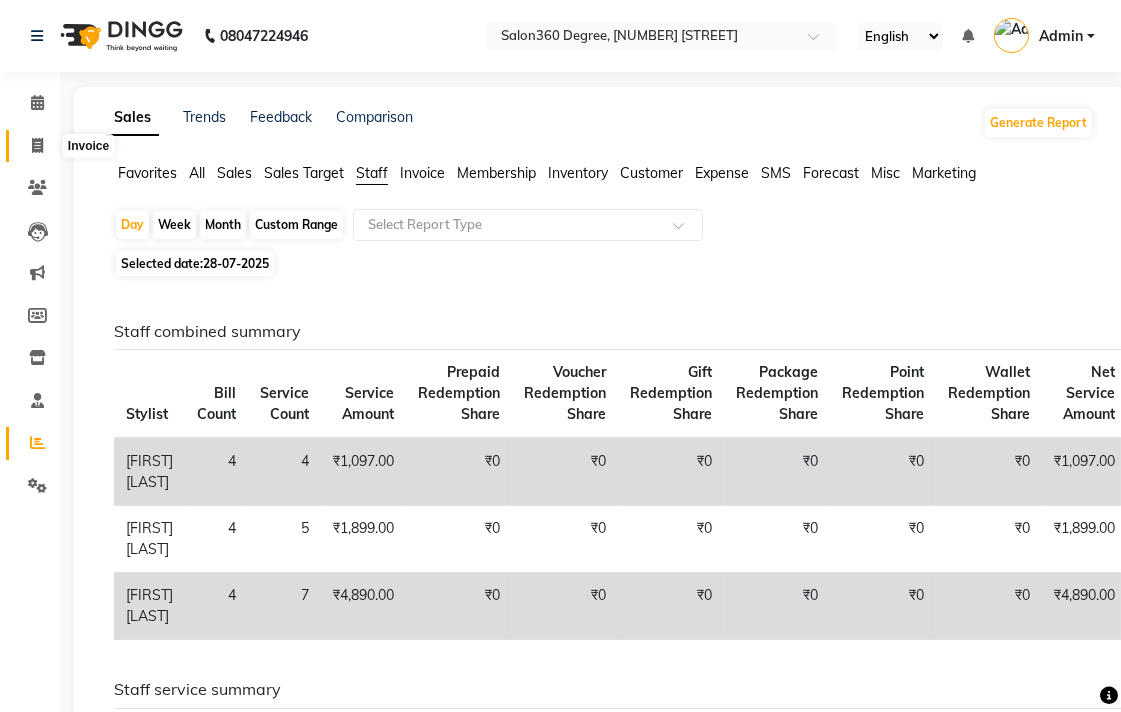 click 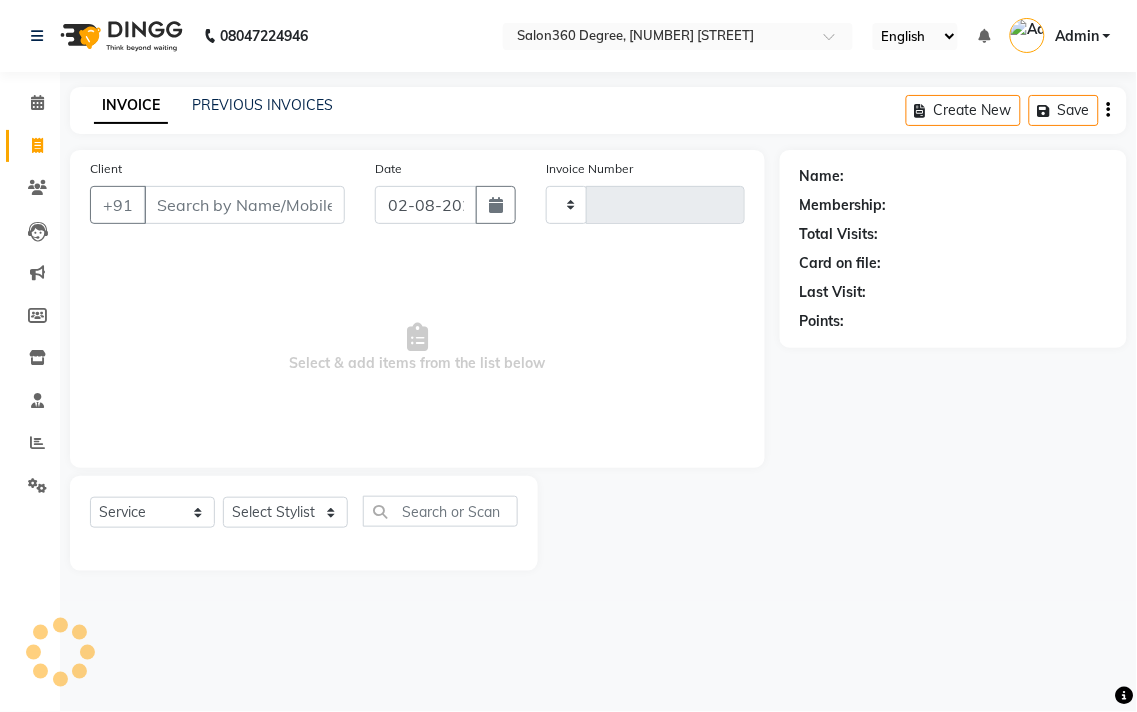 type on "1817" 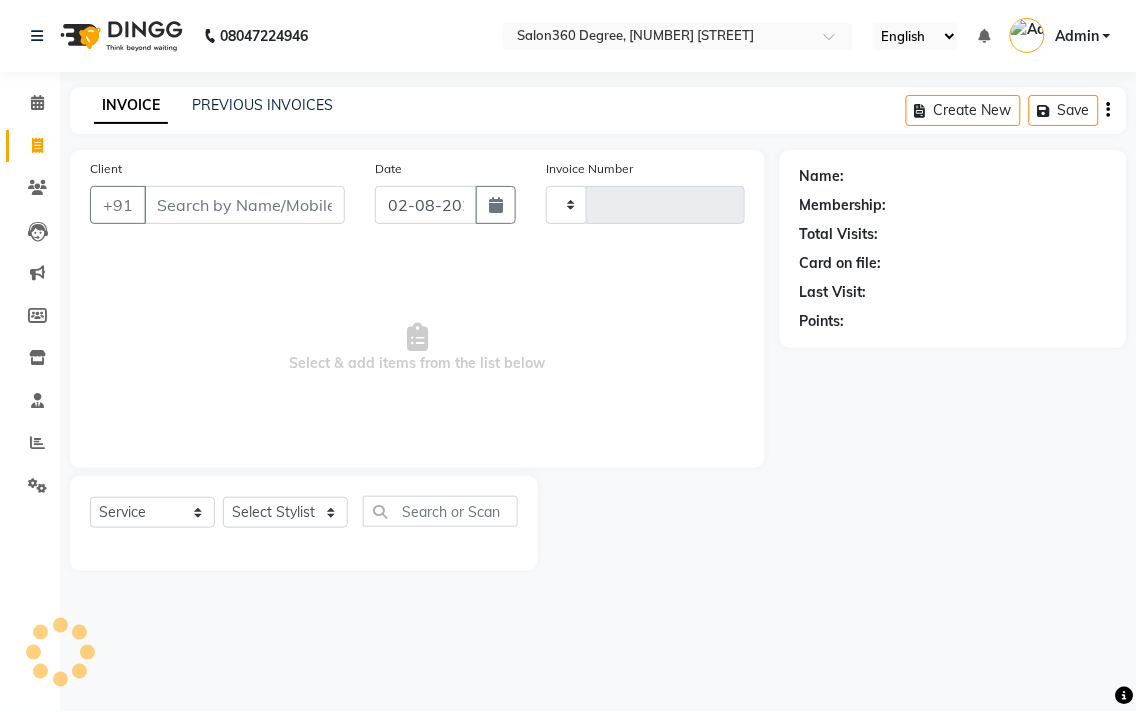 select on "5215" 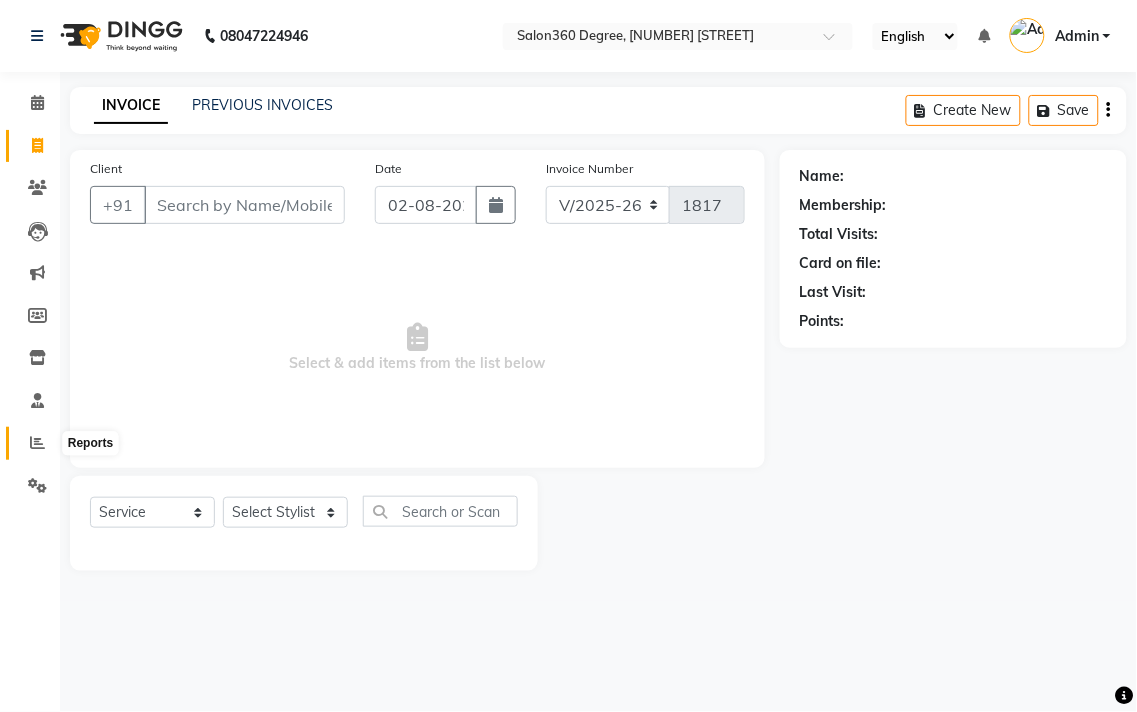 click 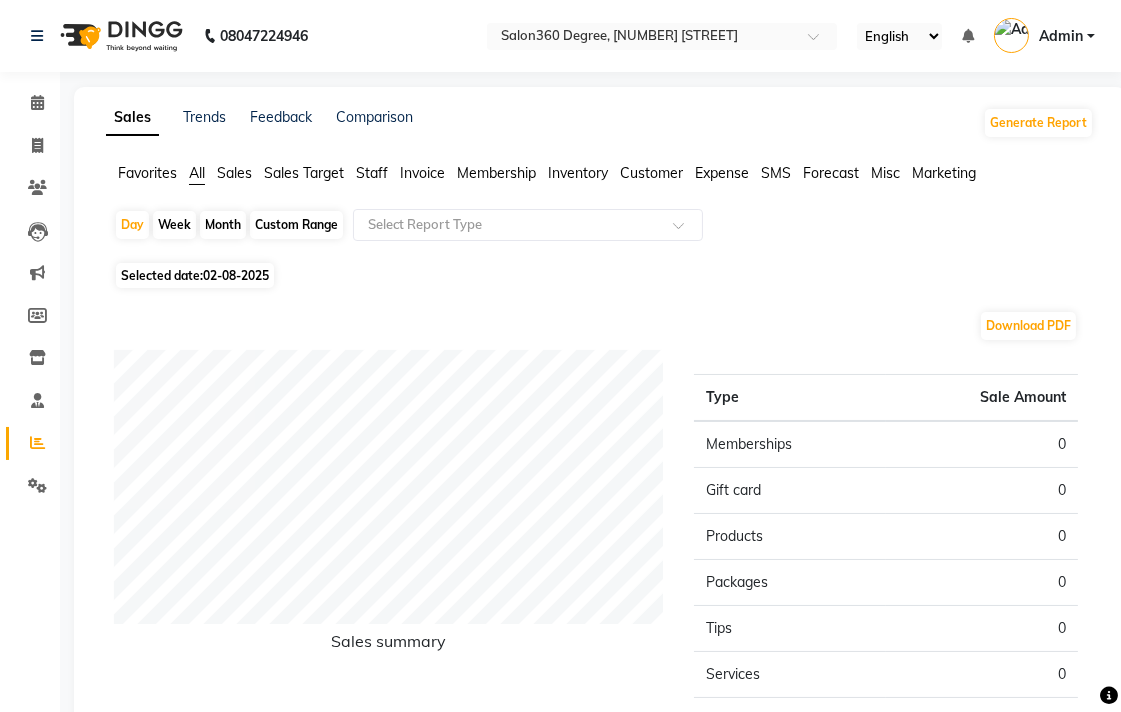 click on "Staff" 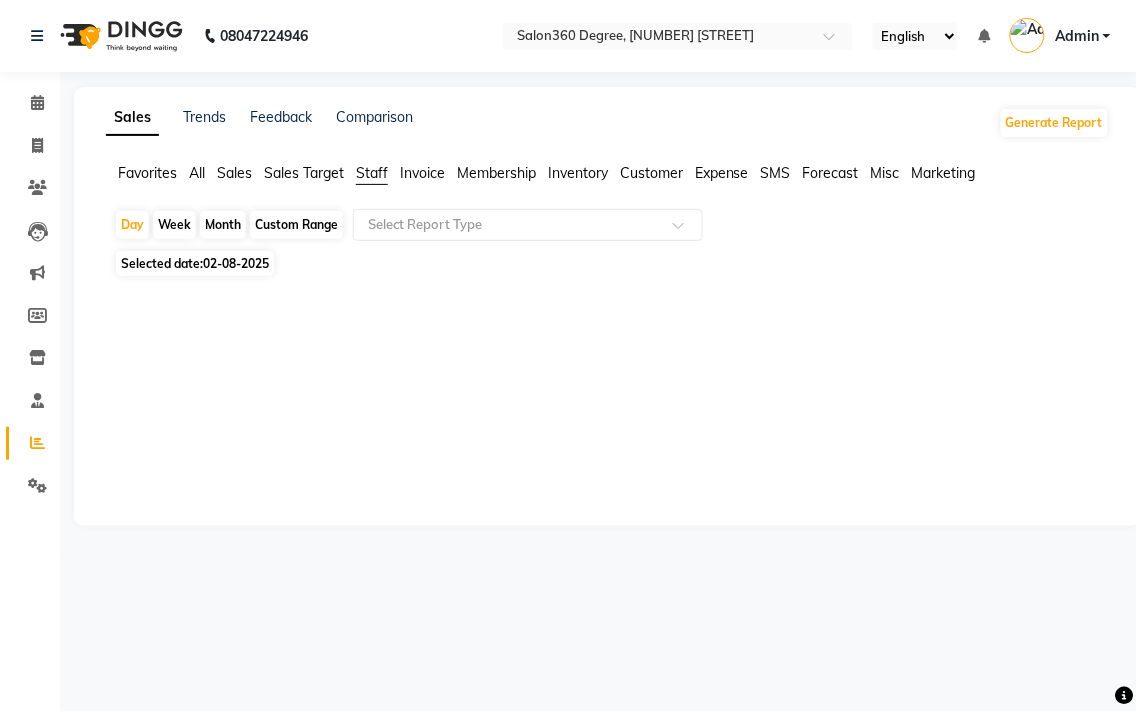 click on "Month" 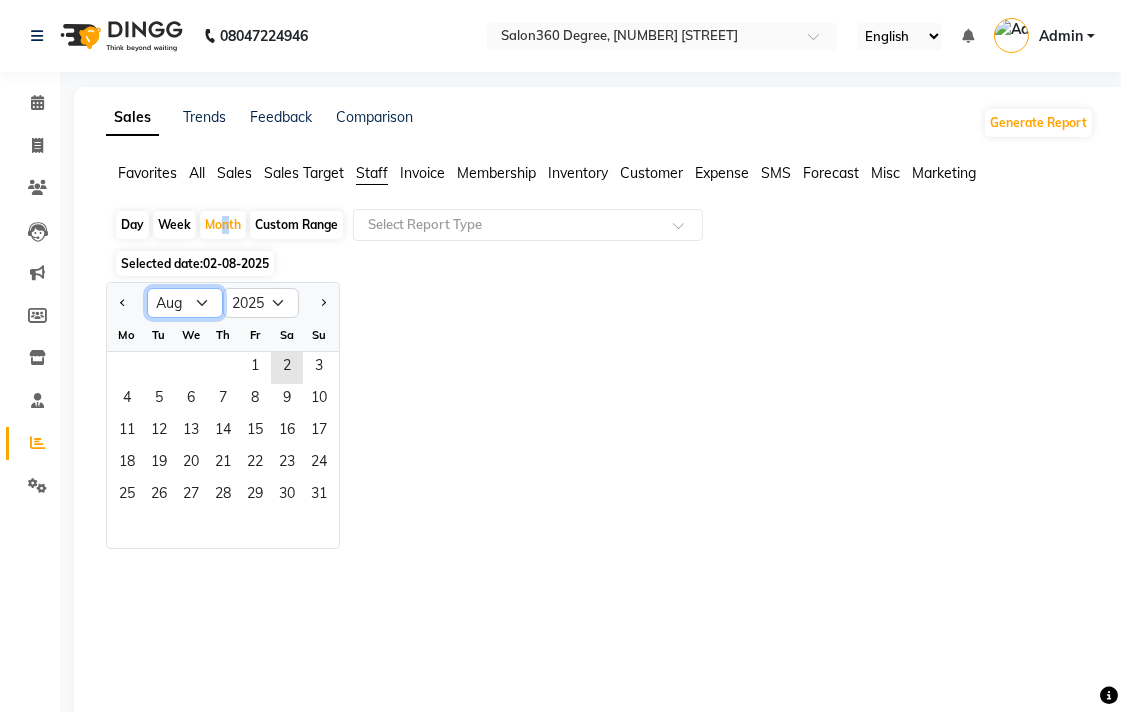 click on "Jan Feb Mar Apr May Jun Jul Aug Sep Oct Nov Dec" 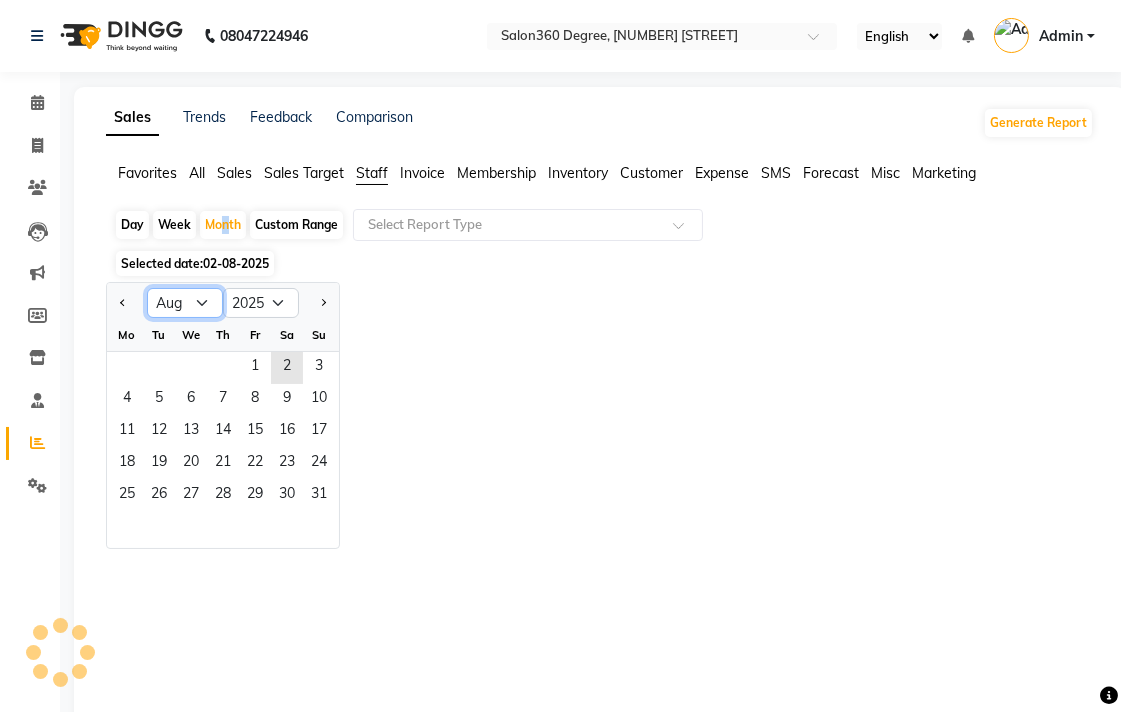 select on "7" 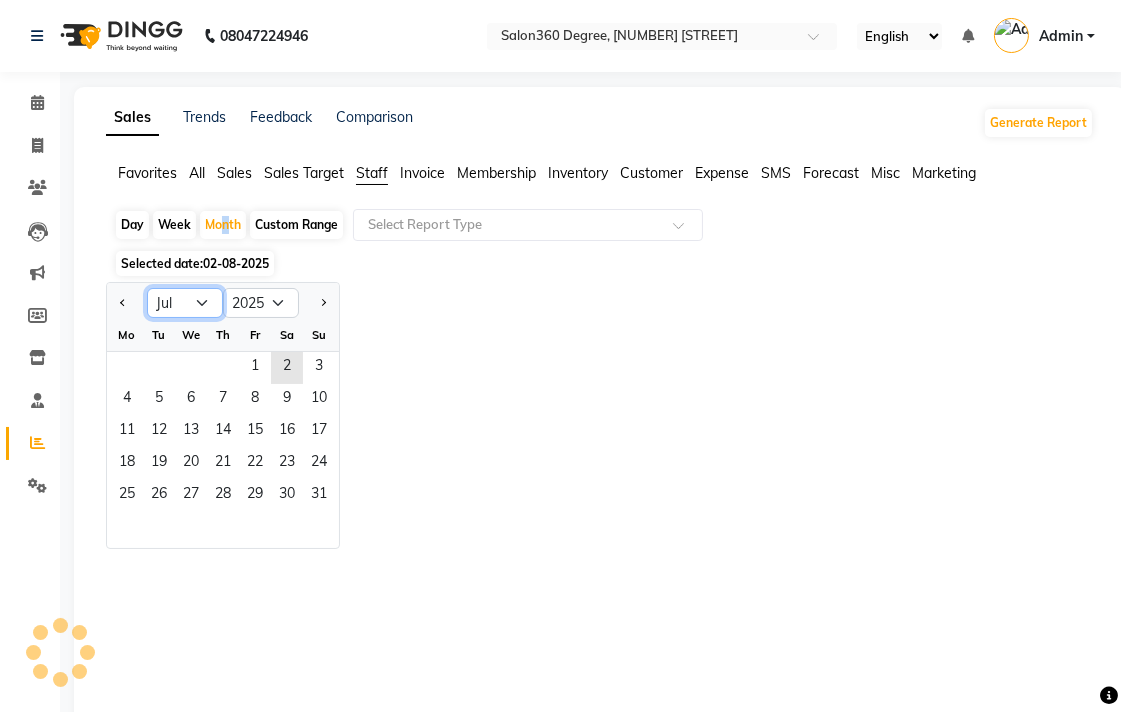 click on "Jan Feb Mar Apr May Jun Jul Aug Sep Oct Nov Dec" 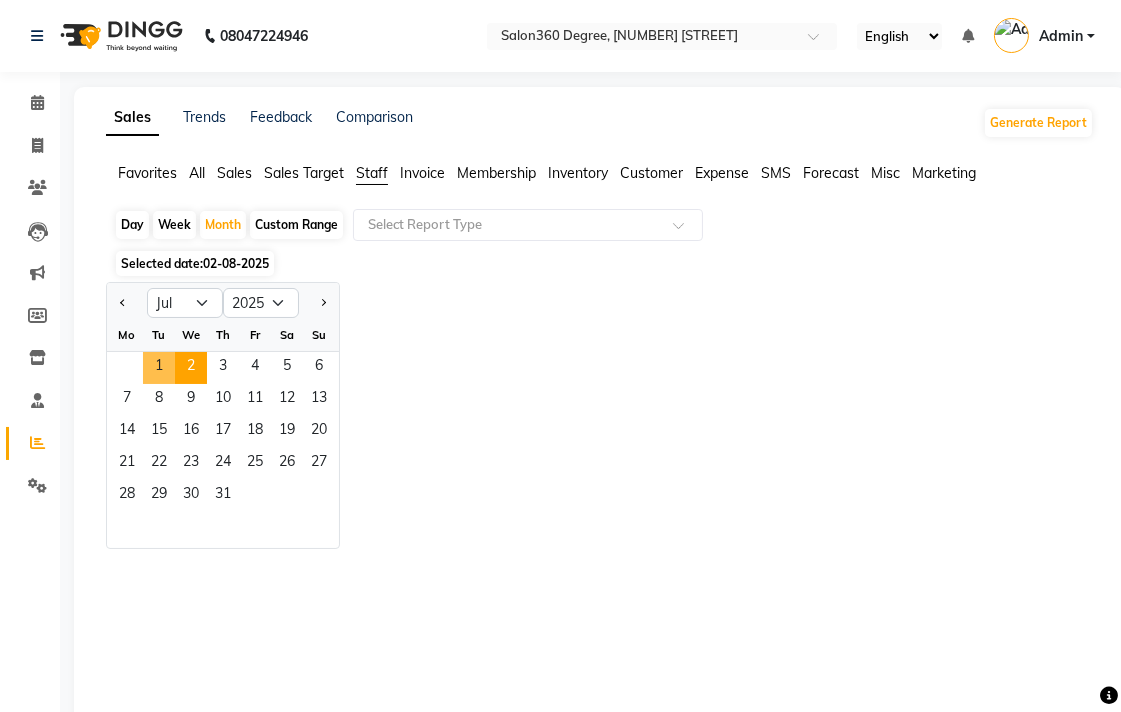 drag, startPoint x: 162, startPoint y: 368, endPoint x: 183, endPoint y: 381, distance: 24.698177 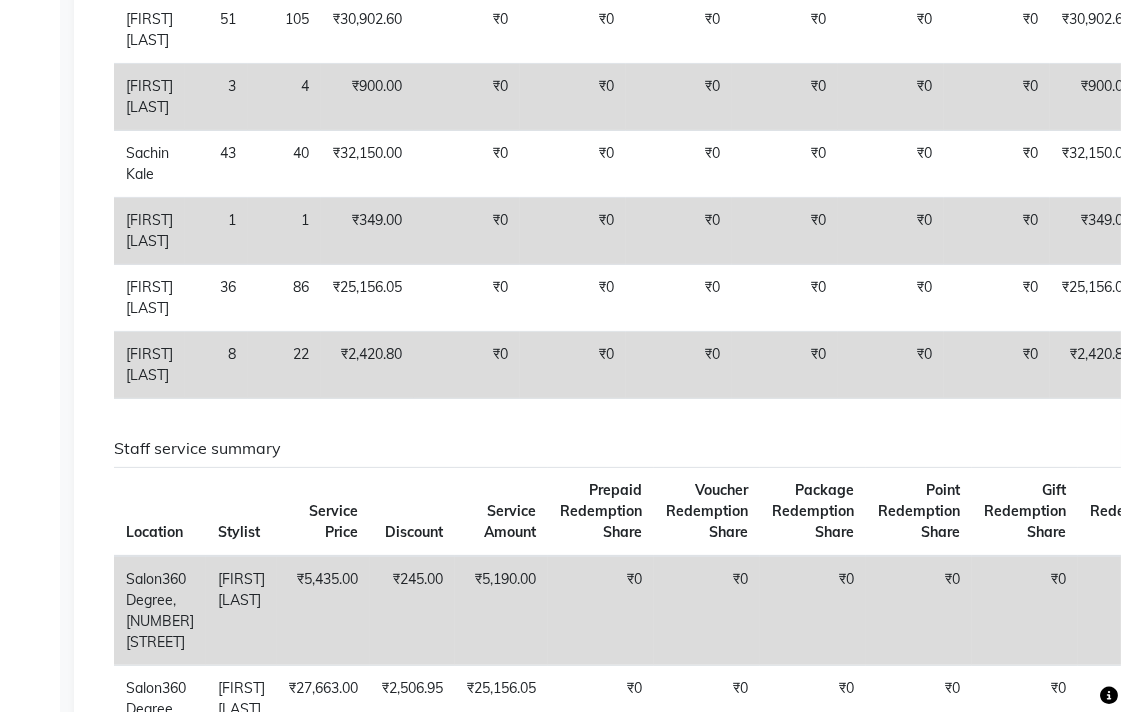 scroll, scrollTop: 666, scrollLeft: 0, axis: vertical 